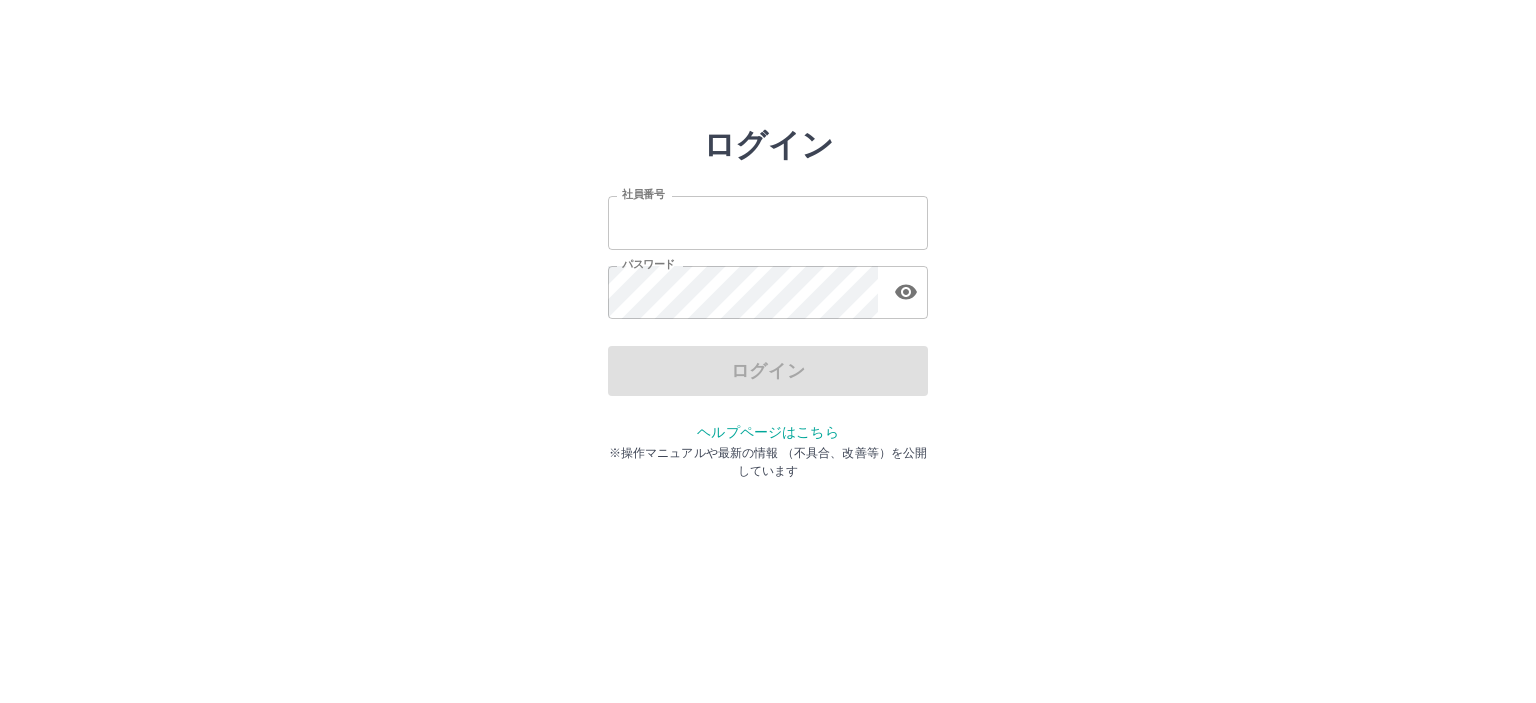 scroll, scrollTop: 0, scrollLeft: 0, axis: both 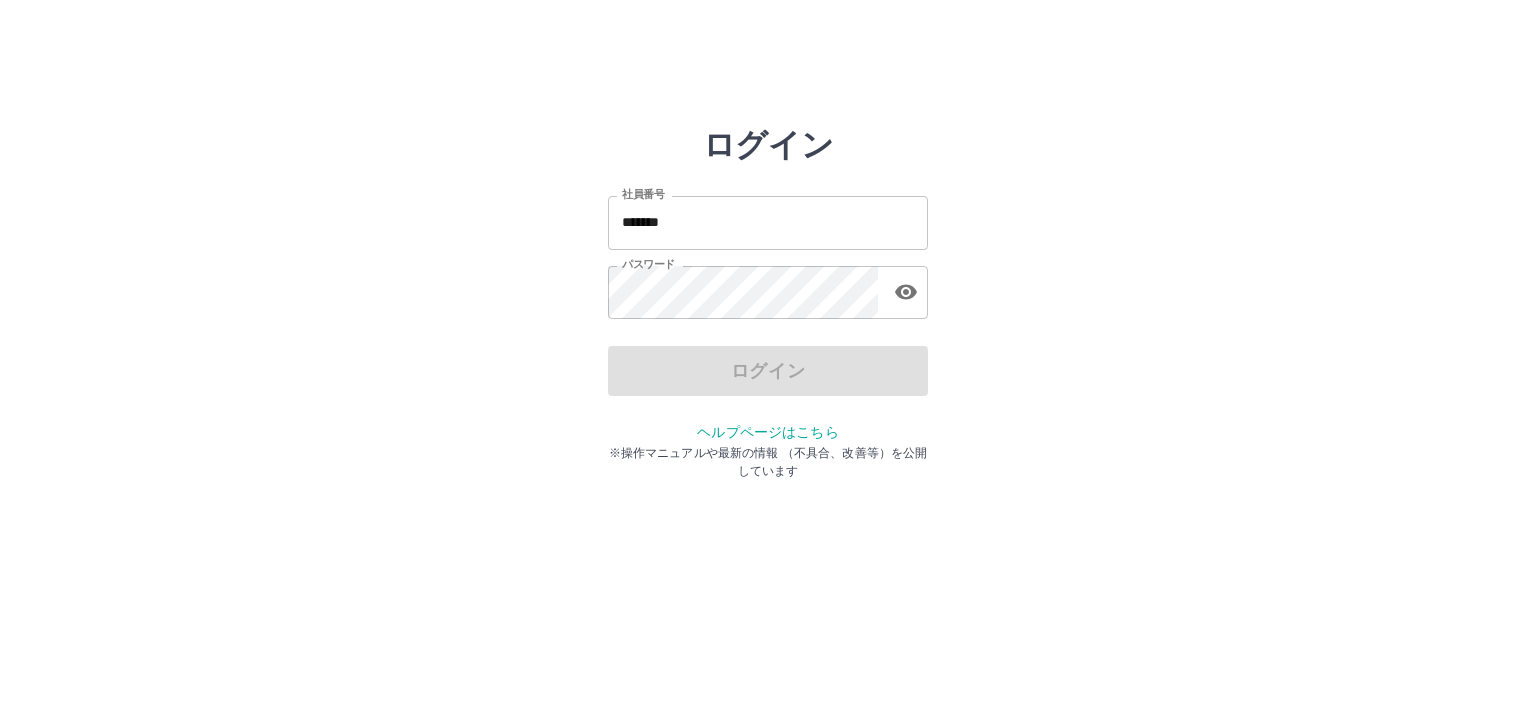 click on "ログイン" at bounding box center (768, 371) 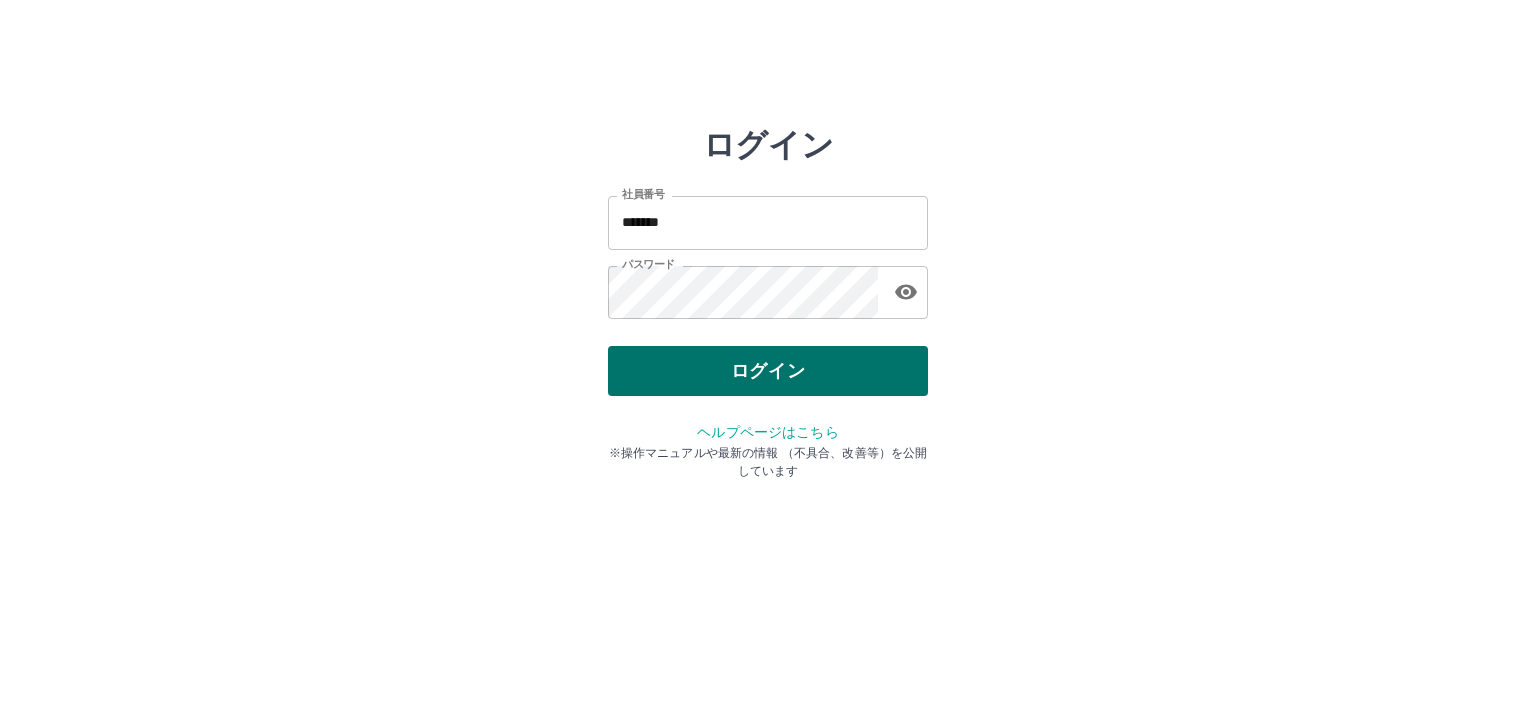 click on "ログイン" at bounding box center (768, 371) 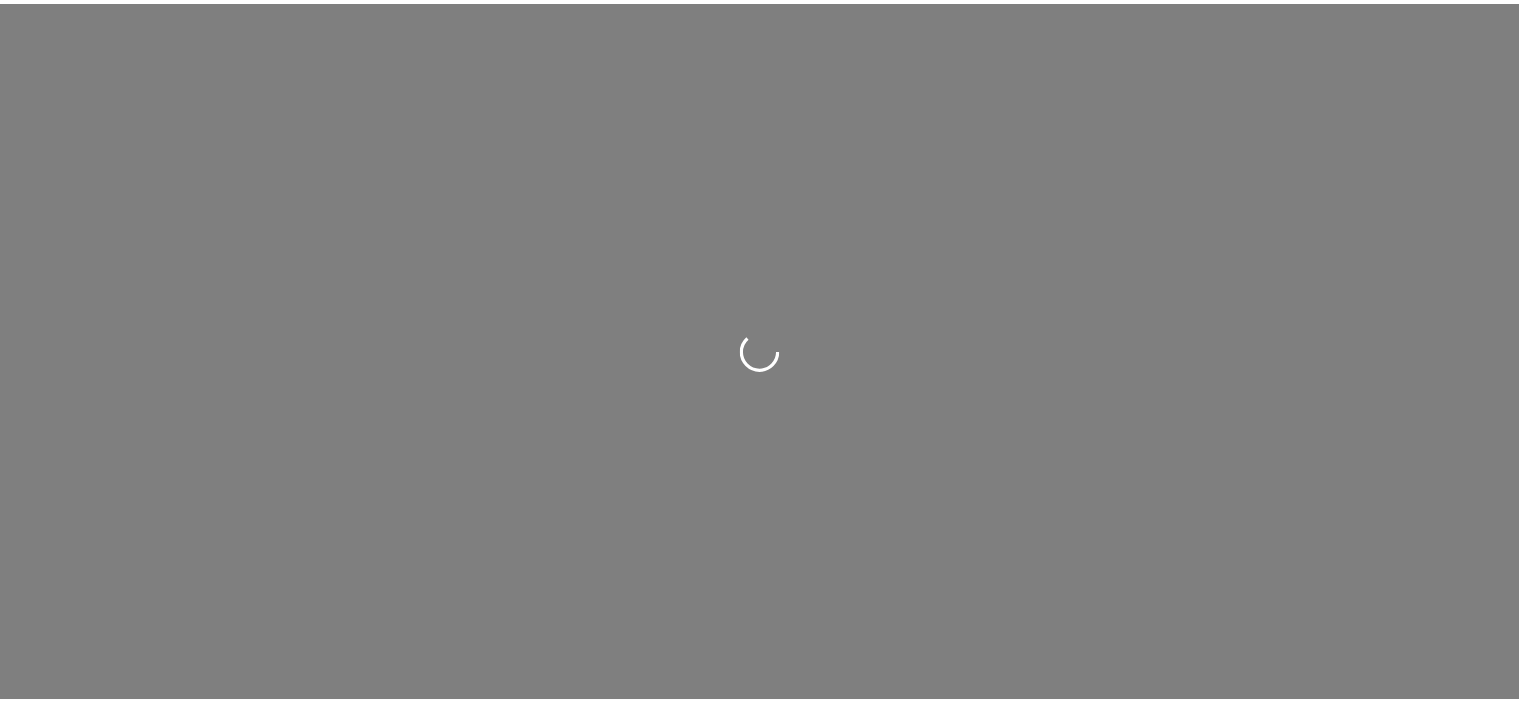 scroll, scrollTop: 0, scrollLeft: 0, axis: both 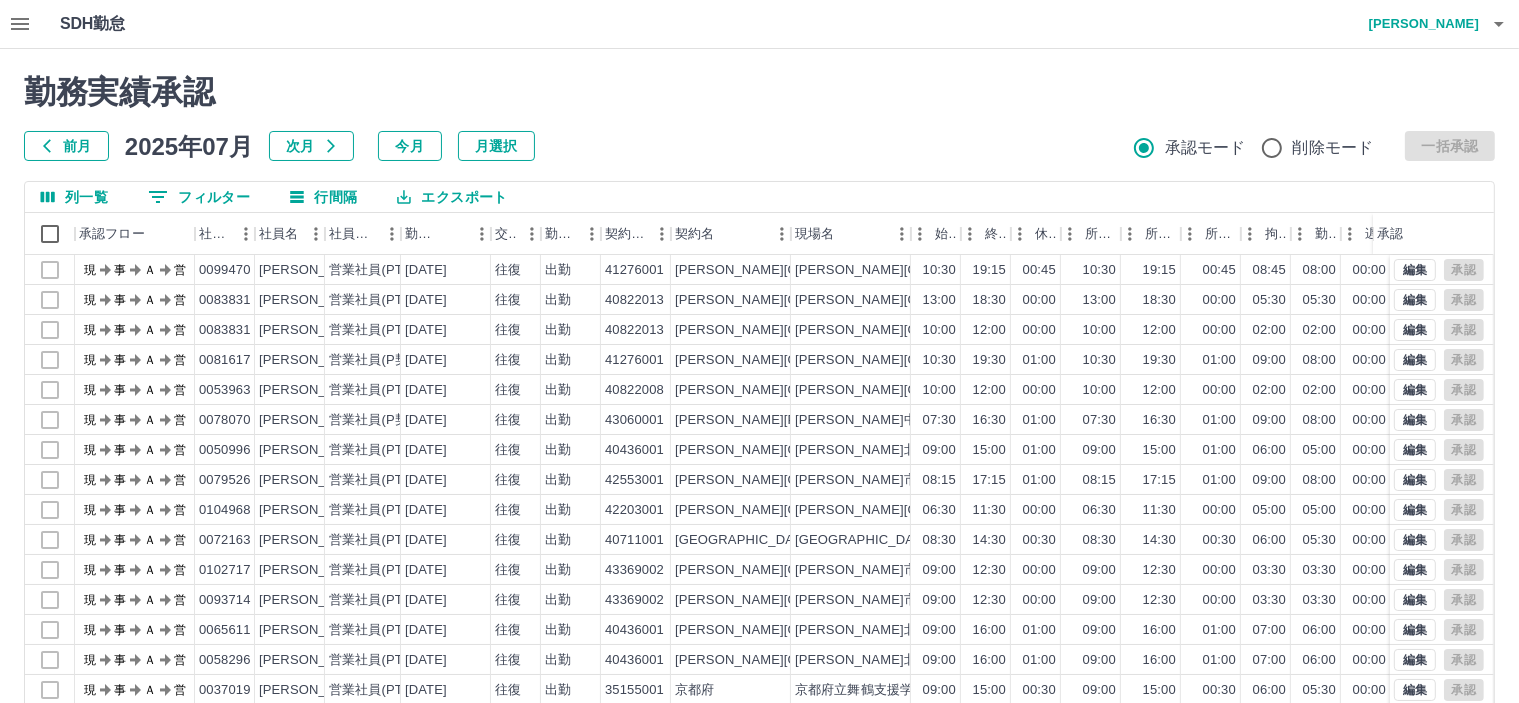 click 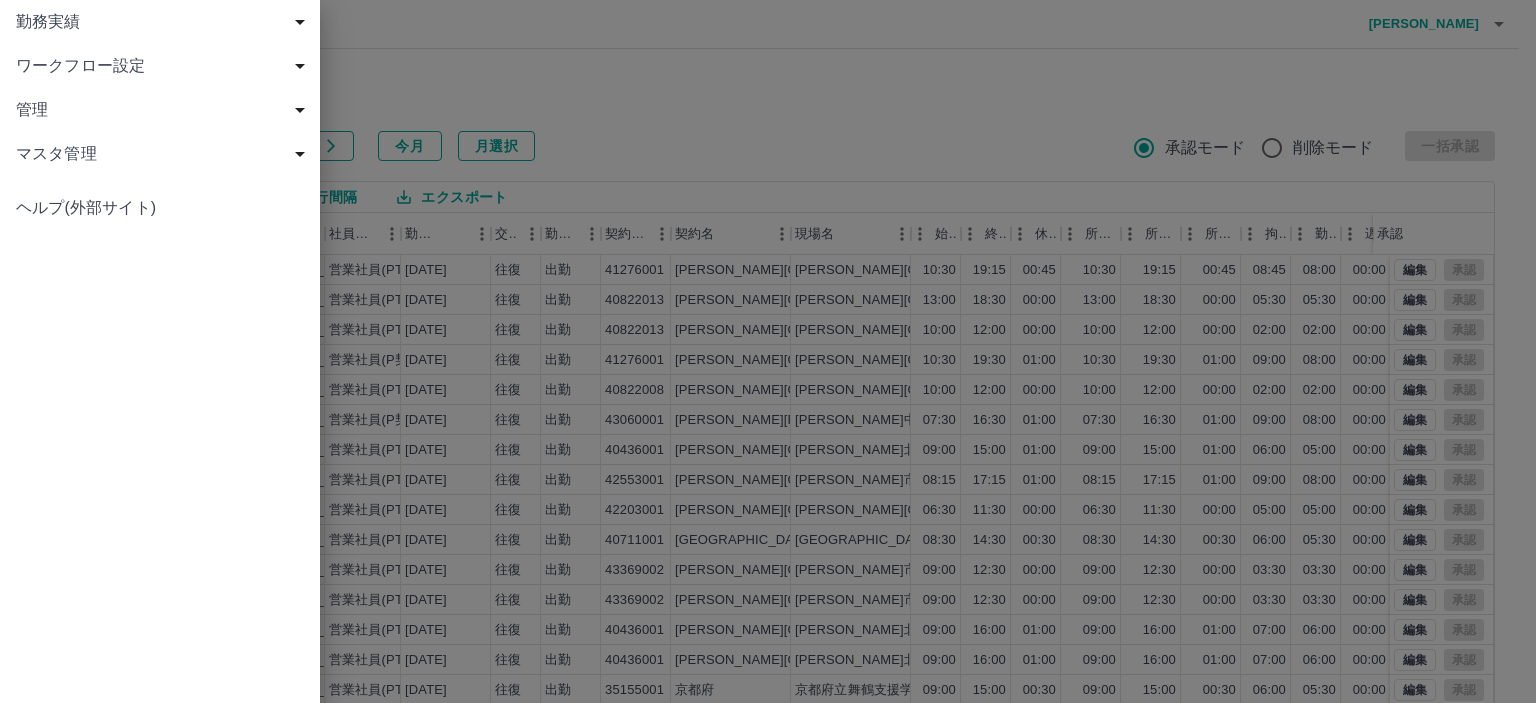 click on "マスタ管理" at bounding box center [164, 154] 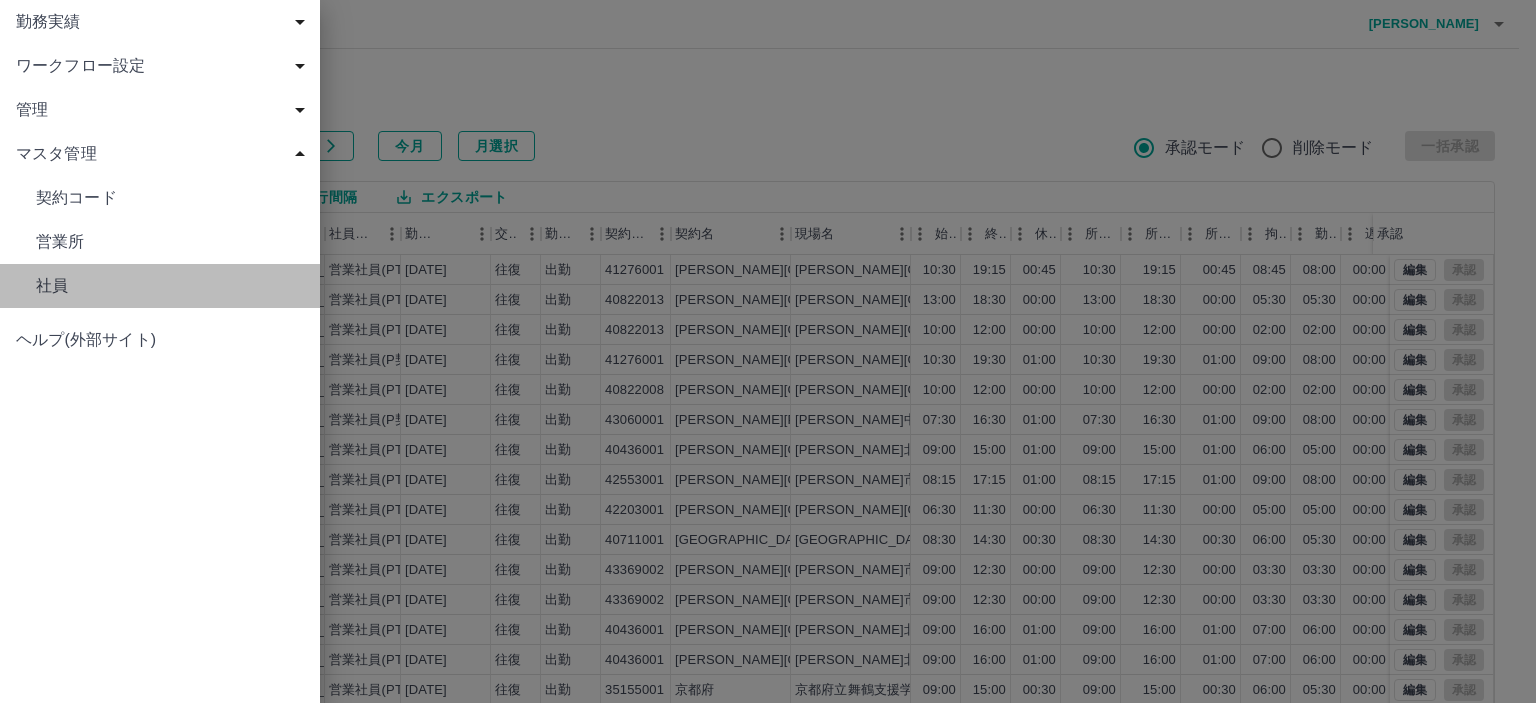 click on "社員" at bounding box center [170, 286] 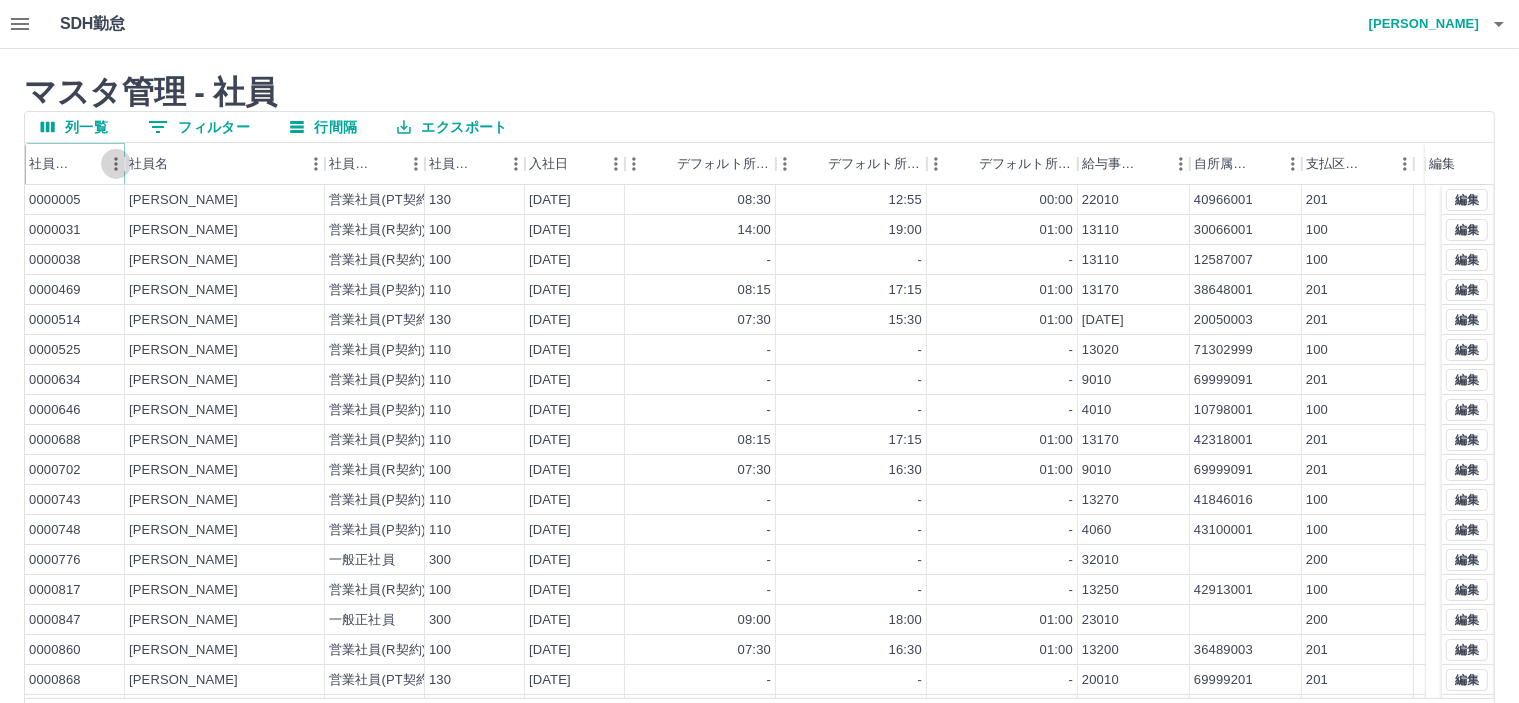 click 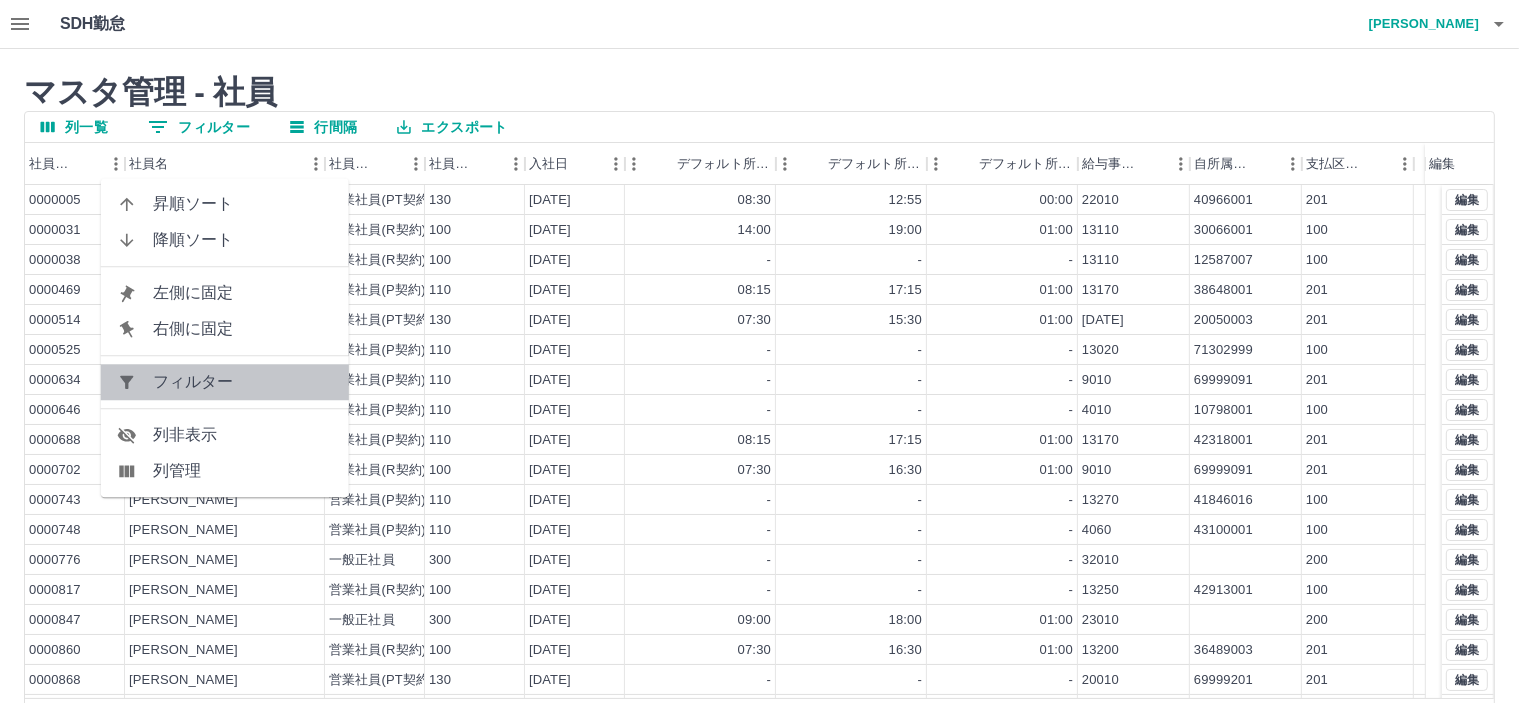 click on "フィルター" at bounding box center [243, 382] 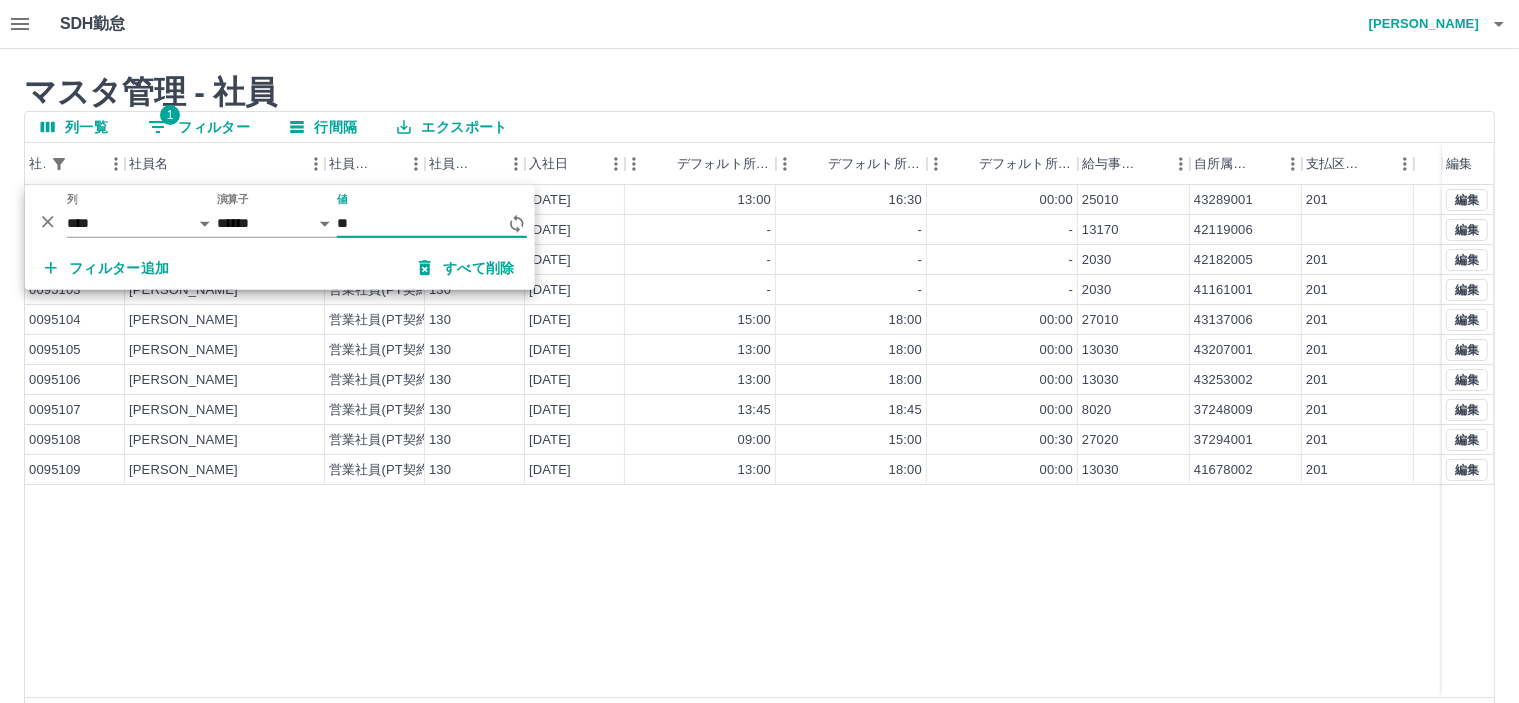 type on "*" 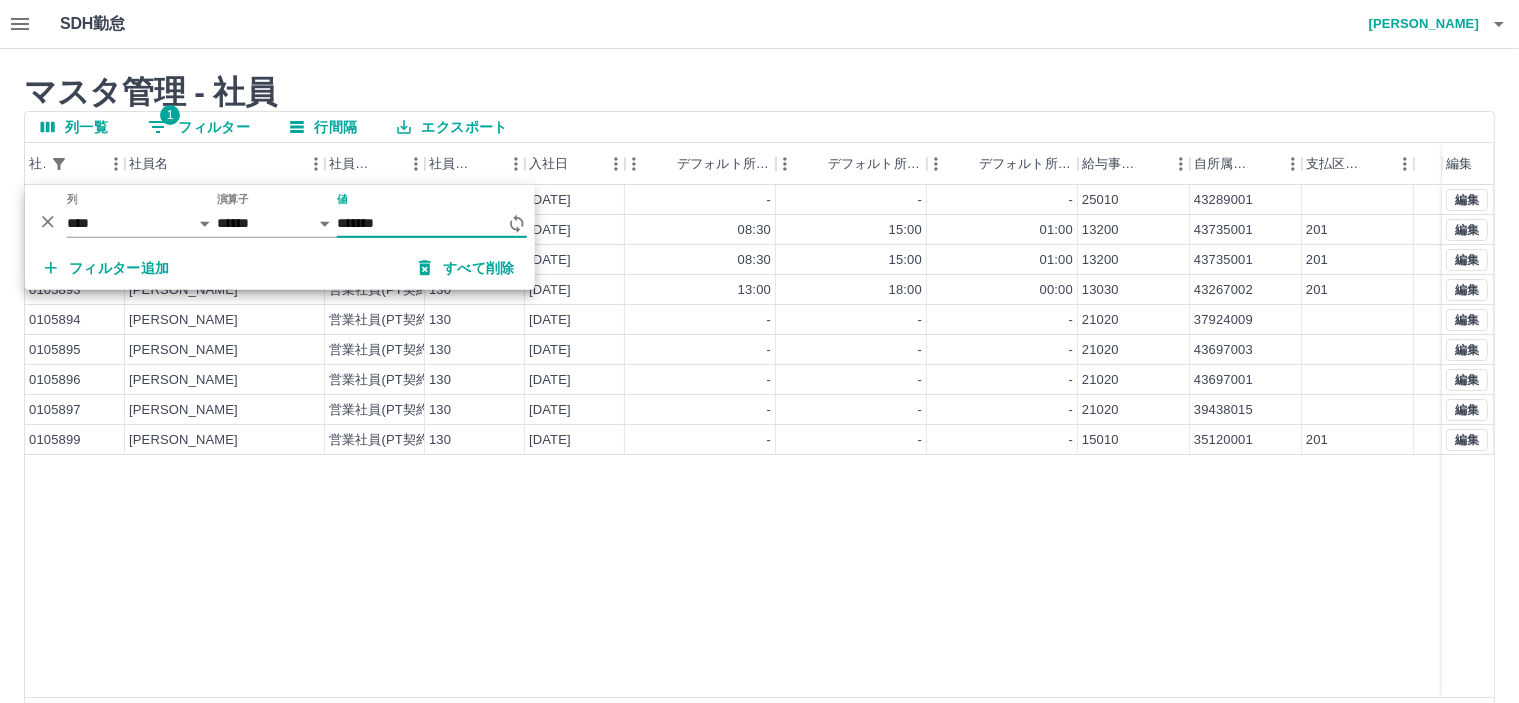 type on "*******" 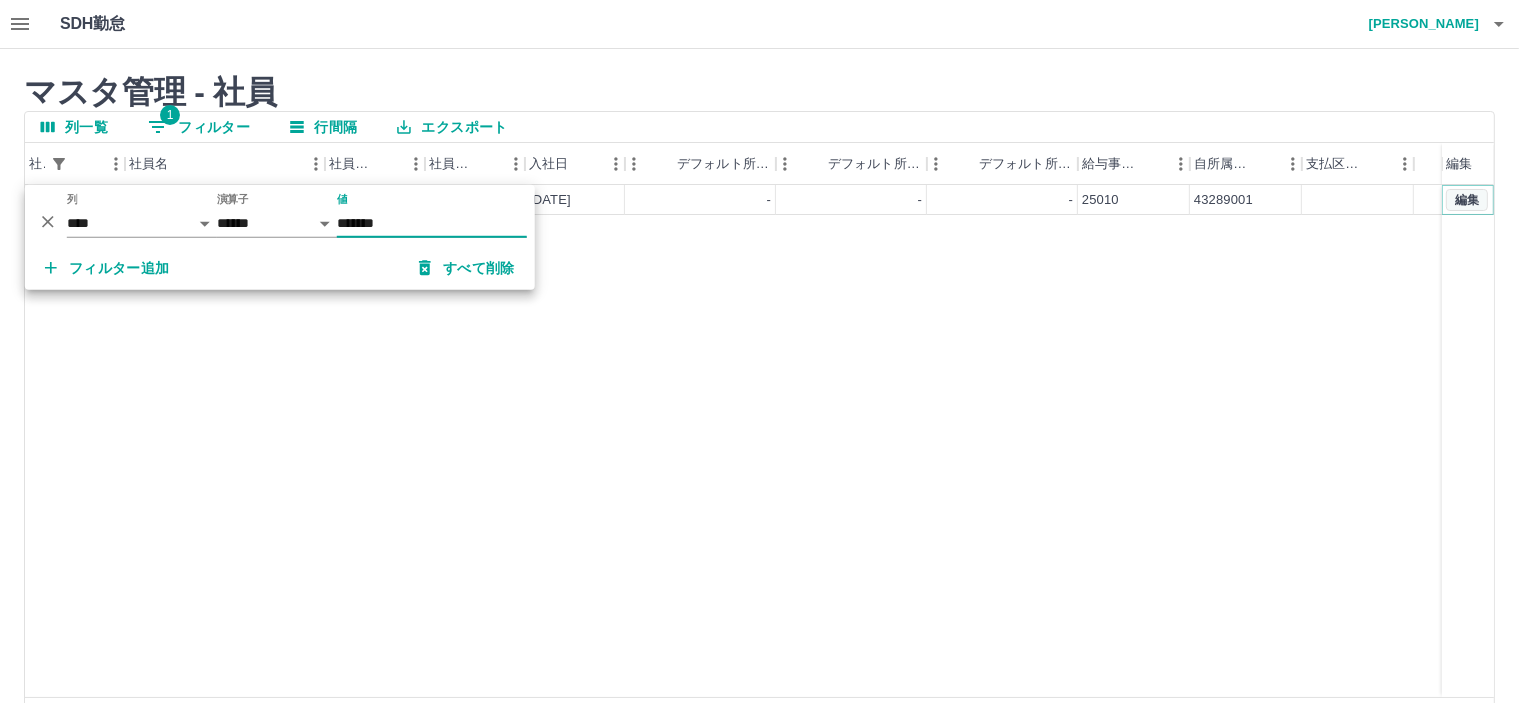 click on "編集" at bounding box center (1467, 200) 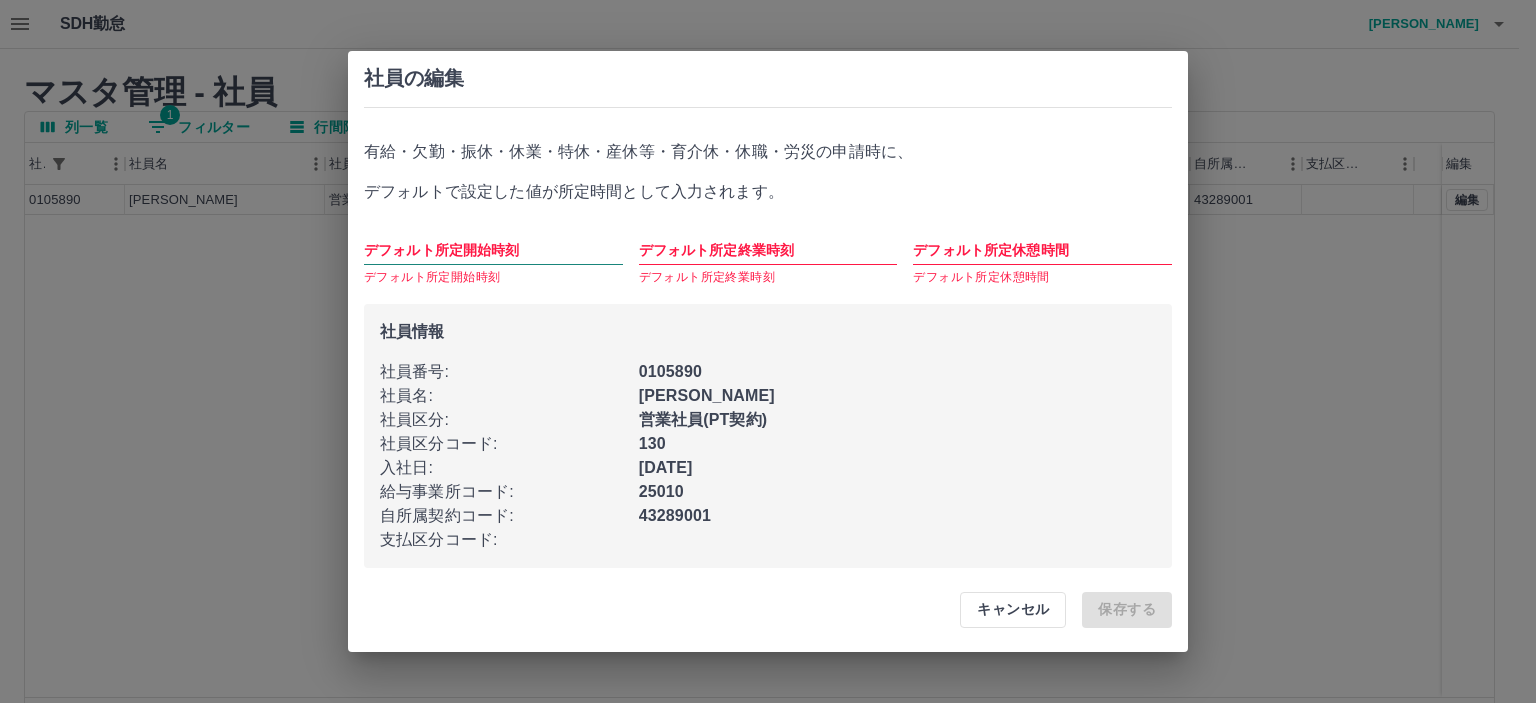 click on "デフォルト所定開始時刻" at bounding box center [493, 250] 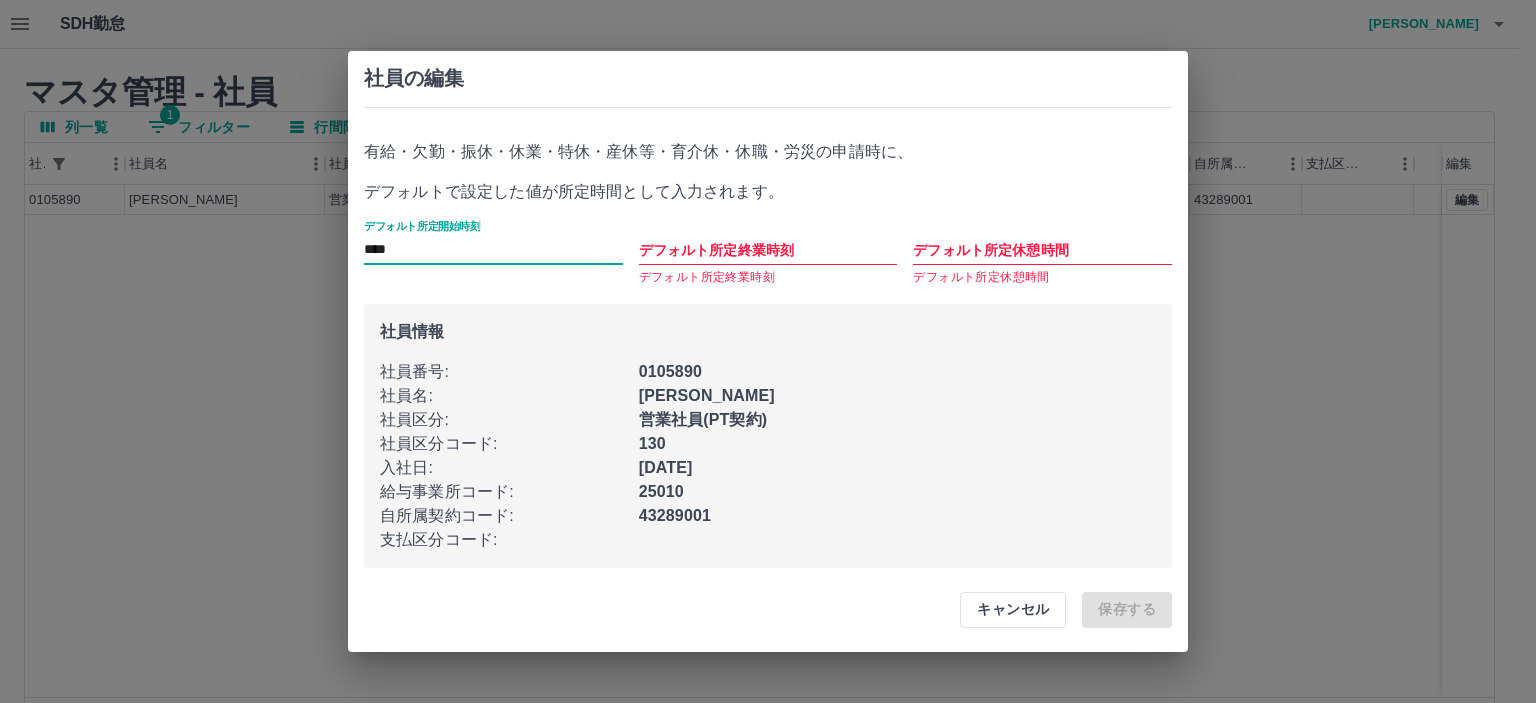 type on "****" 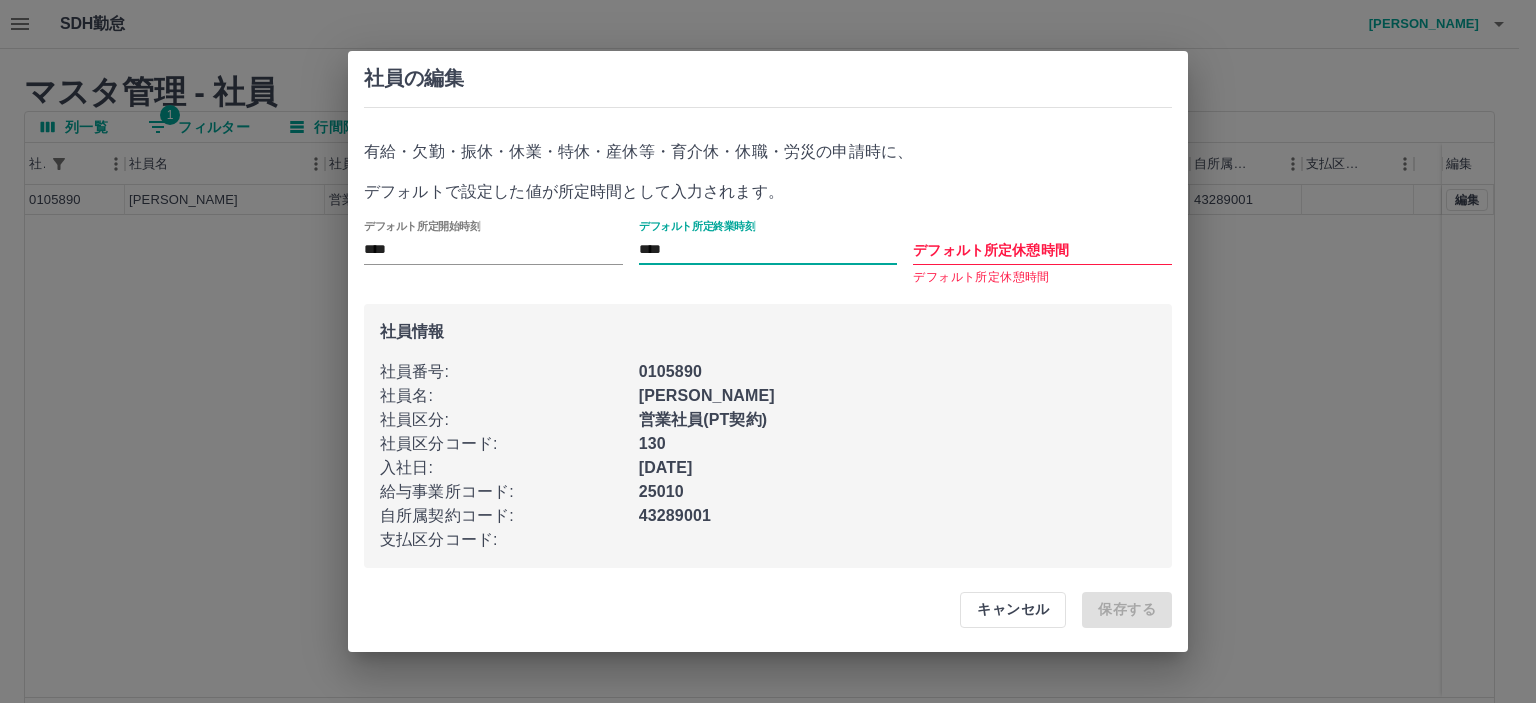 type on "****" 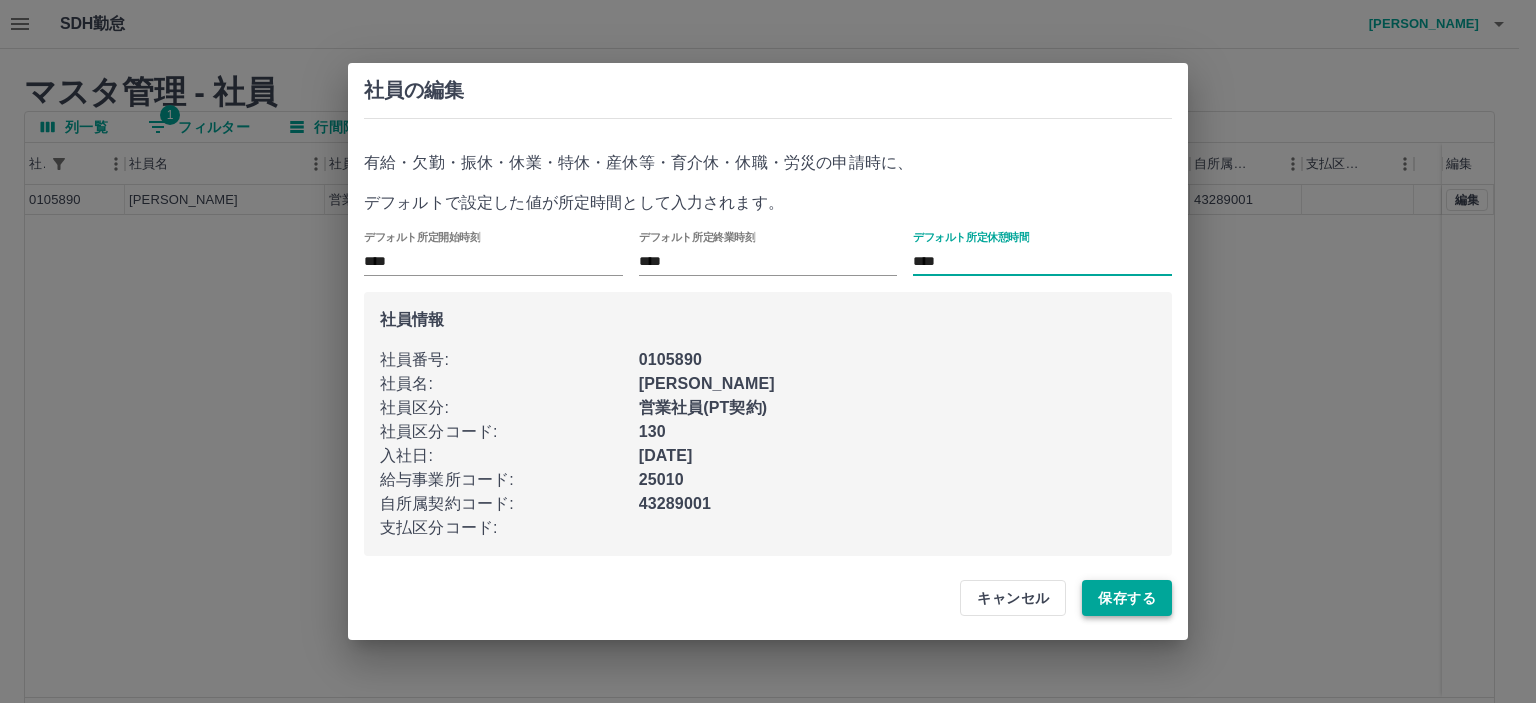 type on "****" 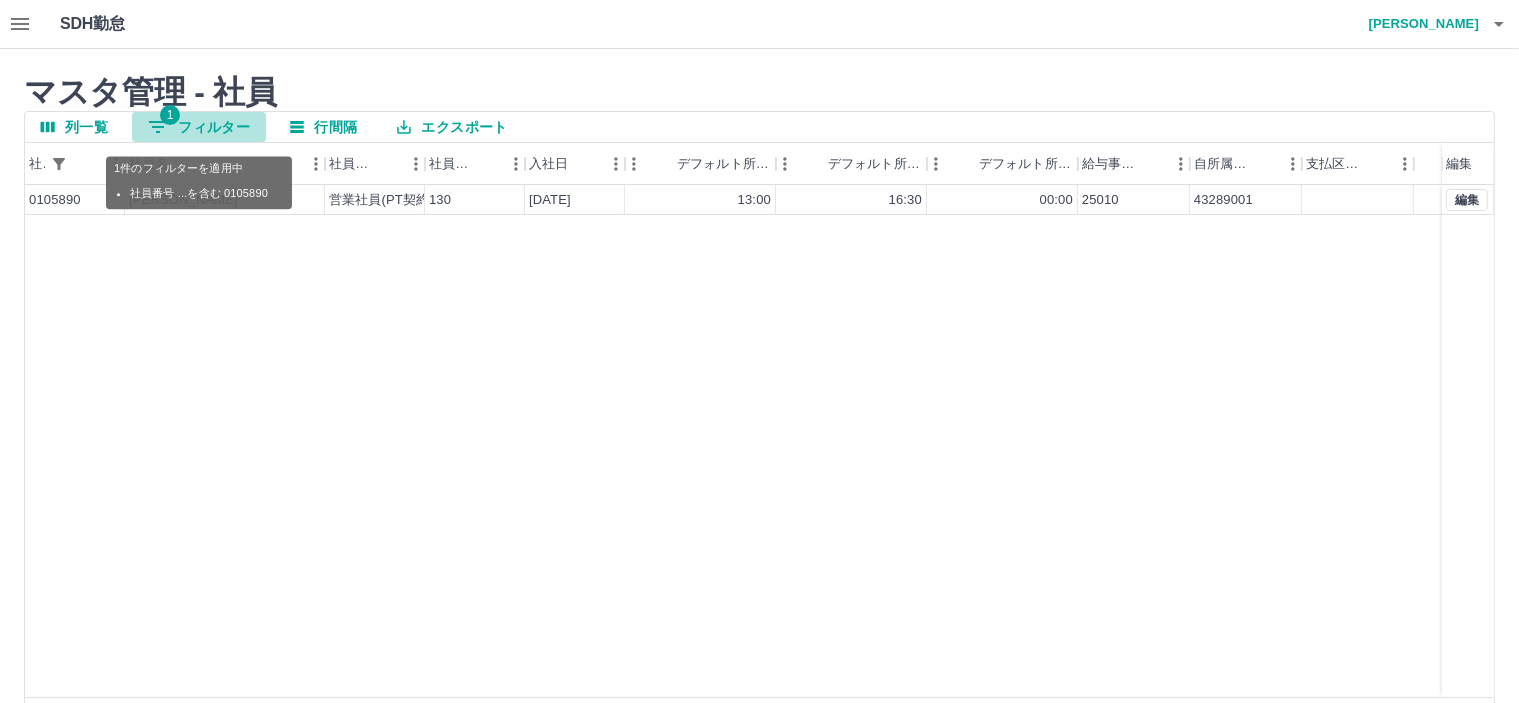 click on "1" at bounding box center (170, 115) 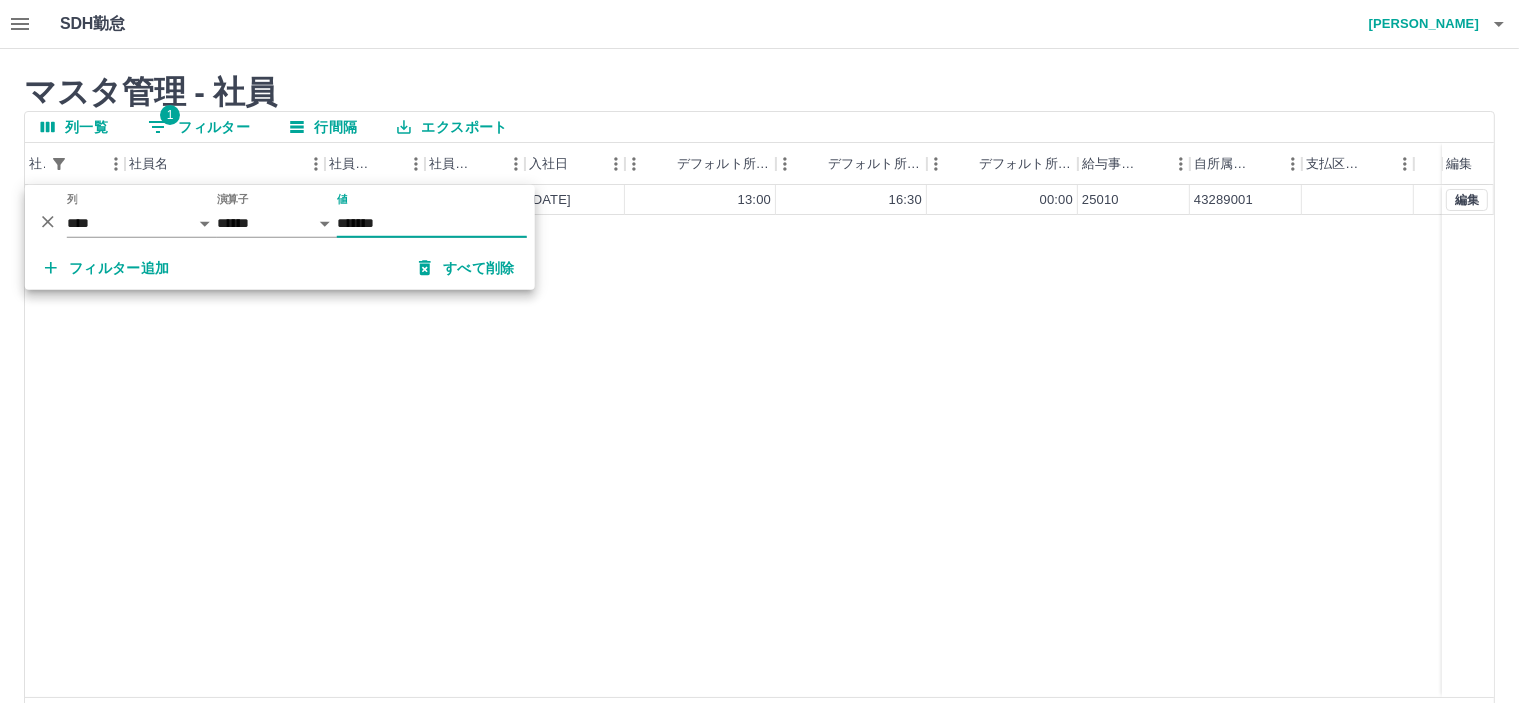 drag, startPoint x: 407, startPoint y: 219, endPoint x: 277, endPoint y: 215, distance: 130.06152 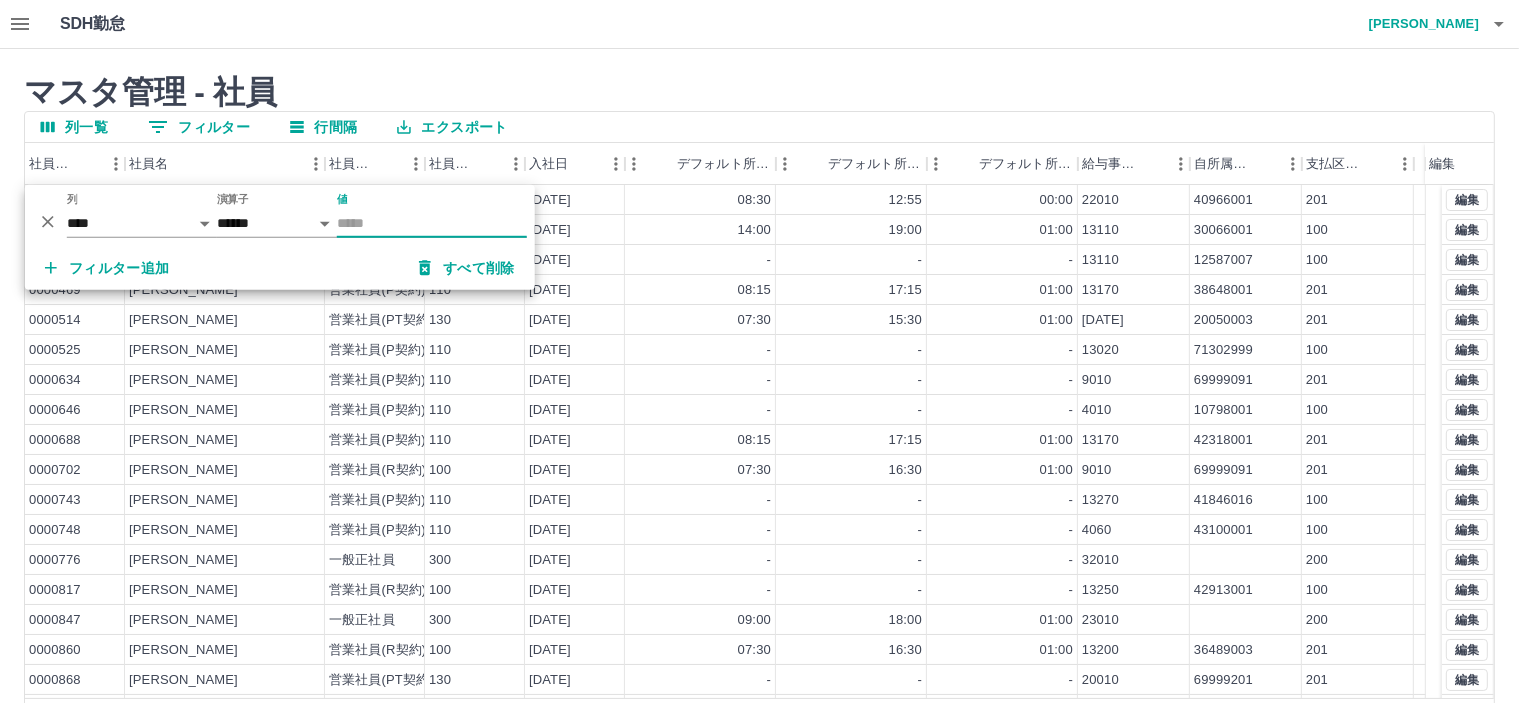 type 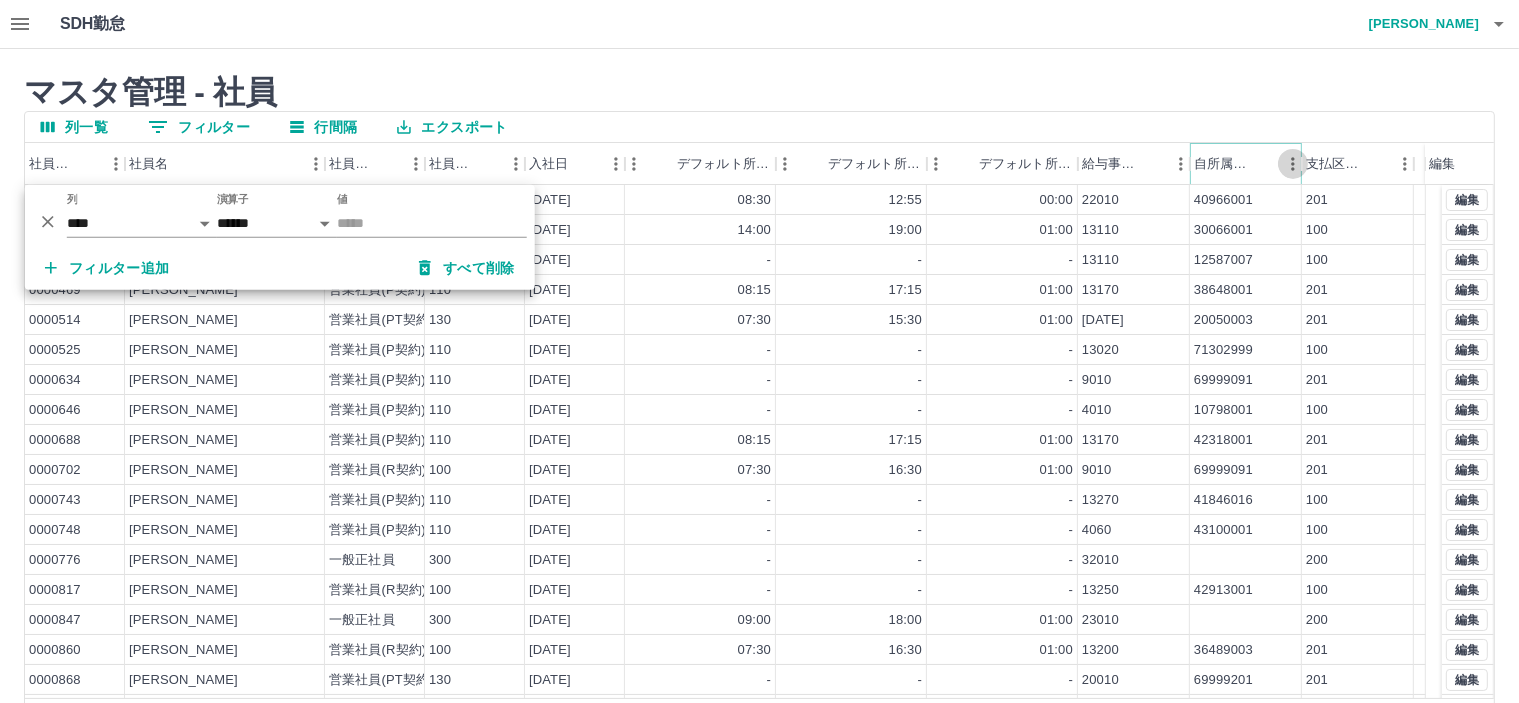 click 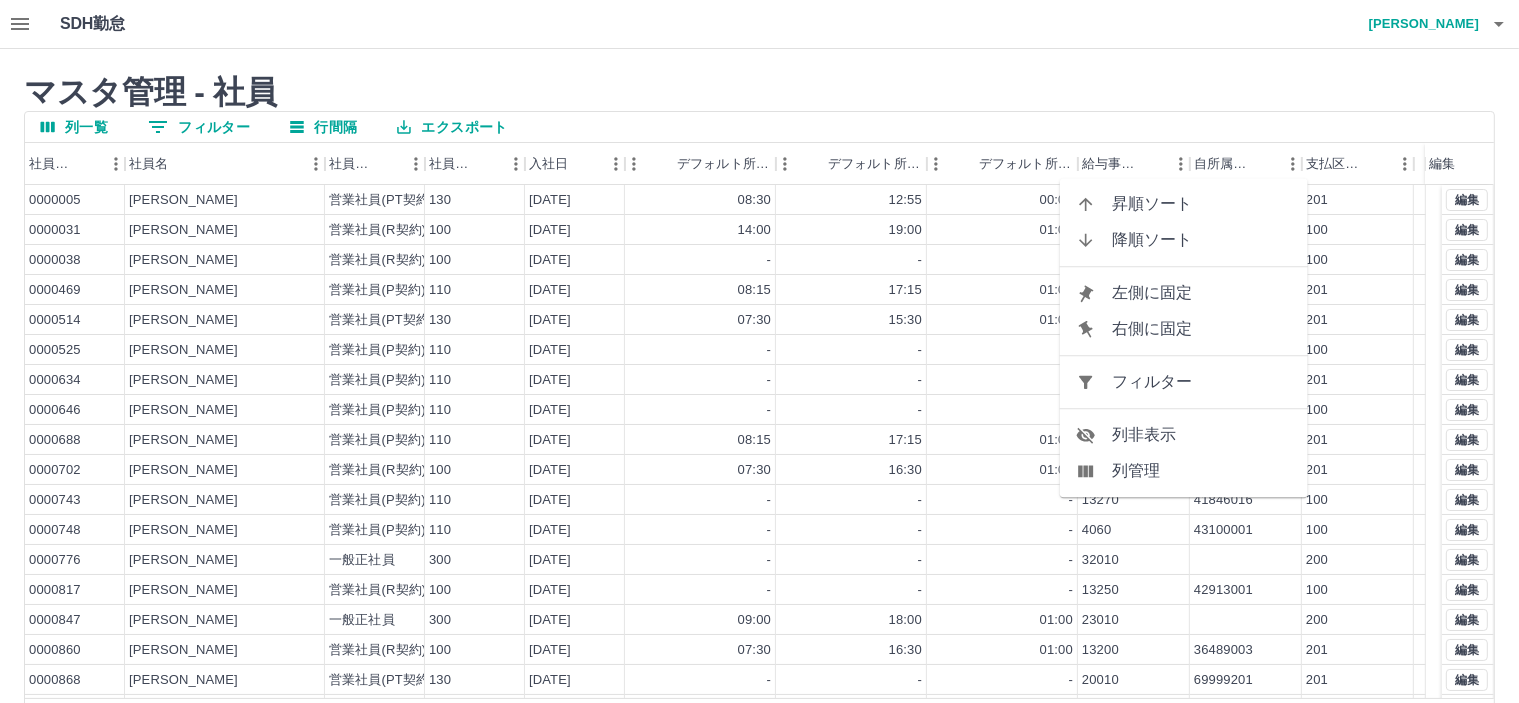 click on "フィルター" at bounding box center [1202, 382] 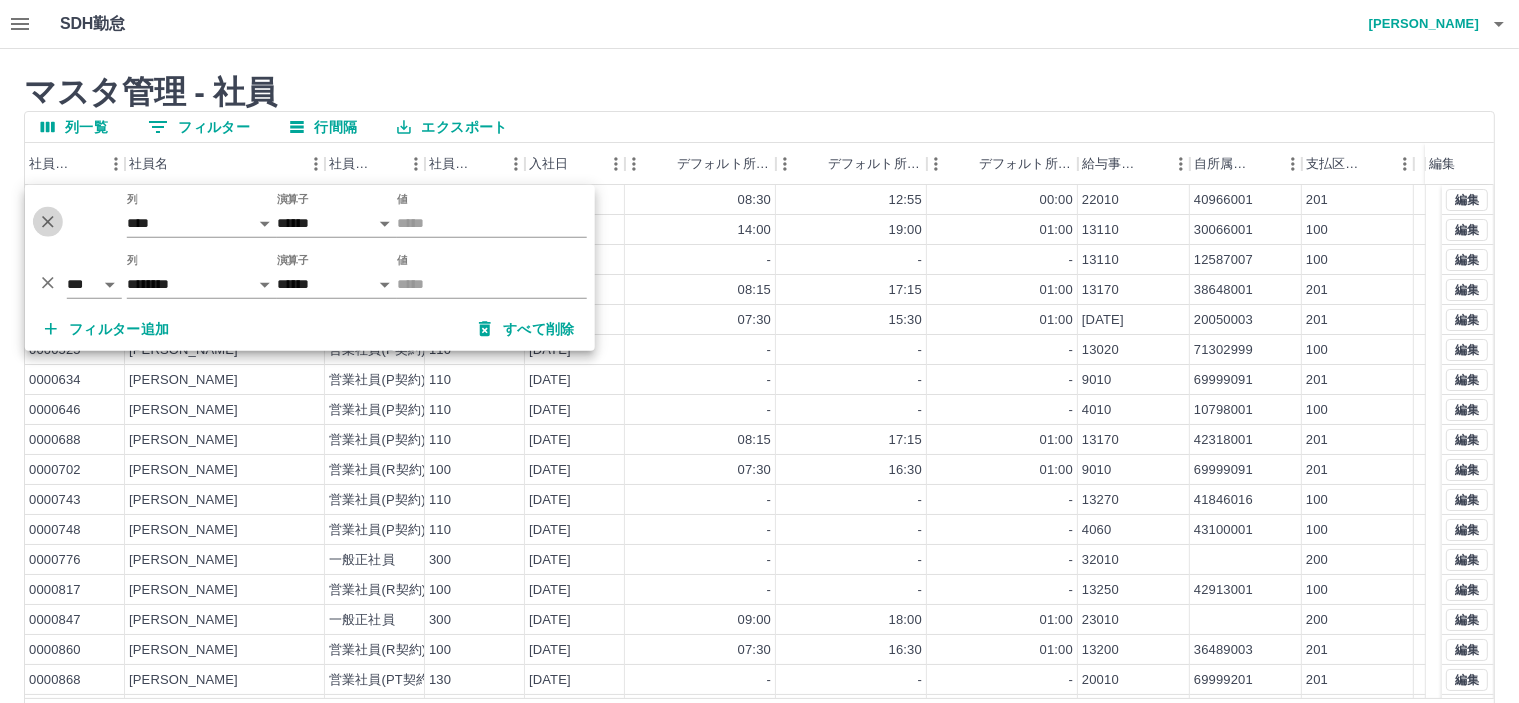 click 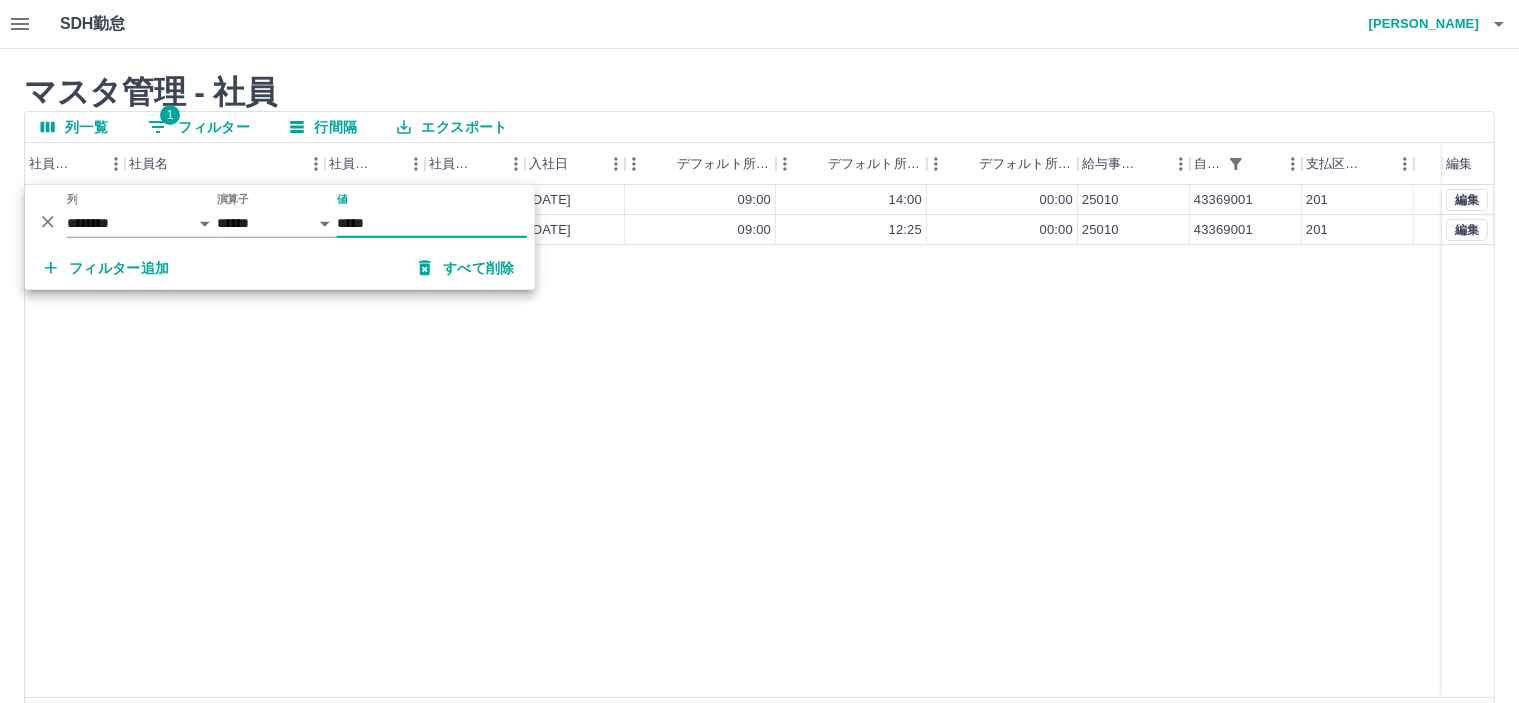 type on "*****" 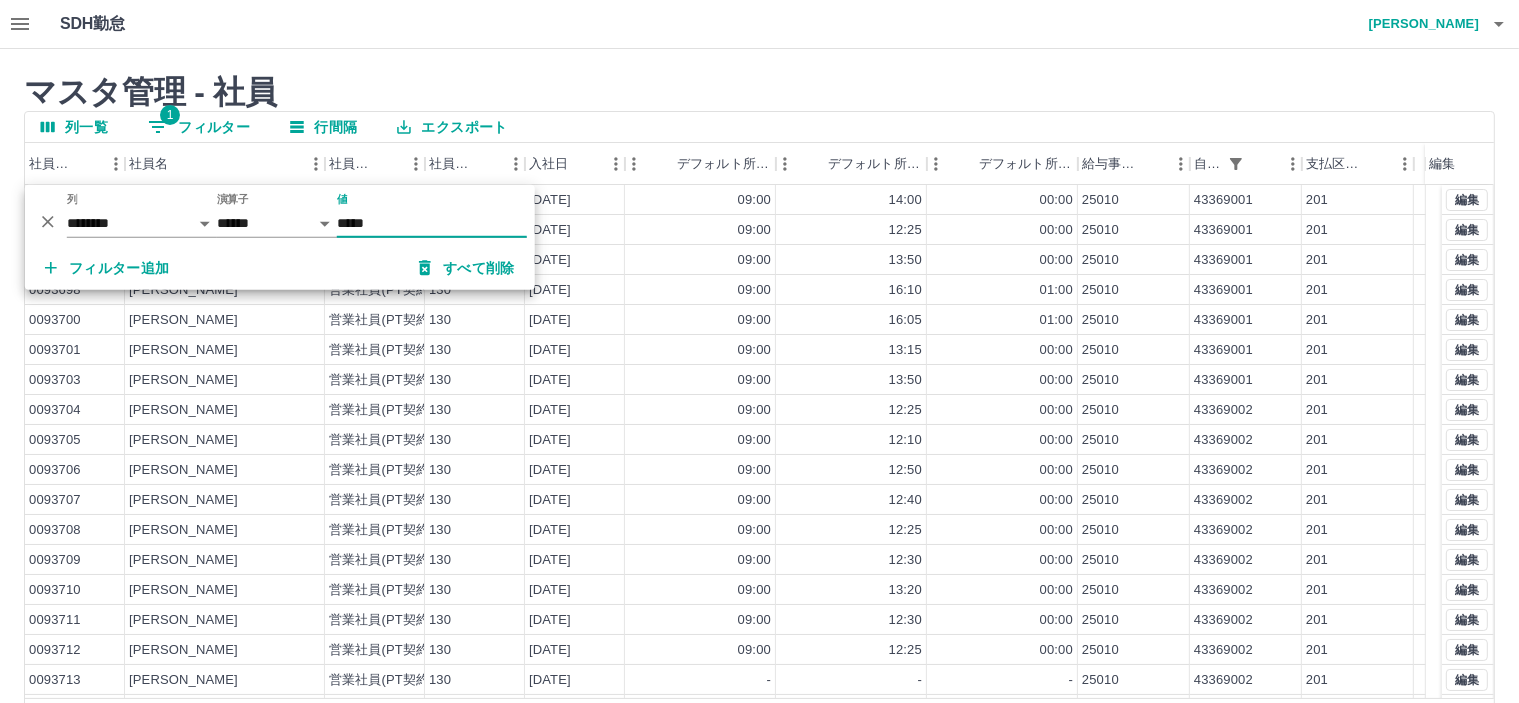 click on "マスタ管理 - 社員 列一覧 1 フィルター 行間隔 エクスポート 社員番号 社員名 社員区分 社員区分コード 入社日 デフォルト所定開始時刻 デフォルト所定終業時刻 デフォルト所定休憩時間 給与事業所コード 自所属契約コード 支払区分コード 編集 0093695 赤土　晃子 営業社員(PT契約) 130 2024-04-01 09:00 14:00 00:00 25010 43369001 201 0093696 山下　宏美 営業社員(PT契約) 130 2024-04-01 09:00 12:25 00:00 25010 43369001 201 0093697 山田　恵子 営業社員(PT契約) 130 2024-04-01 09:00 13:50 00:00 25010 43369001 201 0093698 桐村　朱実 営業社員(PT契約) 130 2024-04-01 09:00 16:10 01:00 25010 43369001 201 0093700 下田　歩 営業社員(PT契約) 130 2024-04-01 09:00 16:05 01:00 25010 43369001 201 0093701 名越　由美 営業社員(PT契約) 130 2024-04-01 09:00 13:15 00:00 25010 43369001 201 0093703 森田　治美 営業社員(PT契約) 130 2024-04-01 09:00 13:50 00:00 25010 43369001 201 130" at bounding box center [759, 412] 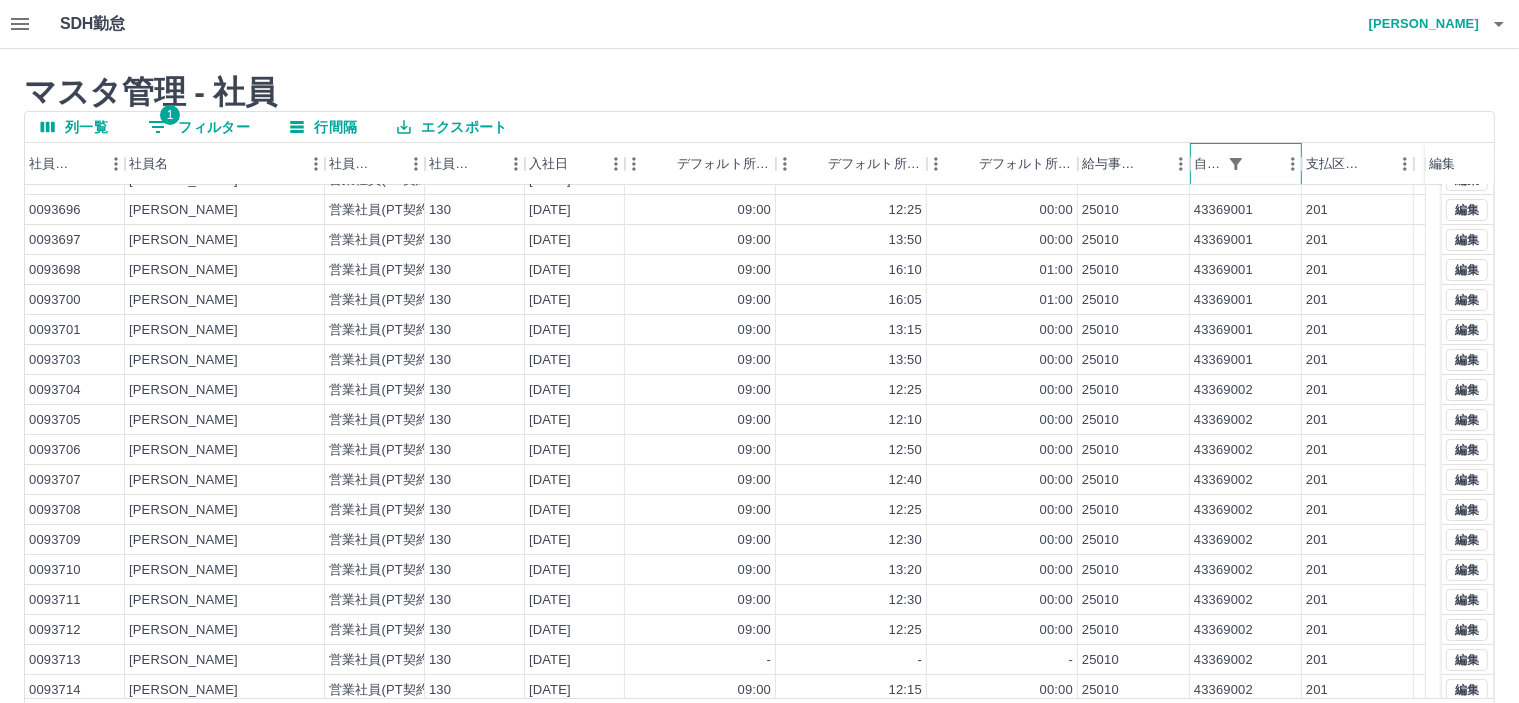 scroll, scrollTop: 0, scrollLeft: 0, axis: both 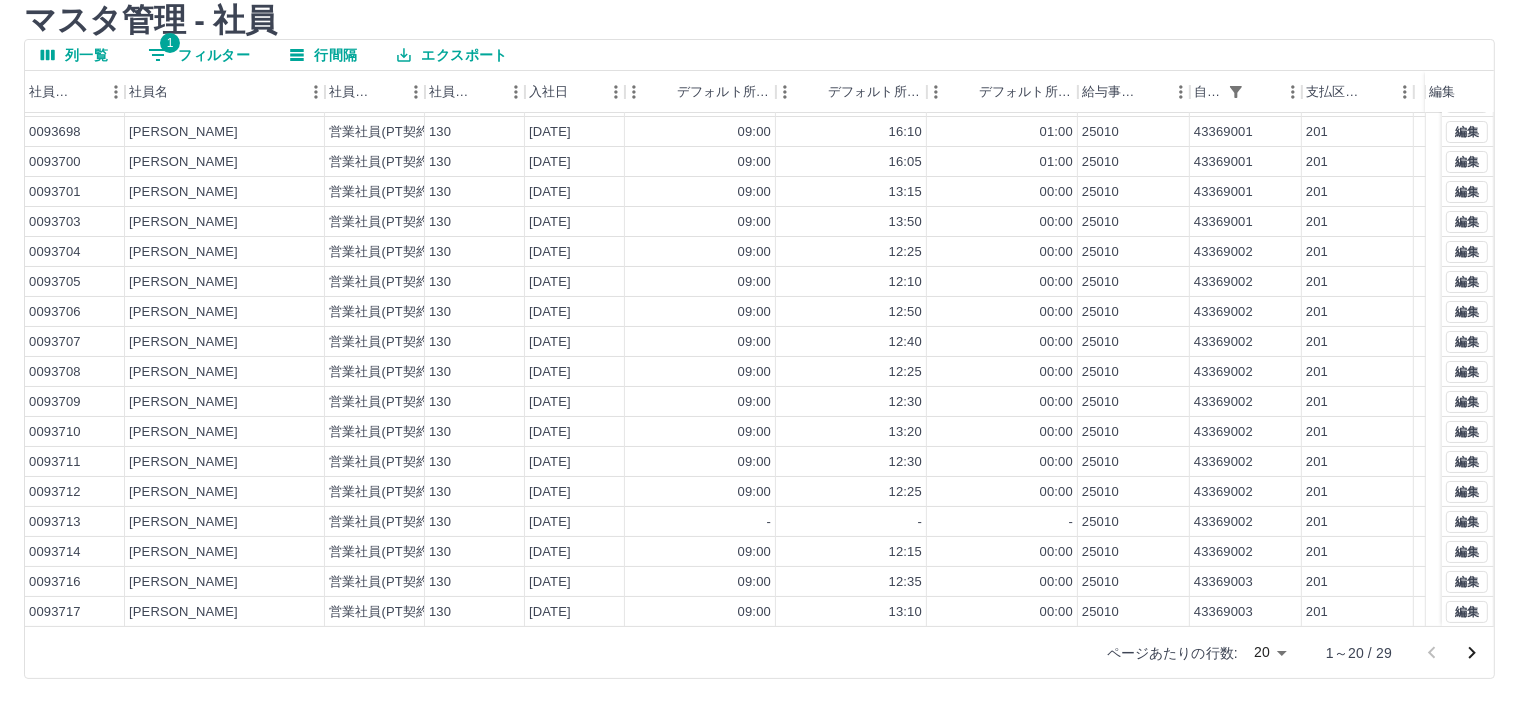 click on "SDH勤怠 皆元　佐紀 マスタ管理 - 社員 列一覧 1 フィルター 行間隔 エクスポート 社員番号 社員名 社員区分 社員区分コード 入社日 デフォルト所定開始時刻 デフォルト所定終業時刻 デフォルト所定休憩時間 給与事業所コード 自所属契約コード 支払区分コード 編集 0093695 赤土　晃子 営業社員(PT契約) 130 2024-04-01 09:00 14:00 00:00 25010 43369001 201 0093696 山下　宏美 営業社員(PT契約) 130 2024-04-01 09:00 12:25 00:00 25010 43369001 201 0093697 山田　恵子 営業社員(PT契約) 130 2024-04-01 09:00 13:50 00:00 25010 43369001 201 0093698 桐村　朱実 営業社員(PT契約) 130 2024-04-01 09:00 16:10 01:00 25010 43369001 201 0093700 下田　歩 営業社員(PT契約) 130 2024-04-01 09:00 16:05 01:00 25010 43369001 201 0093701 名越　由美 営業社員(PT契約) 130 2024-04-01 09:00 13:15 00:00 25010 43369001 201 0093703 森田　治美 営業社員(PT契約) 130 2024-04-01 09:00 13:50 -" at bounding box center [759, 315] 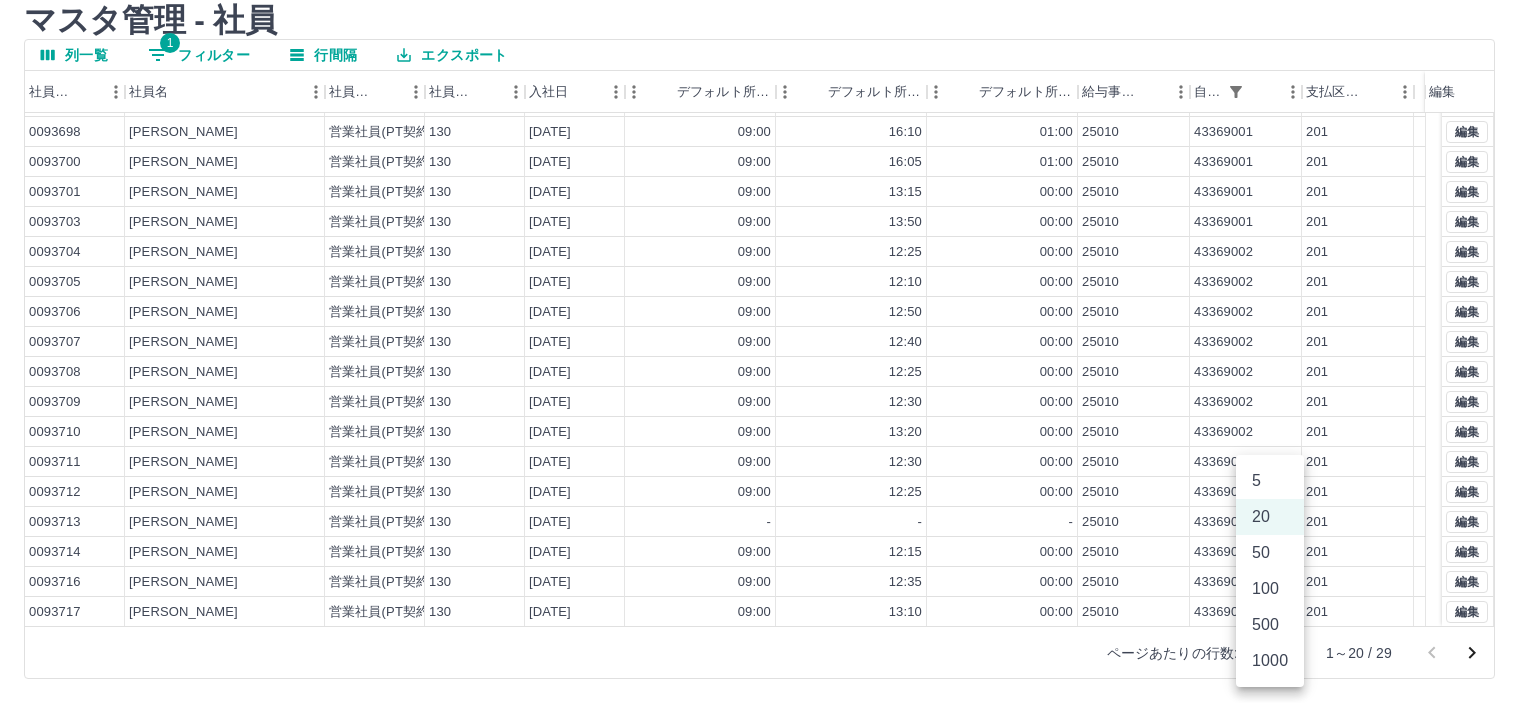 click on "100" at bounding box center [1270, 589] 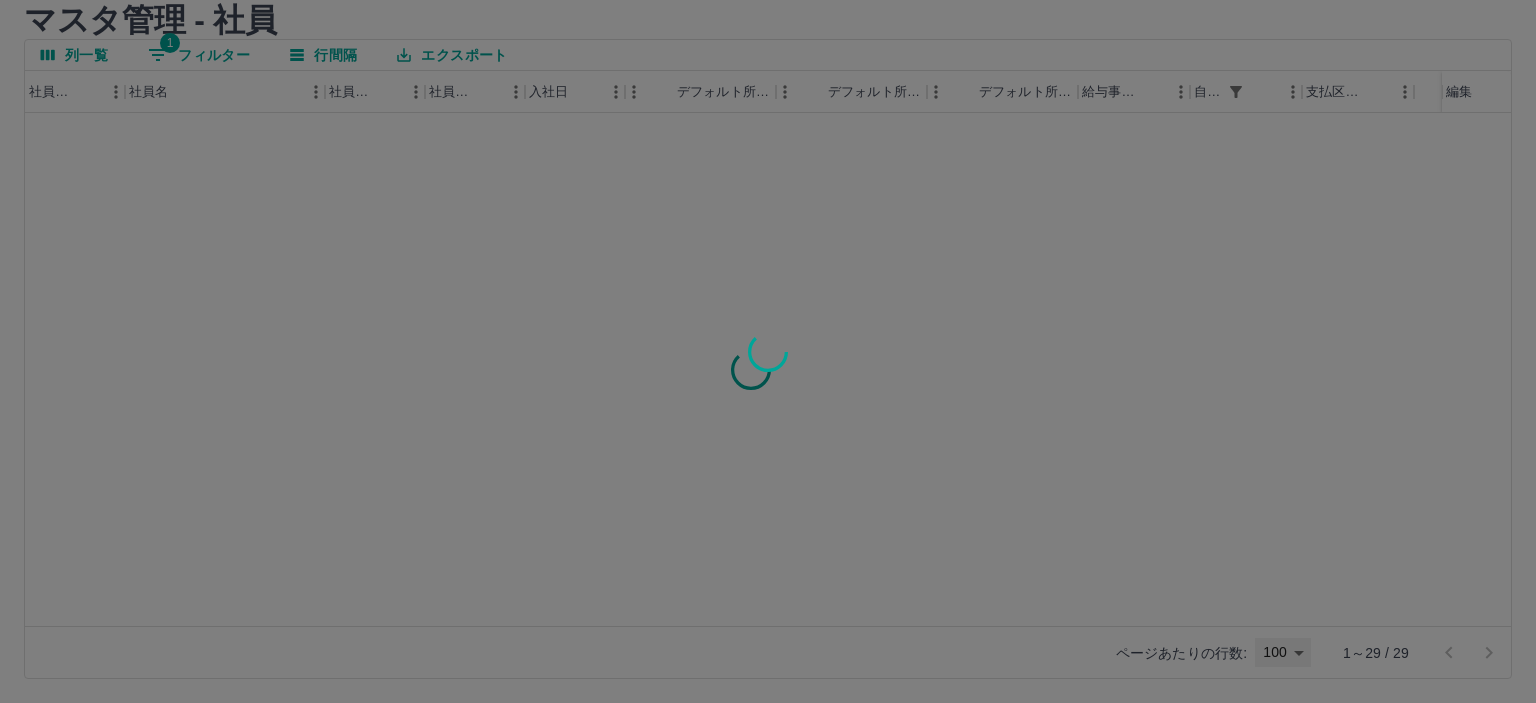 type on "***" 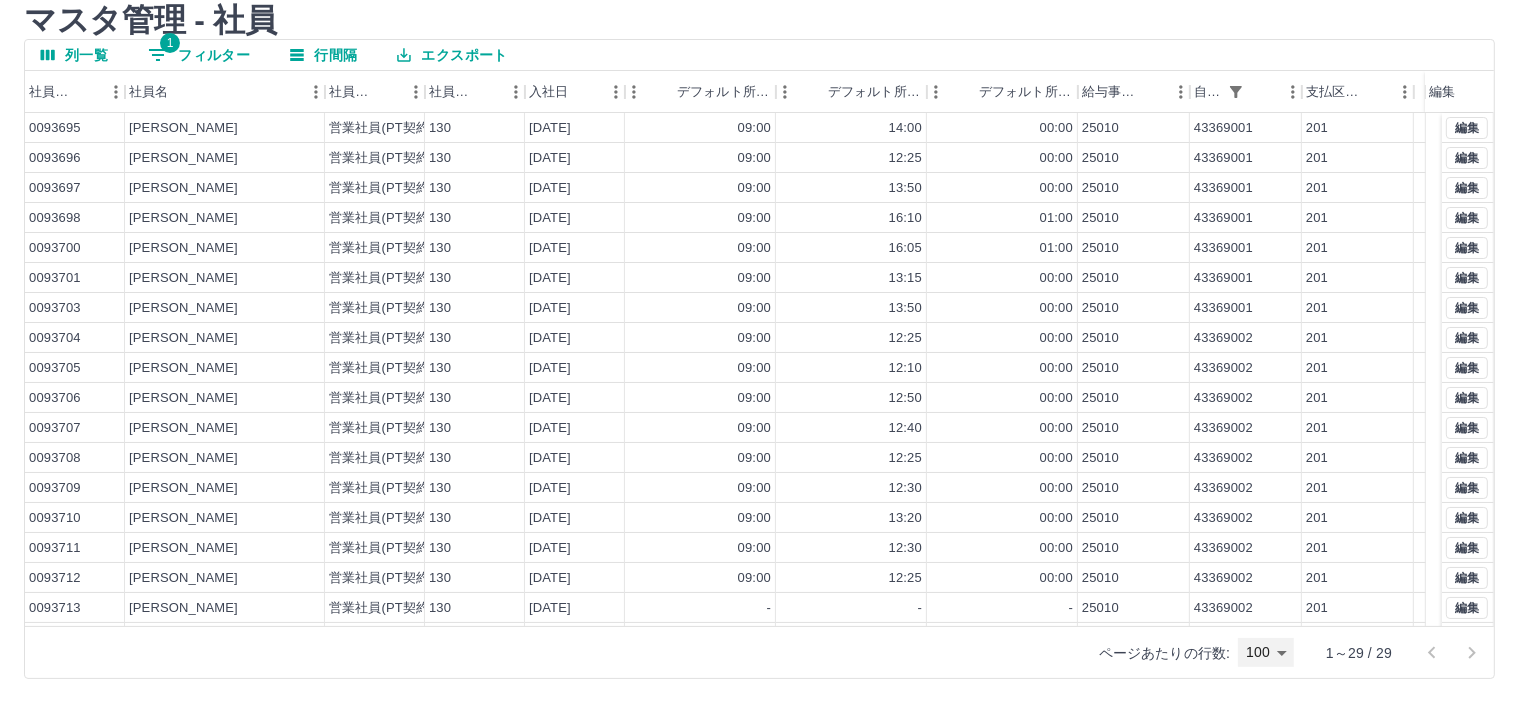 scroll, scrollTop: 356, scrollLeft: 0, axis: vertical 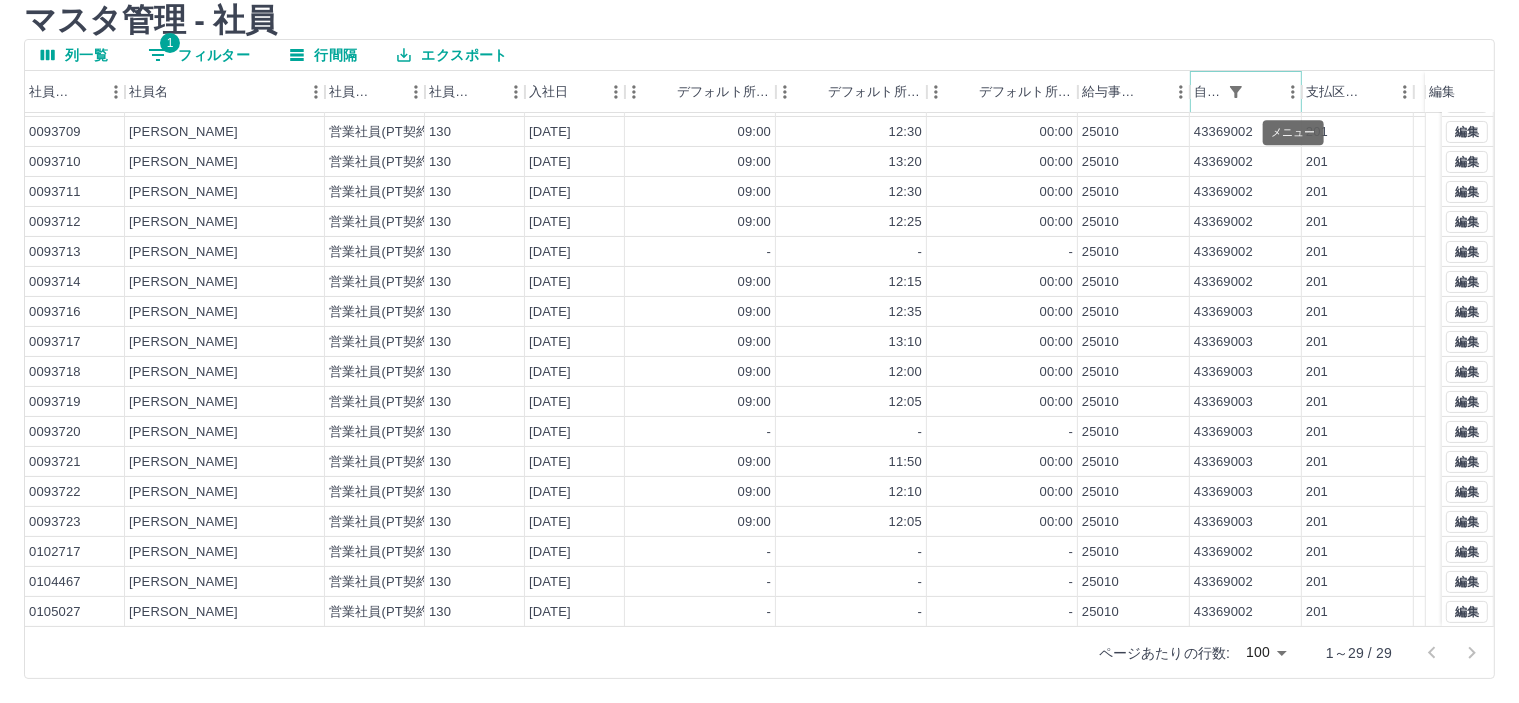 click 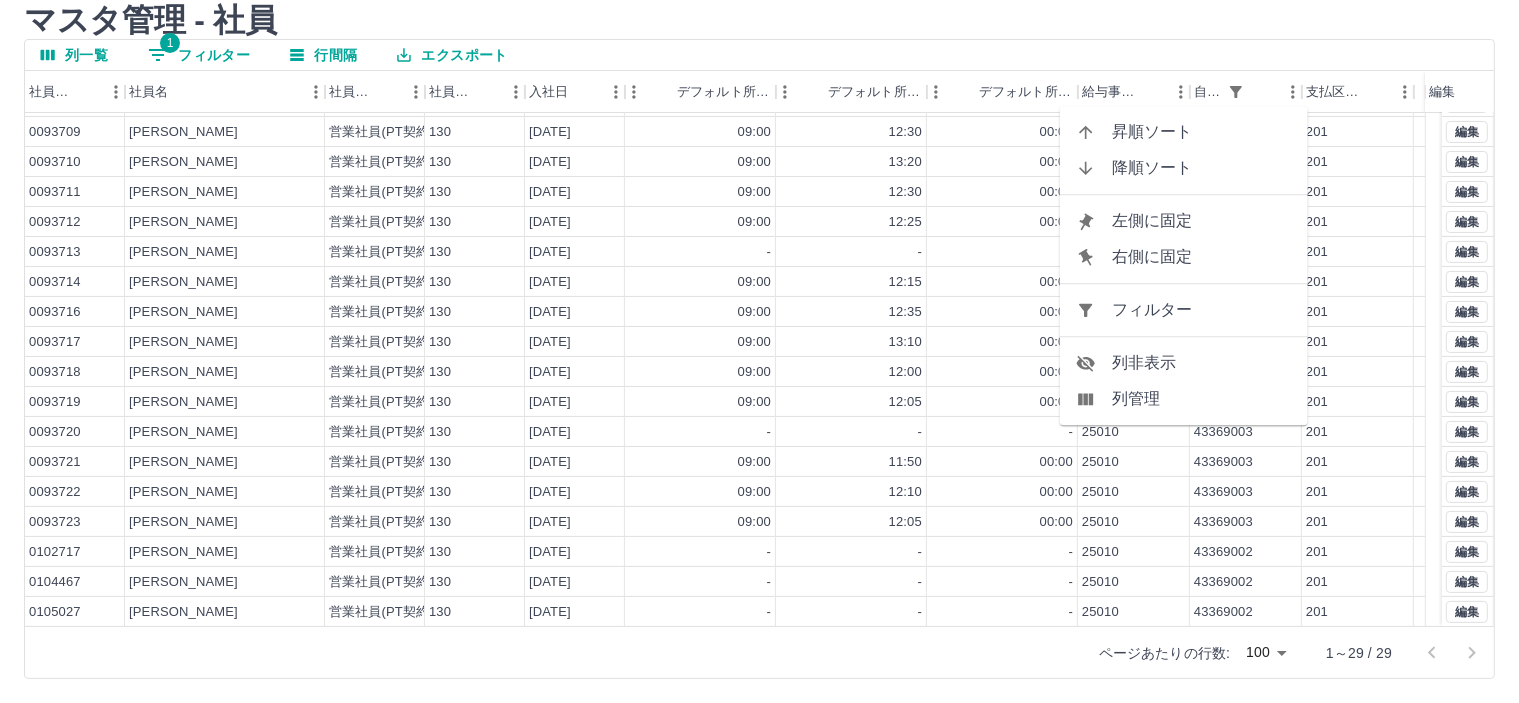 click on "フィルター" at bounding box center (1202, 310) 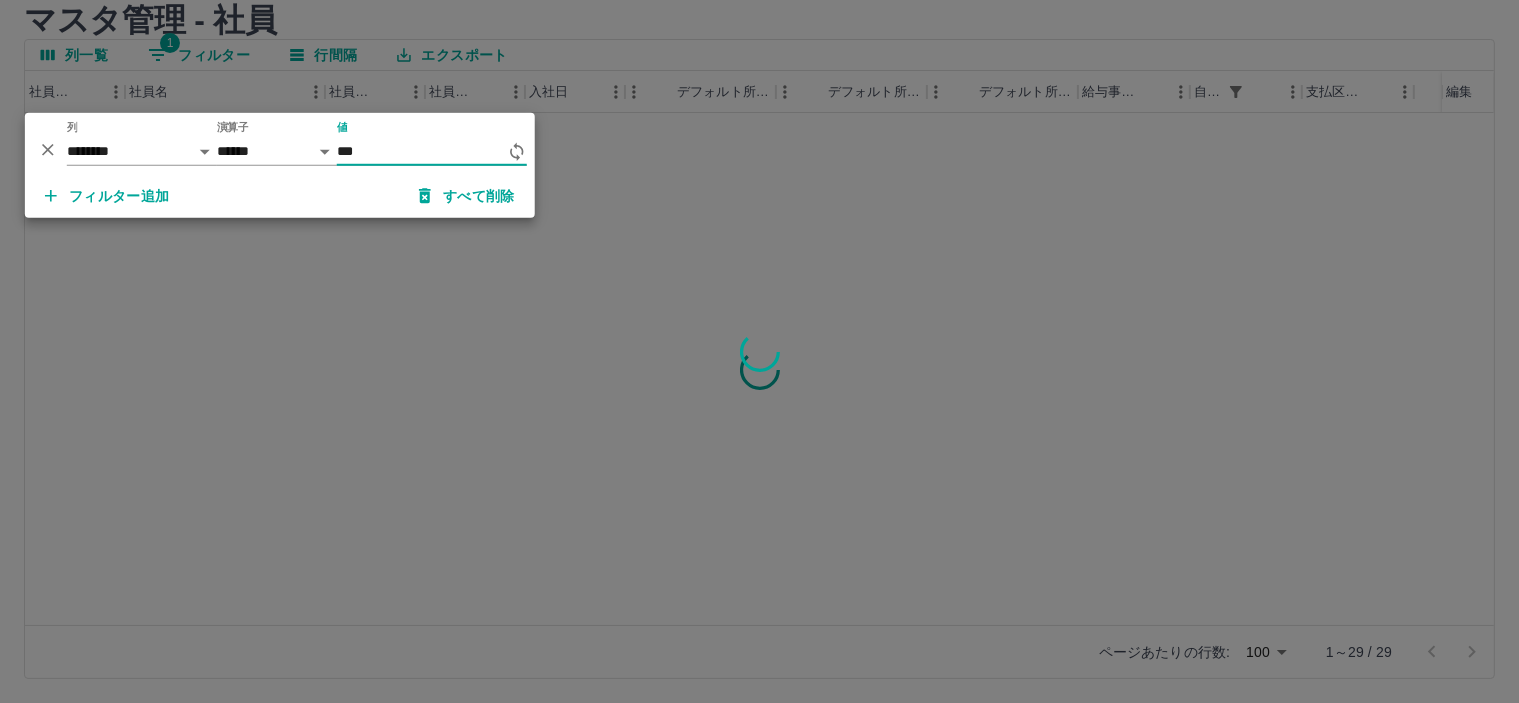 scroll, scrollTop: 0, scrollLeft: 0, axis: both 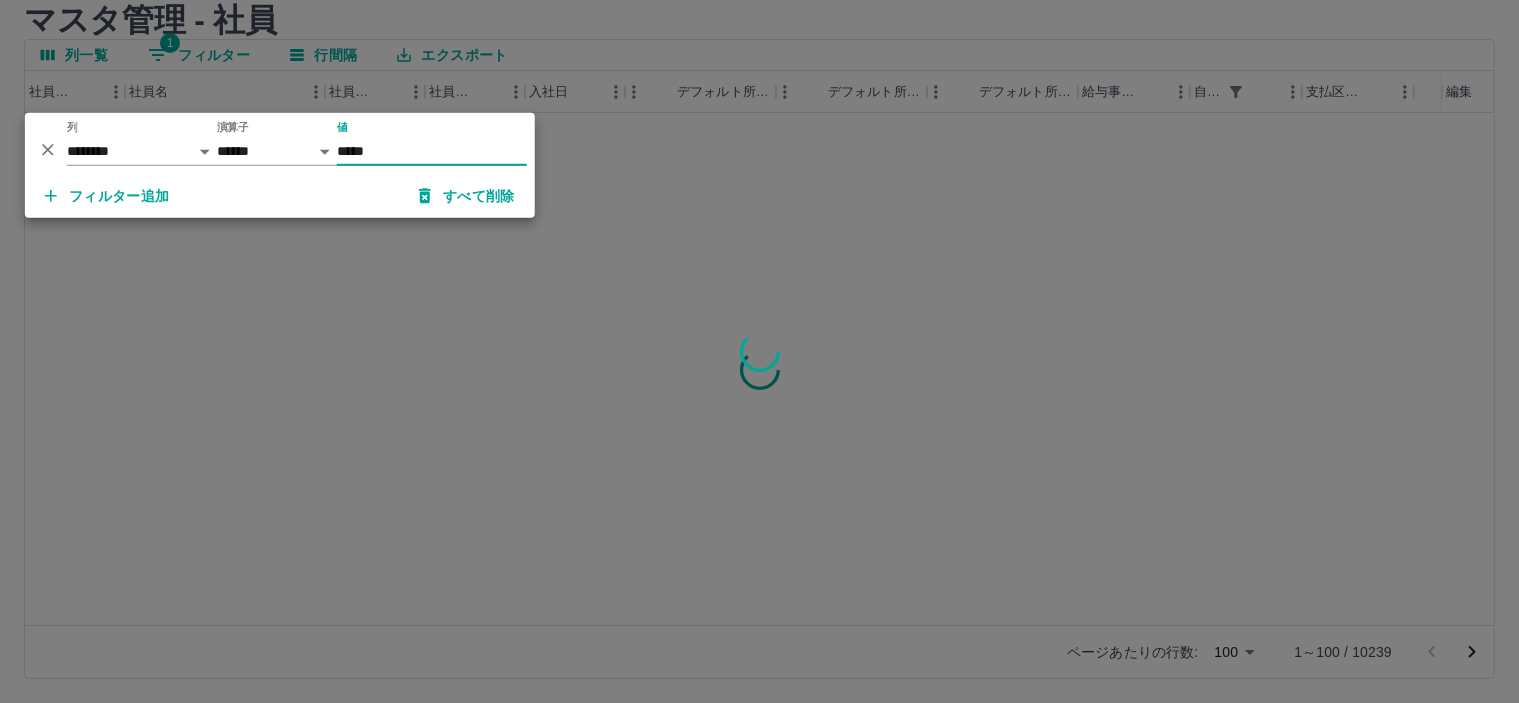 type on "*****" 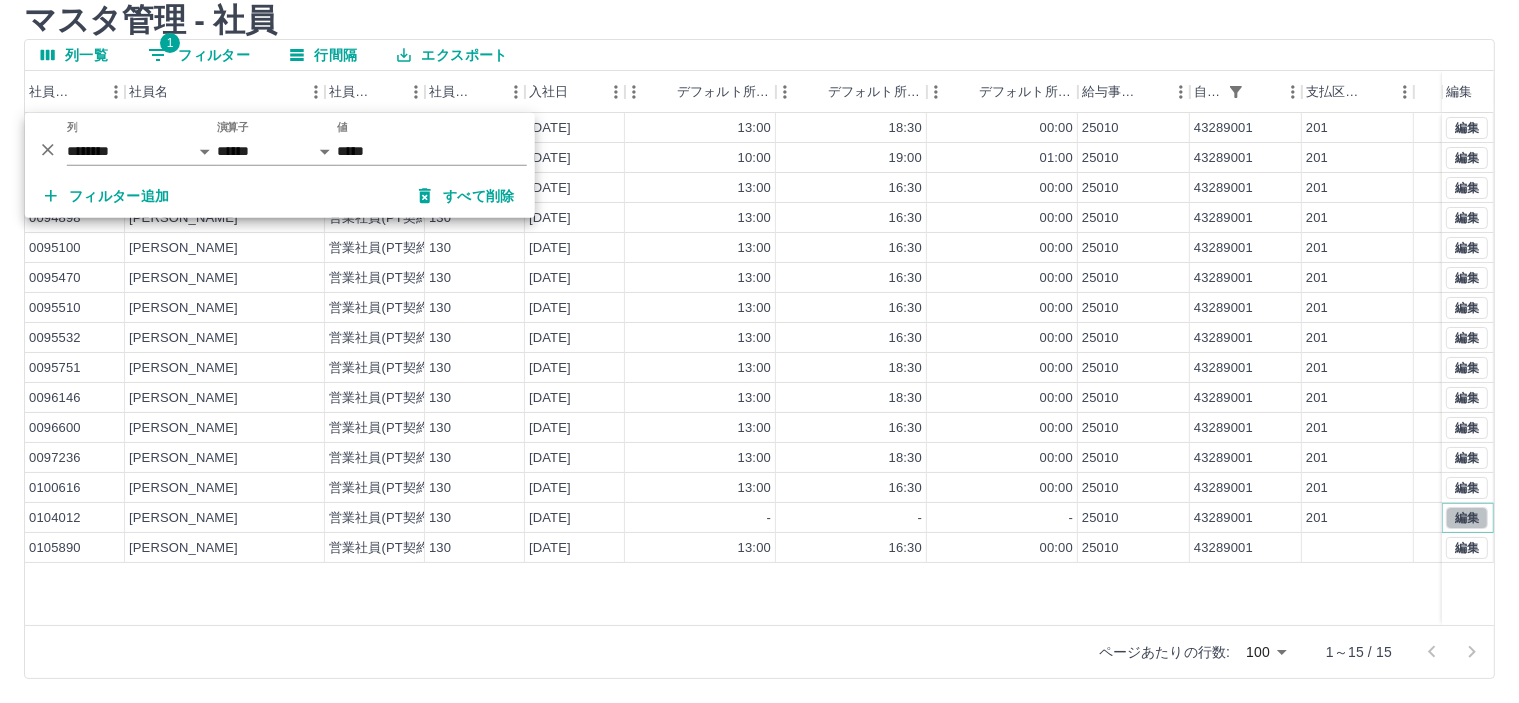 click on "編集" at bounding box center [1467, 518] 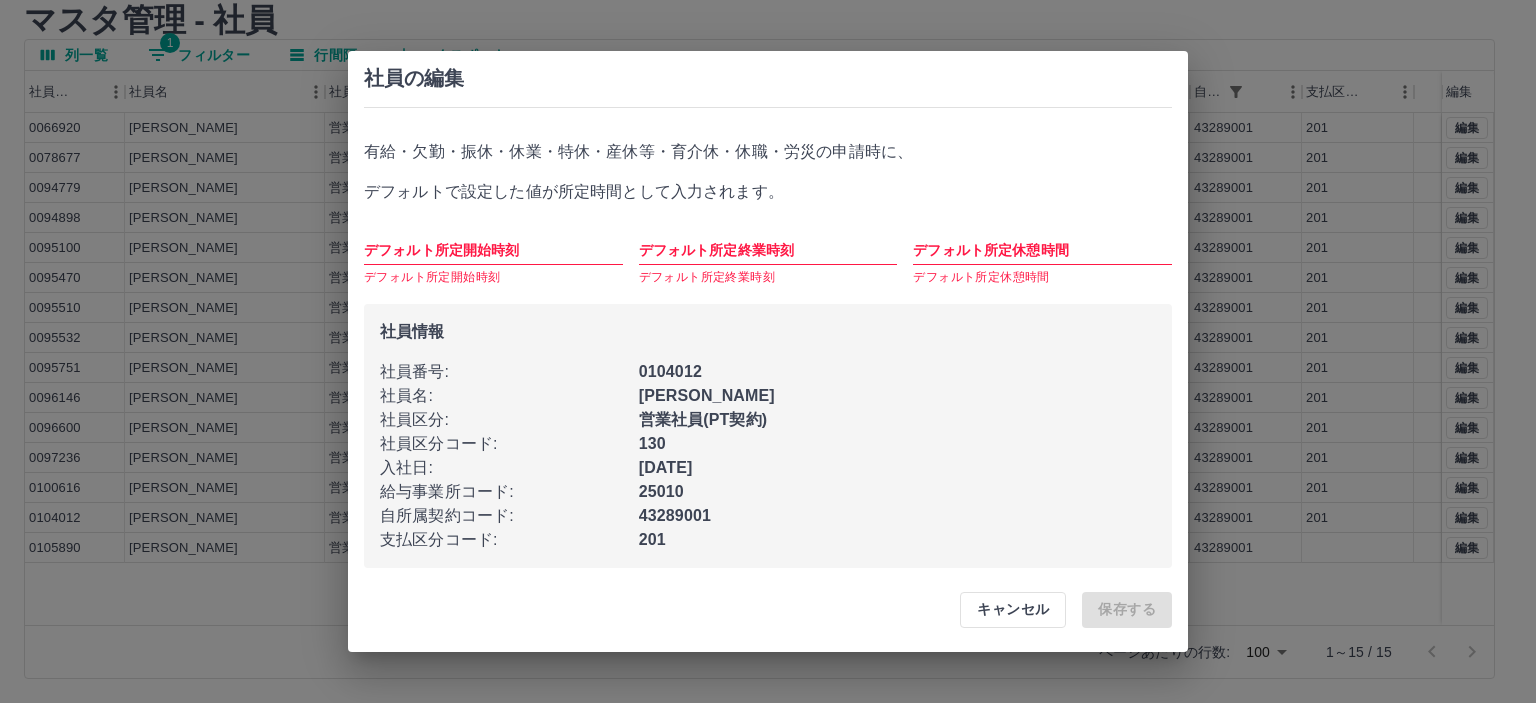 drag, startPoint x: 404, startPoint y: 255, endPoint x: 408, endPoint y: 210, distance: 45.17743 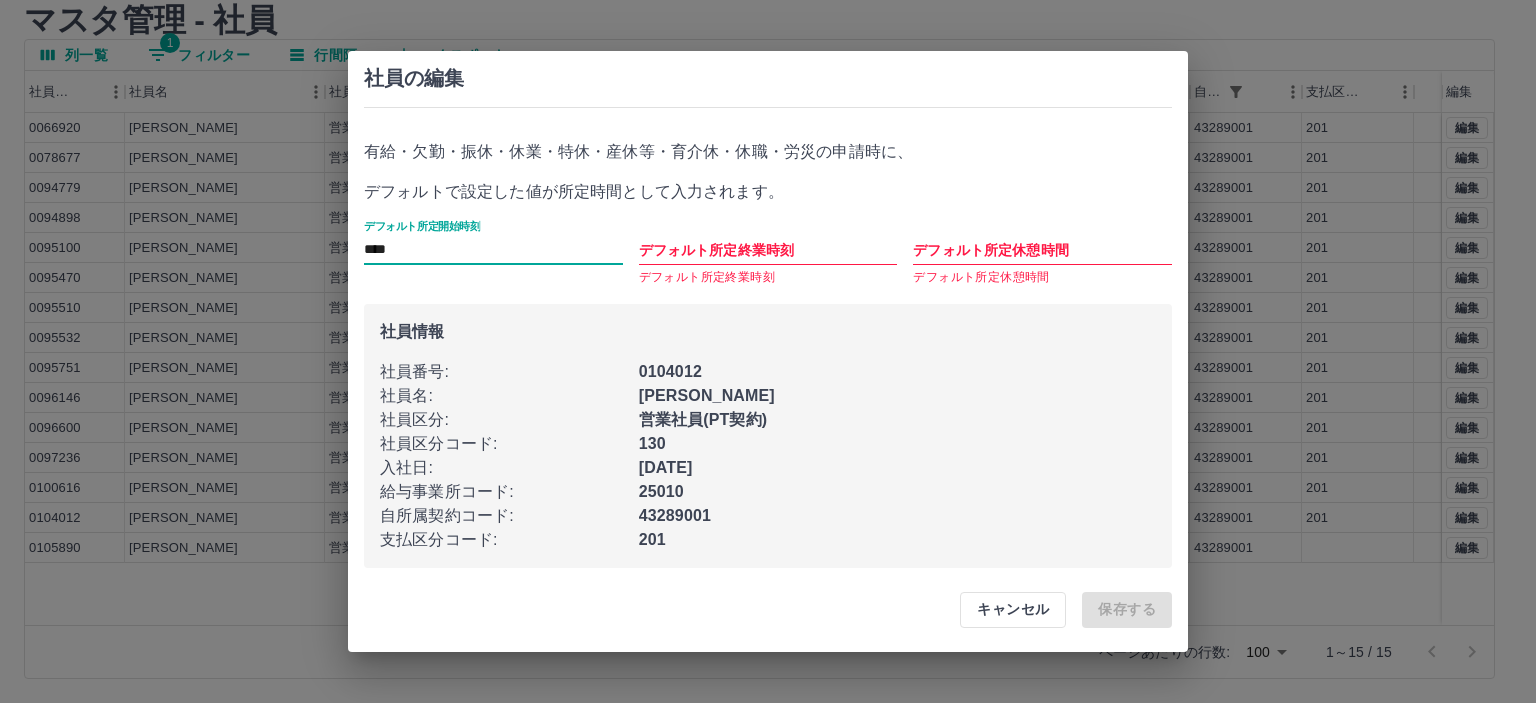 type on "****" 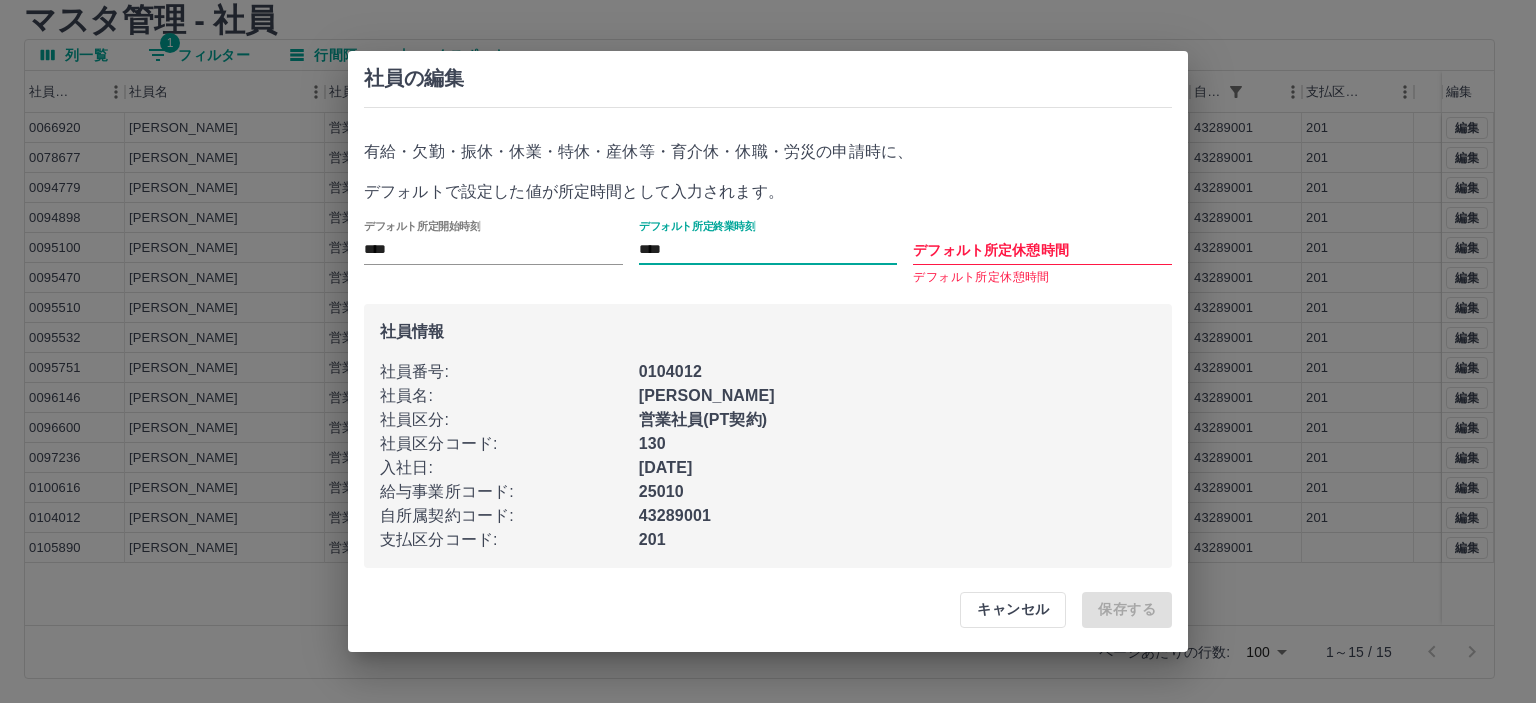 type on "****" 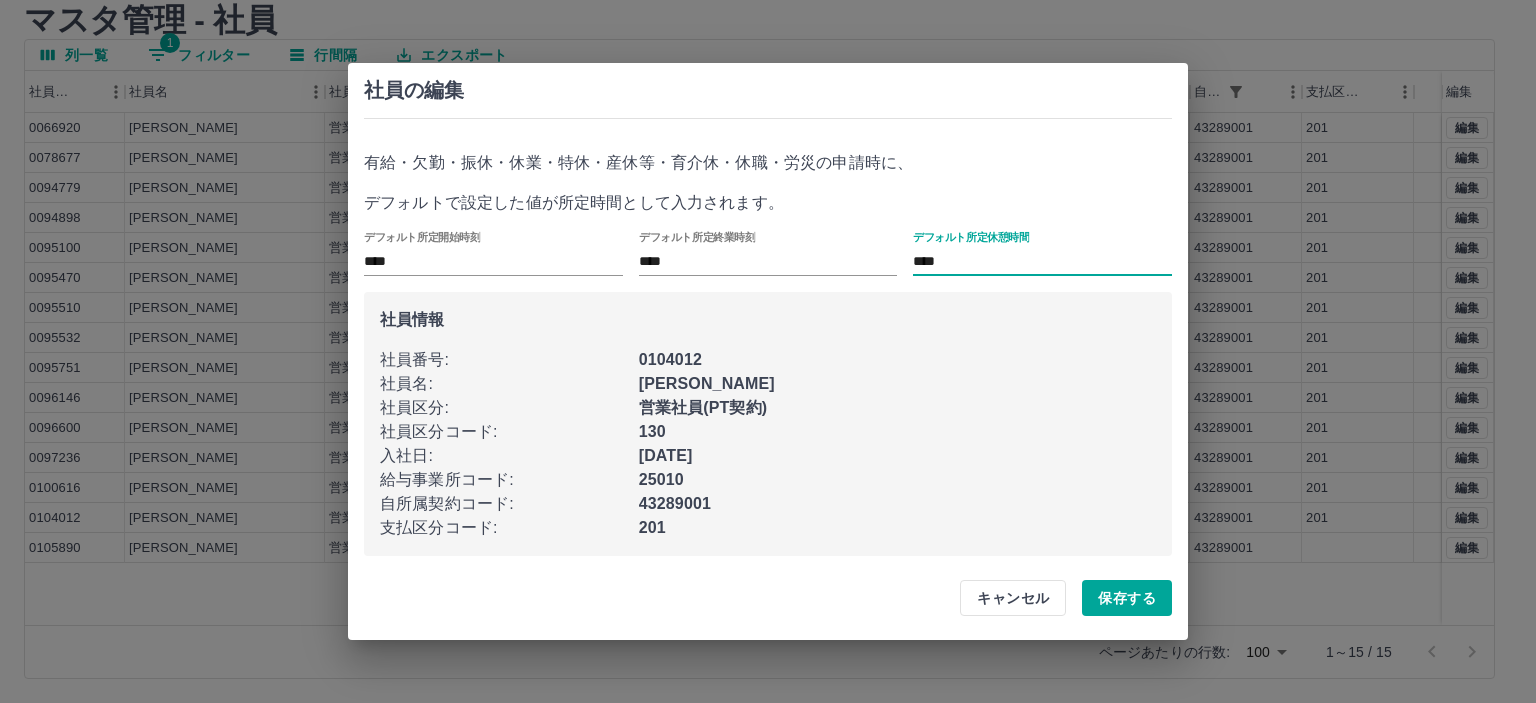 type on "****" 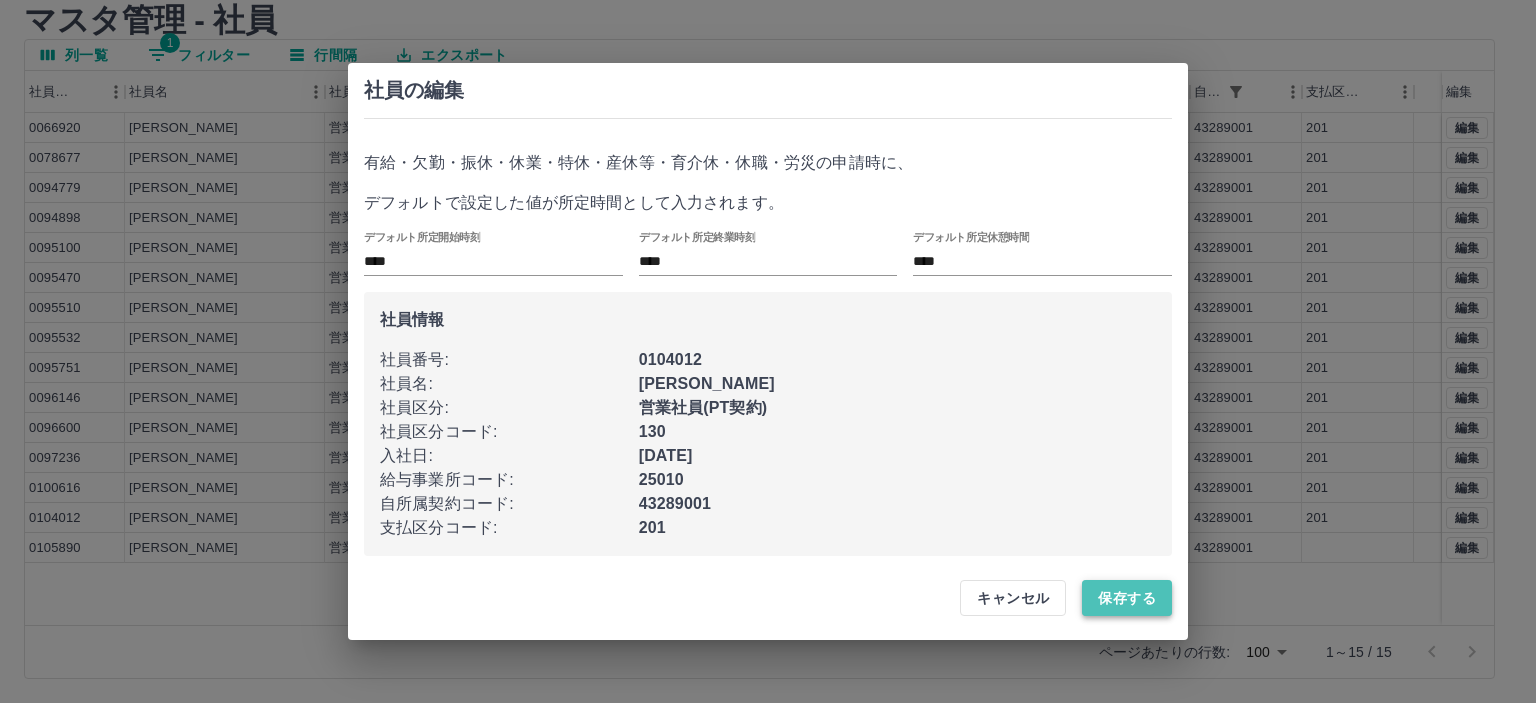 click on "保存する" at bounding box center [1127, 598] 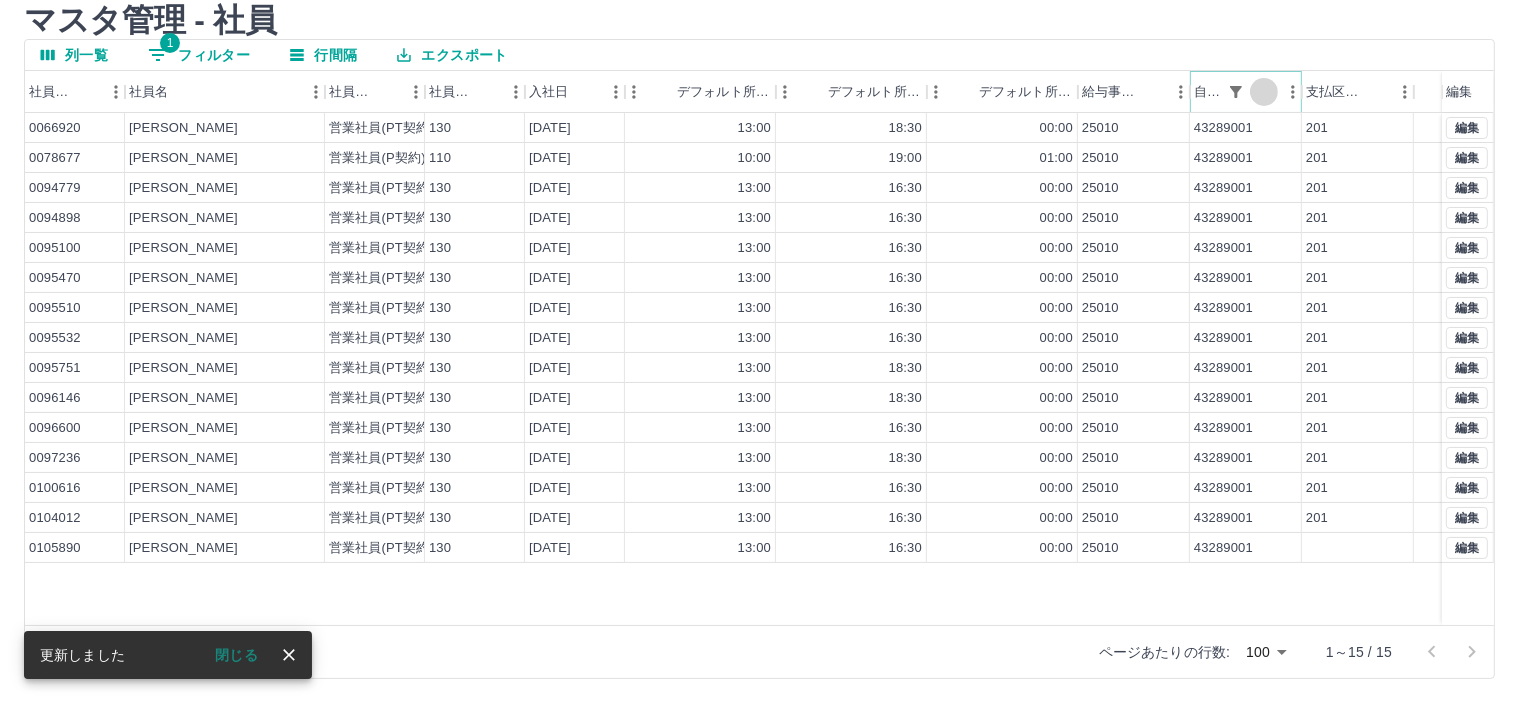 click 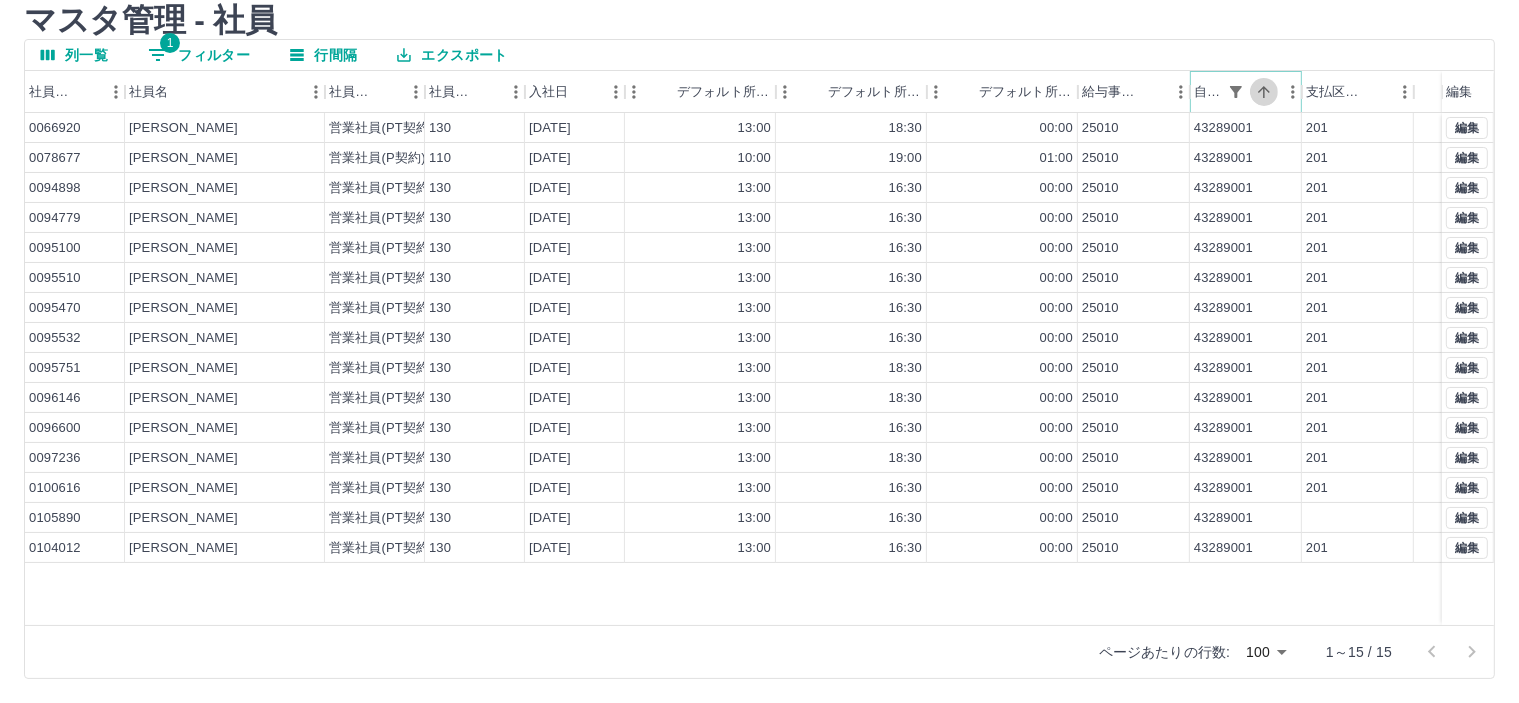 click 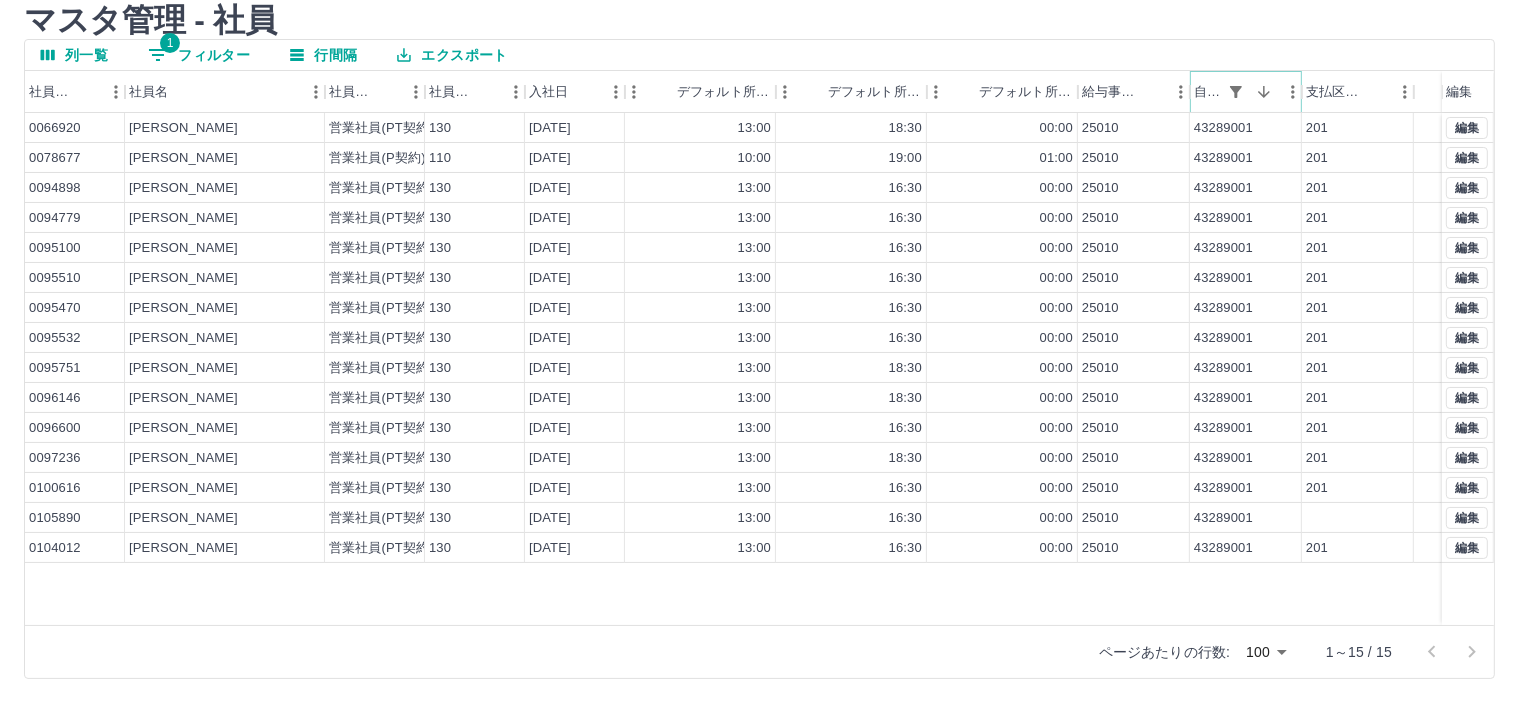 click 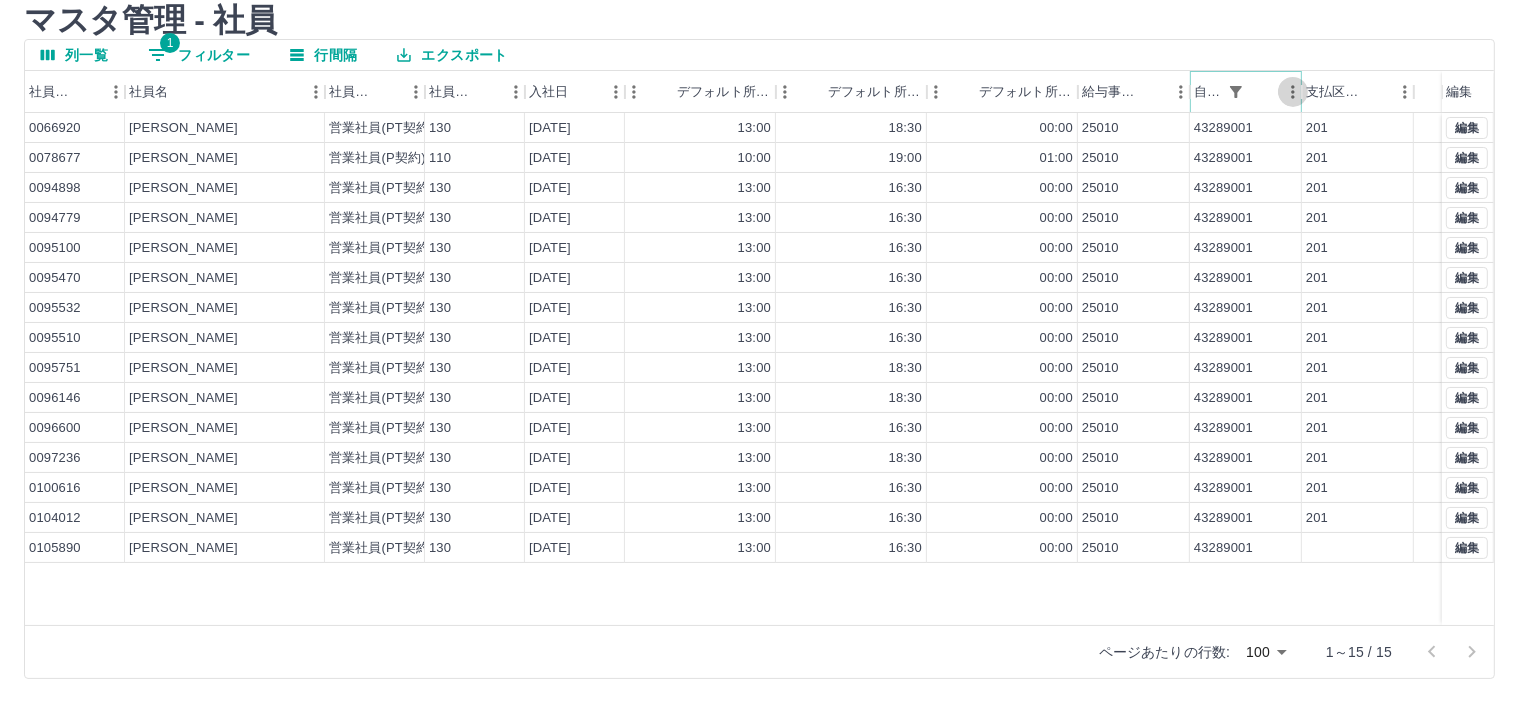 click 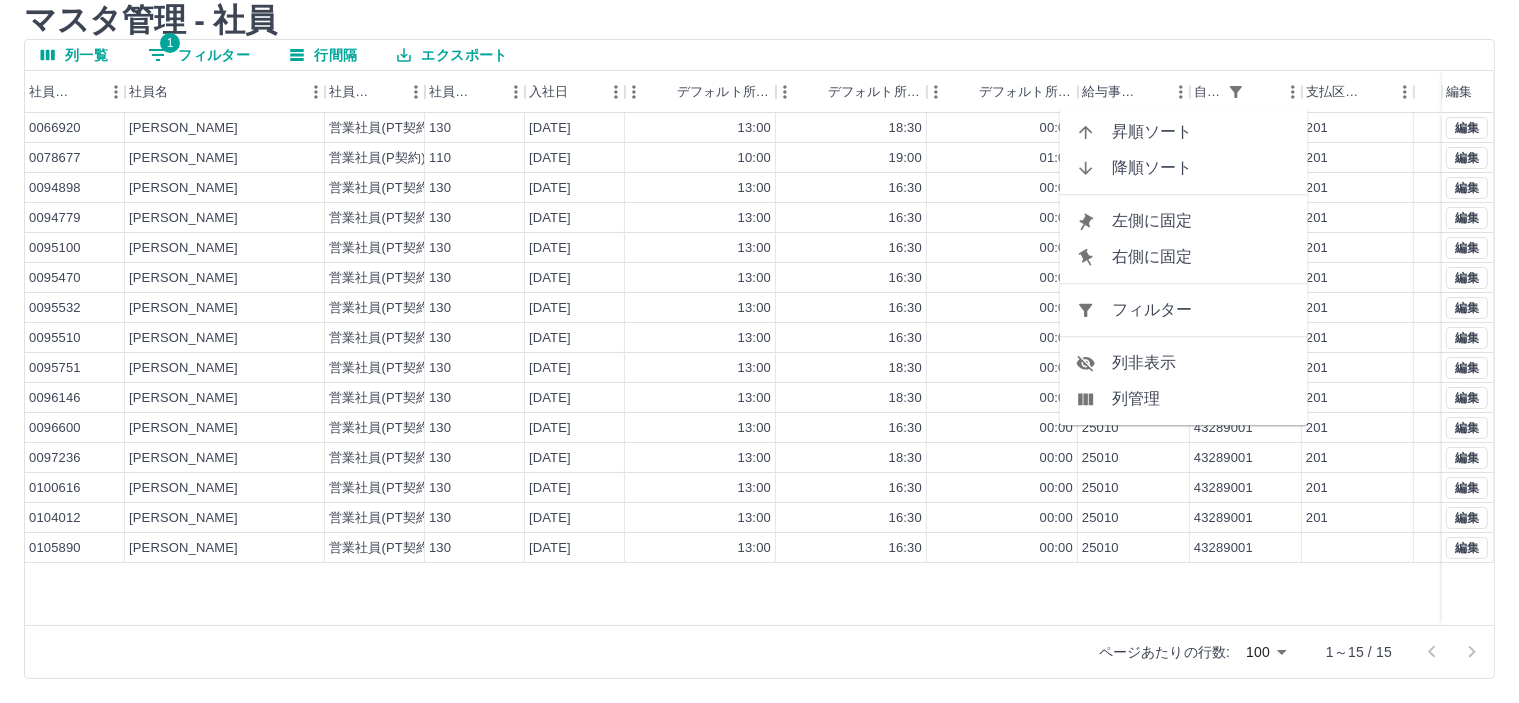 click on "フィルター" at bounding box center (1202, 310) 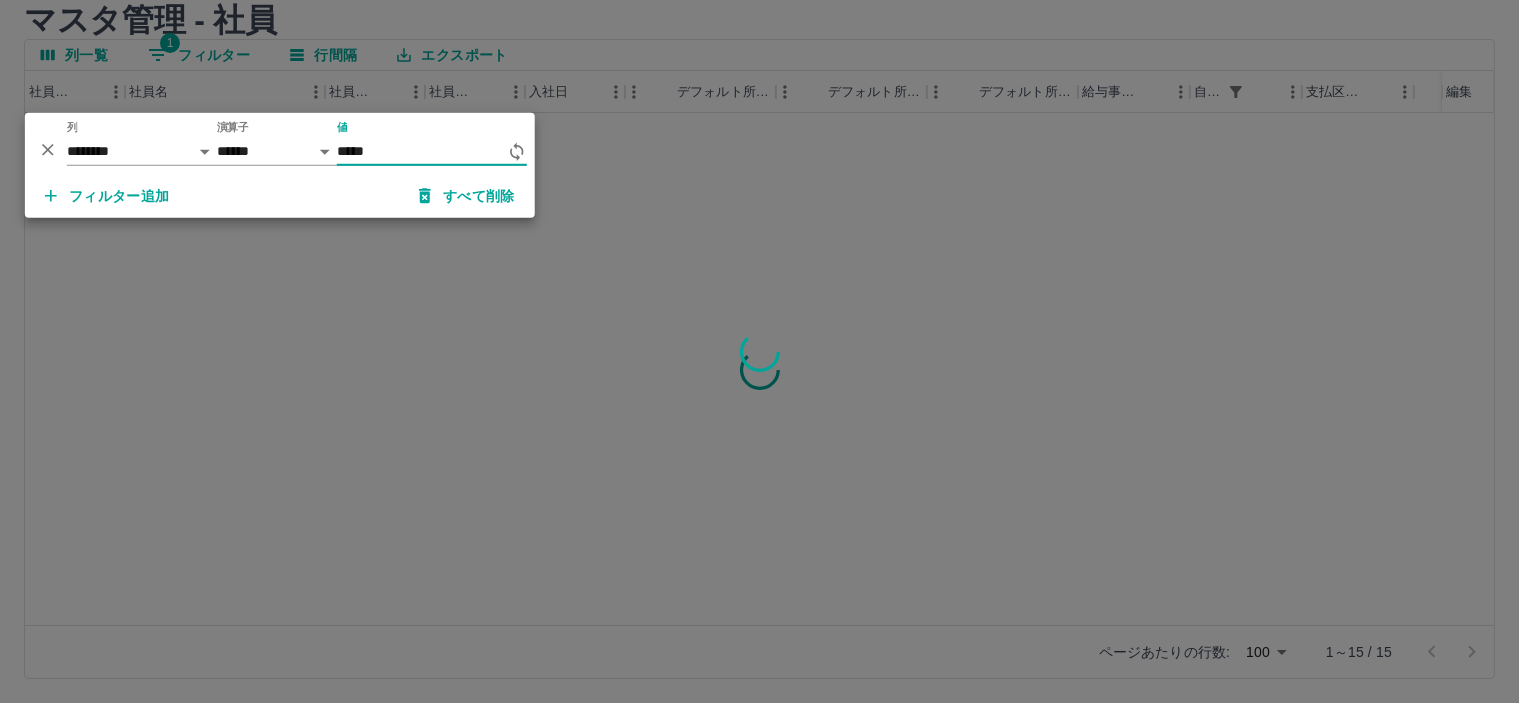 type on "*****" 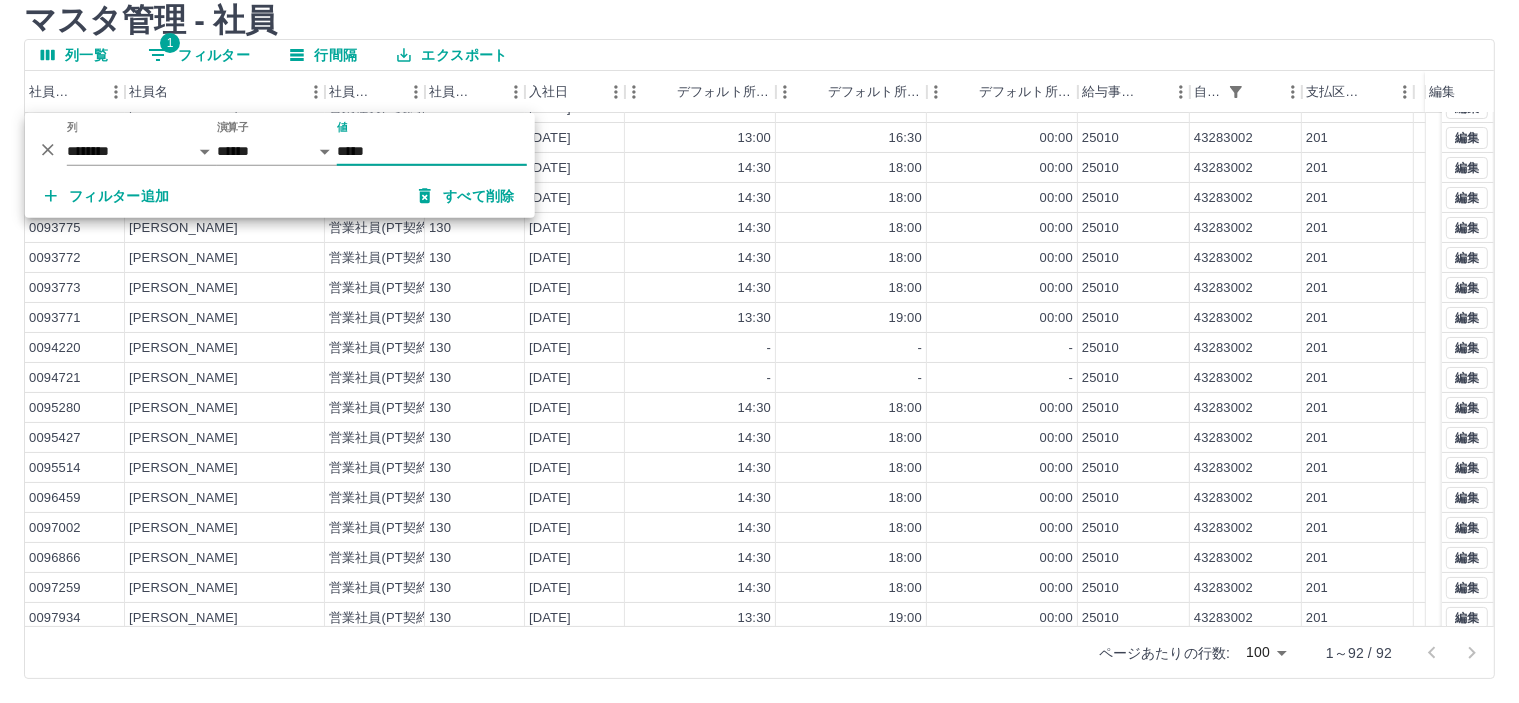 scroll, scrollTop: 0, scrollLeft: 0, axis: both 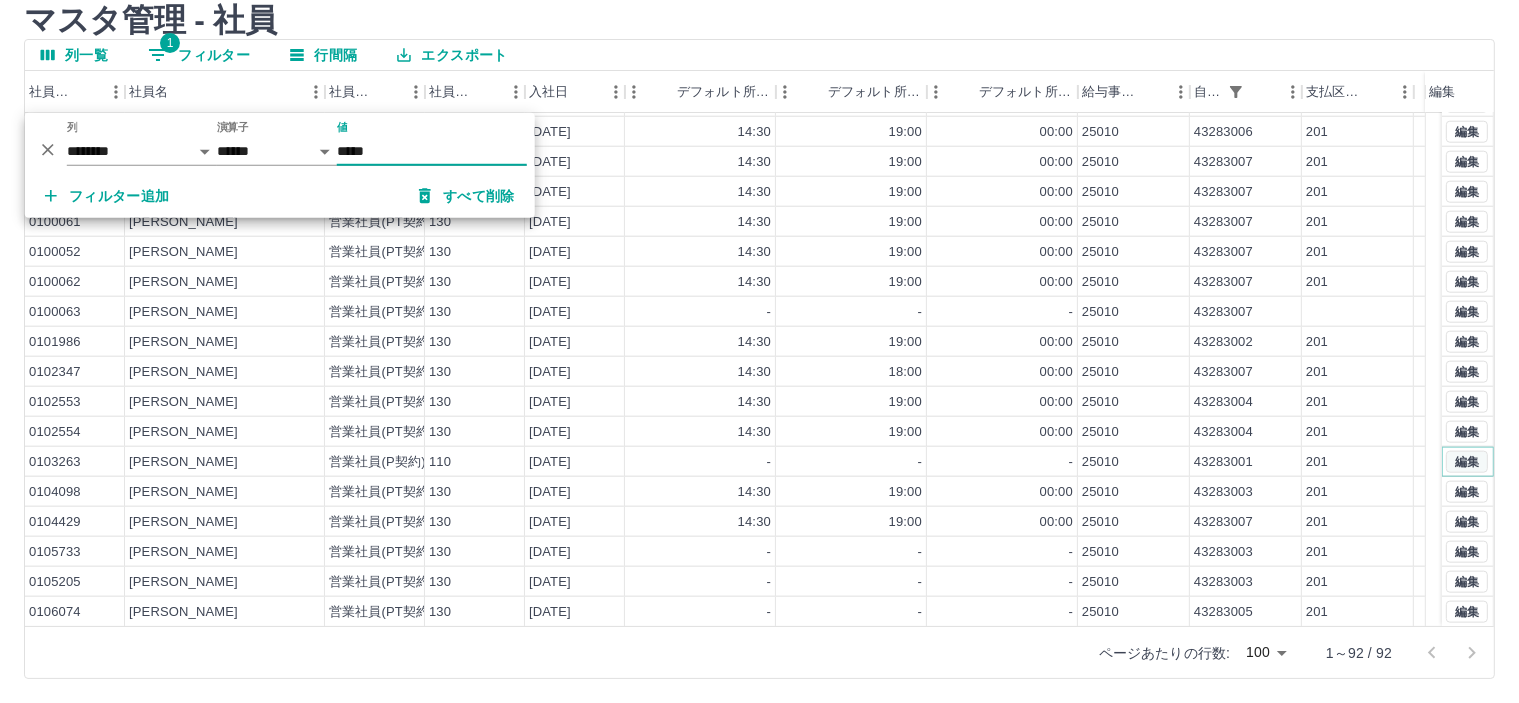 click on "編集" at bounding box center [1467, 462] 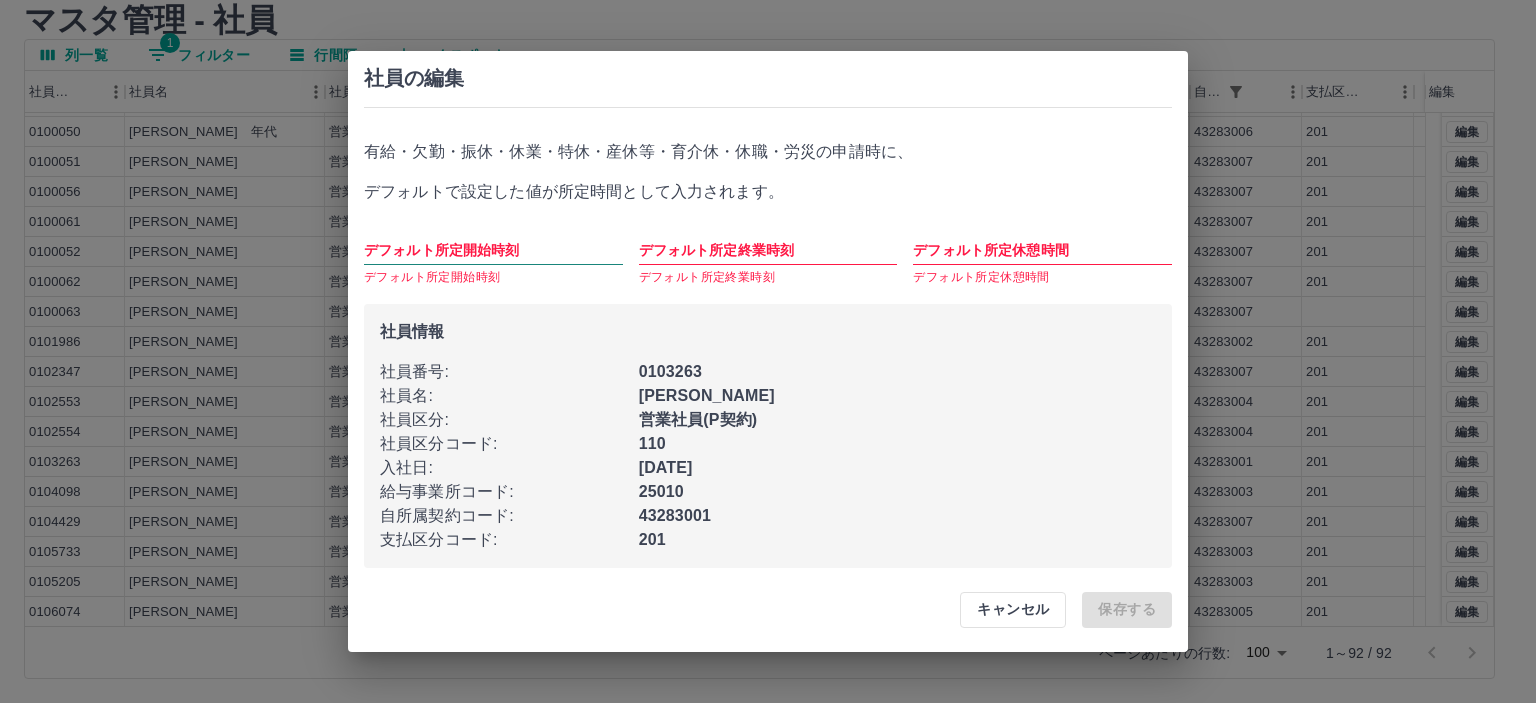 click on "デフォルト所定開始時刻" at bounding box center [493, 250] 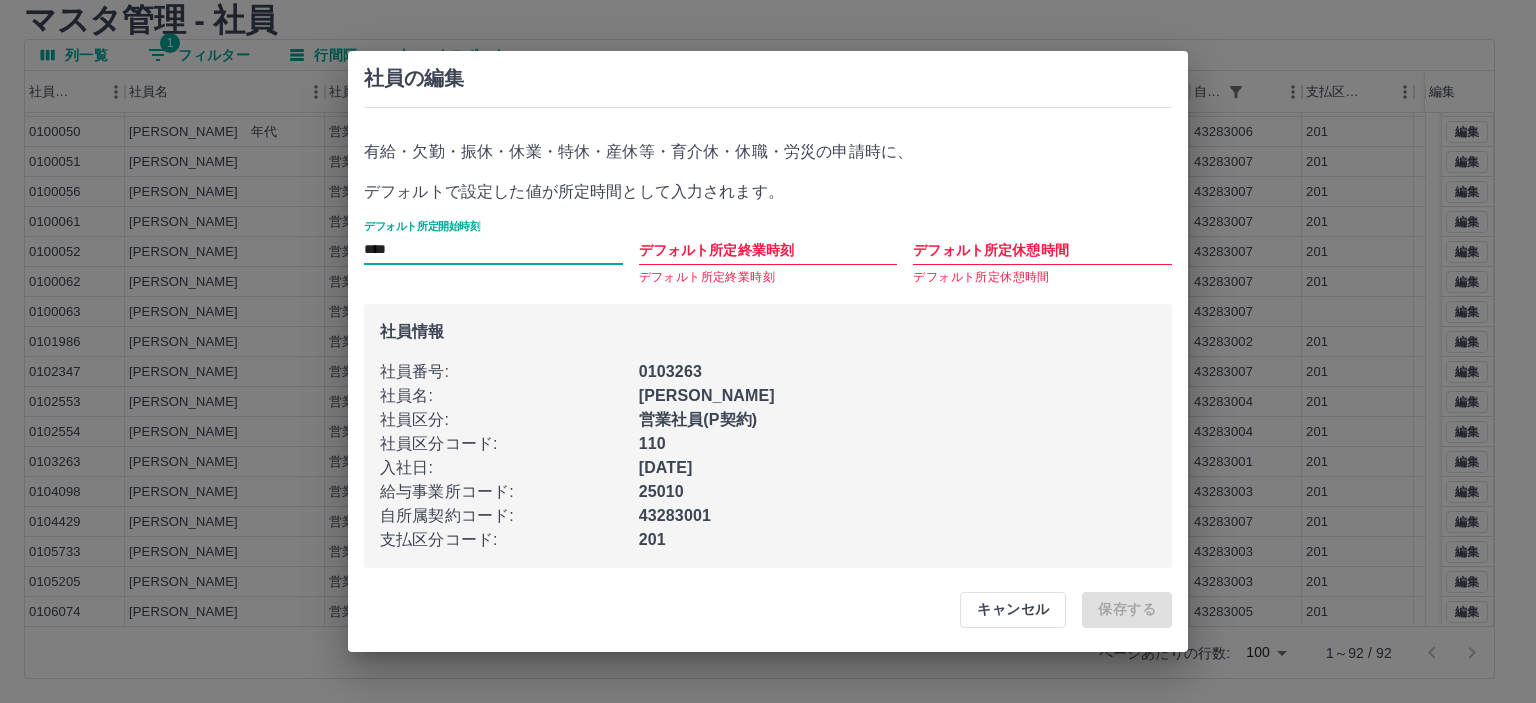 type on "****" 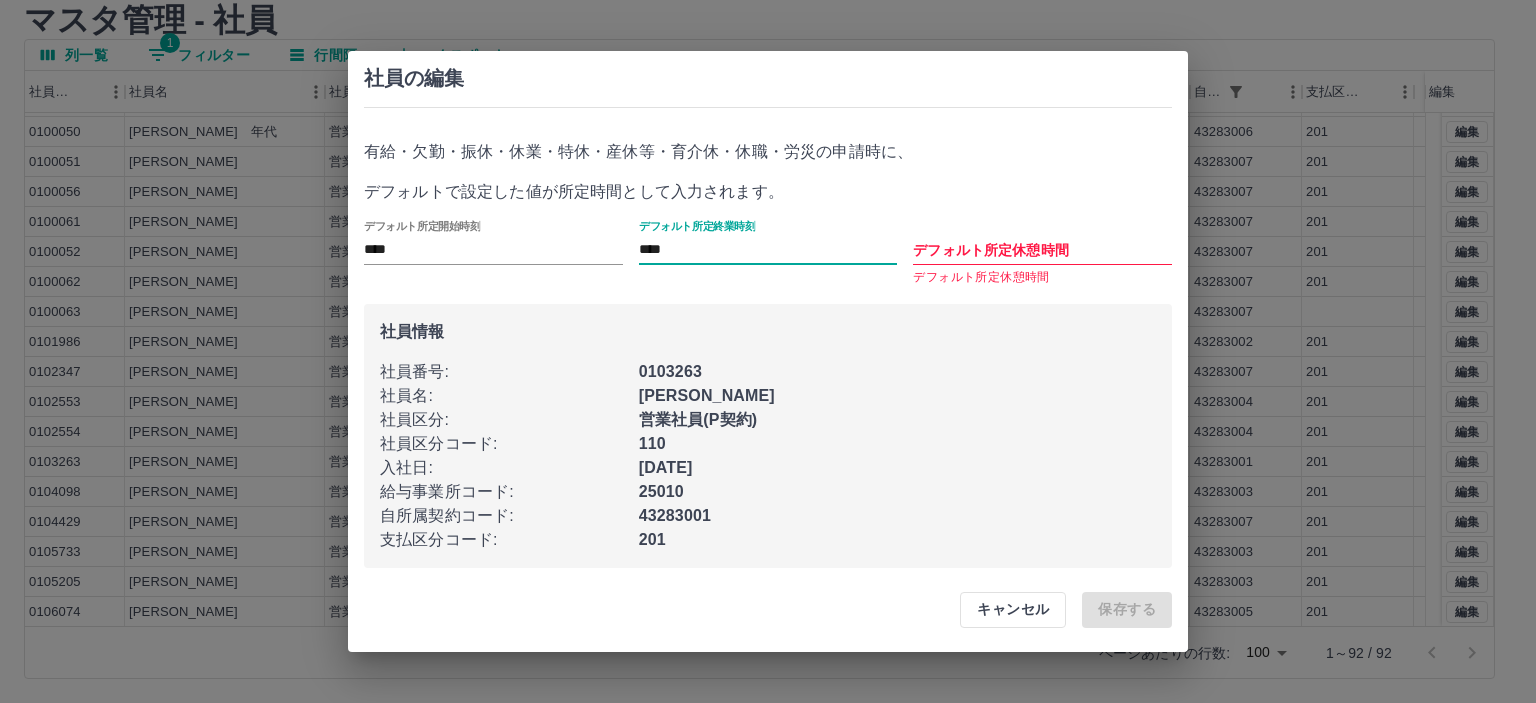 type on "****" 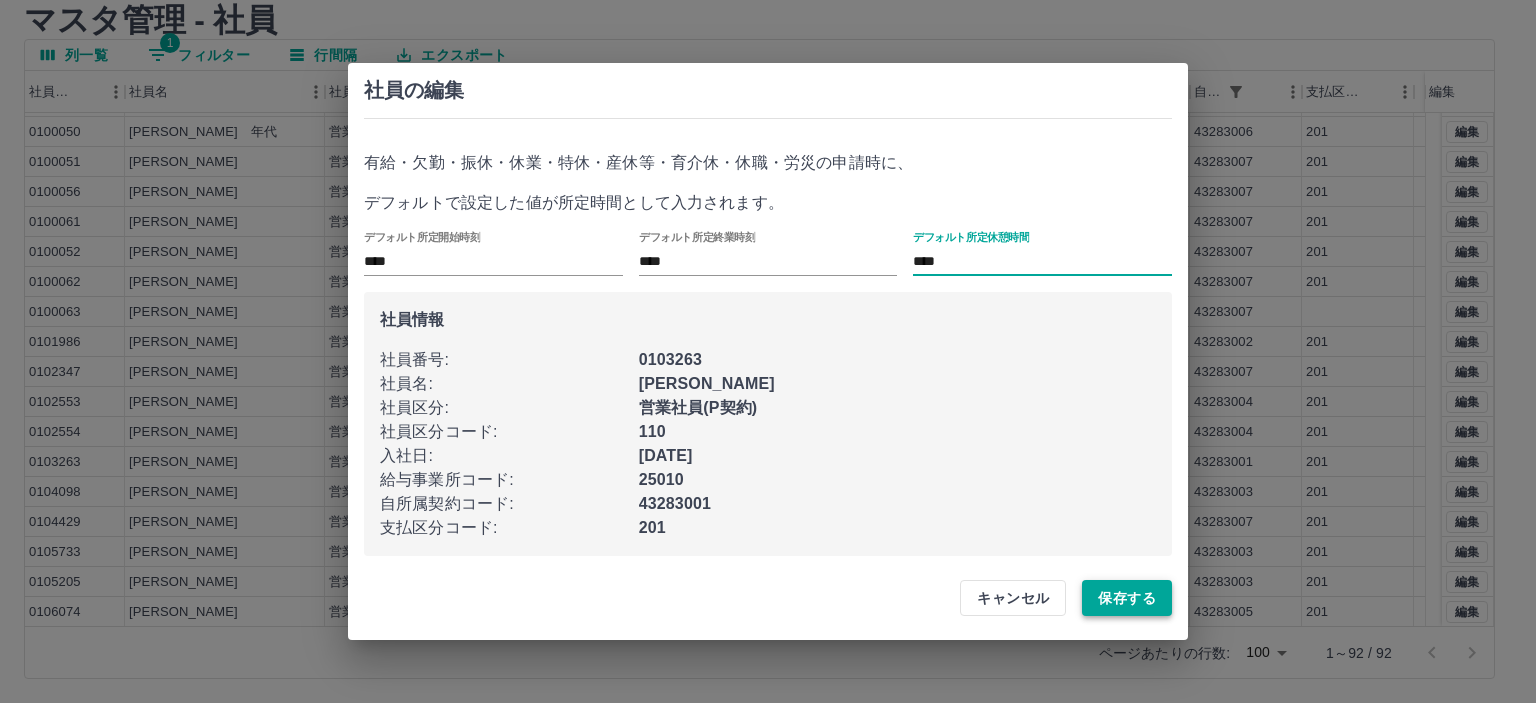 type on "****" 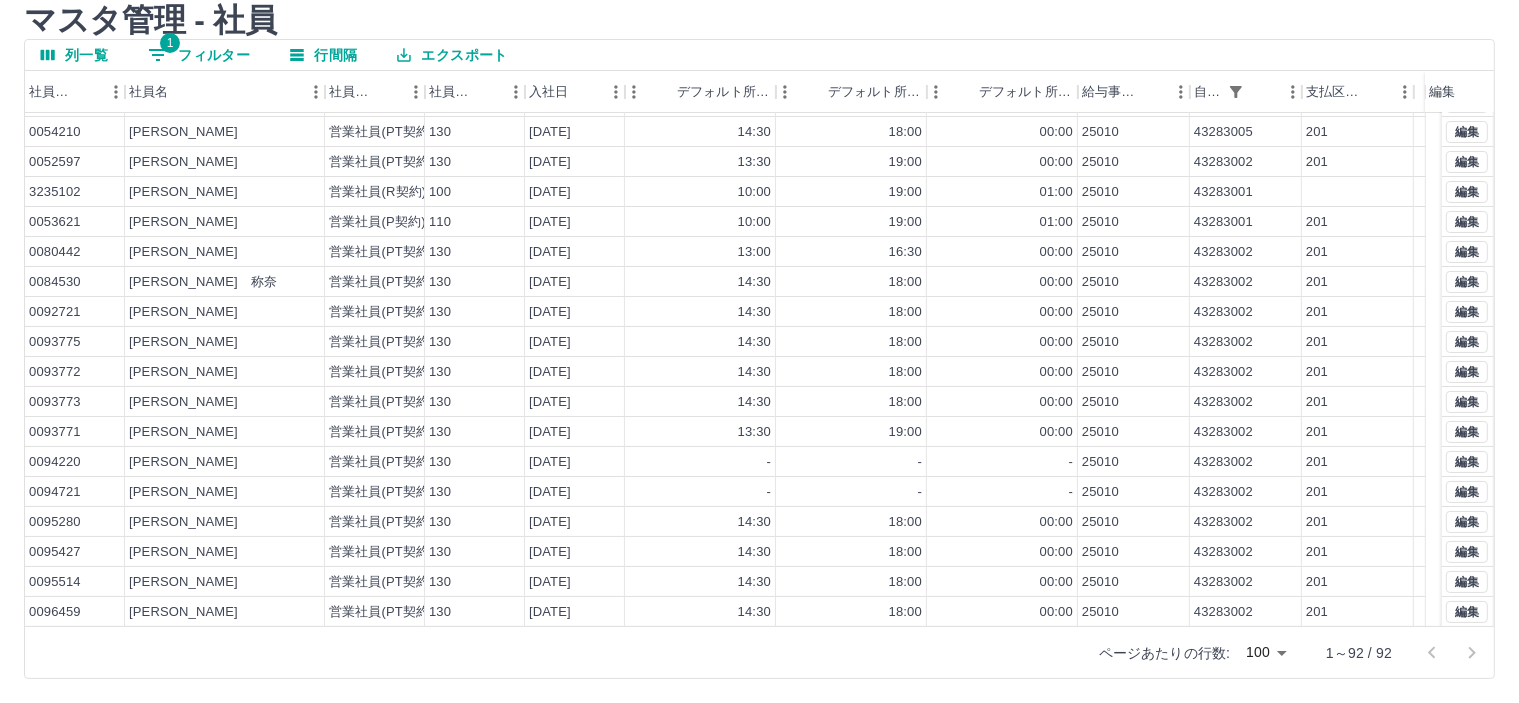 scroll, scrollTop: 0, scrollLeft: 0, axis: both 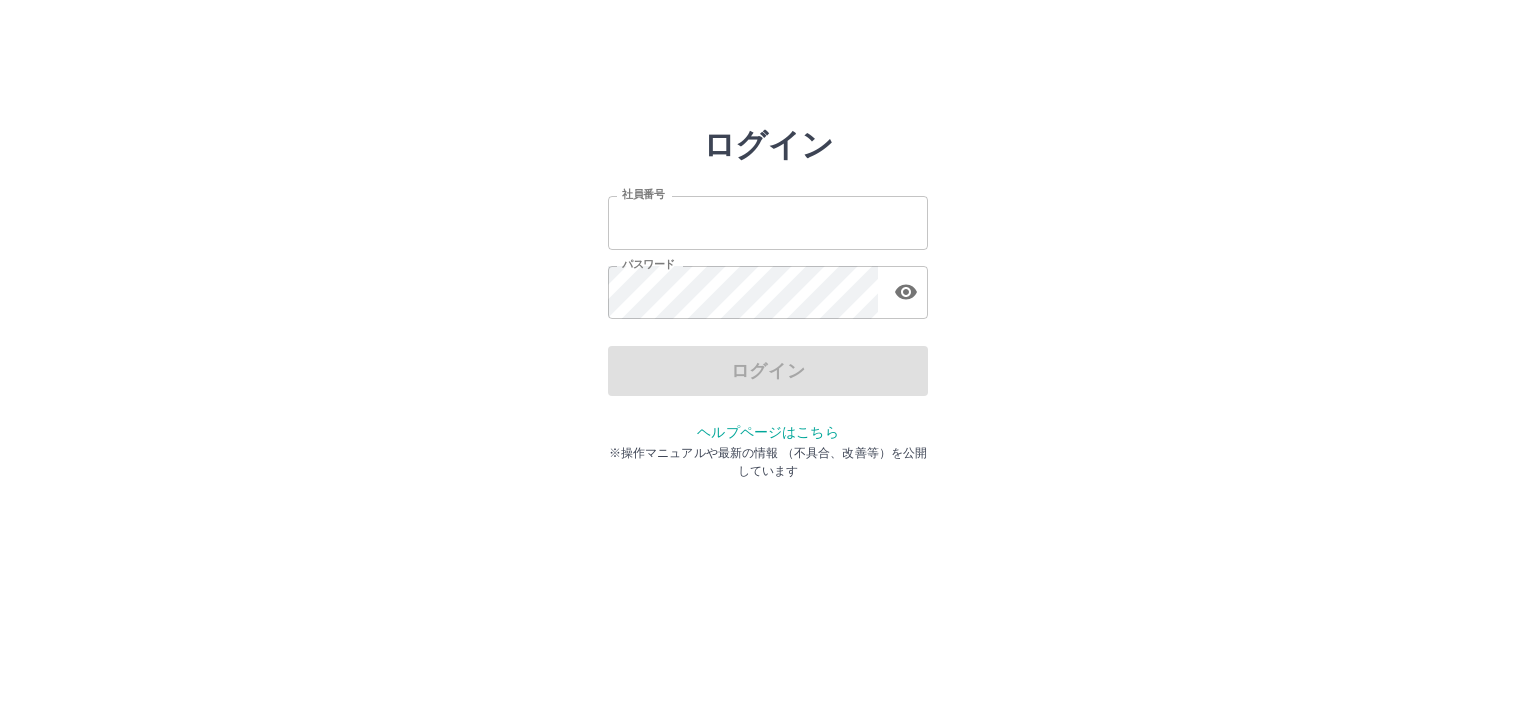 type on "*******" 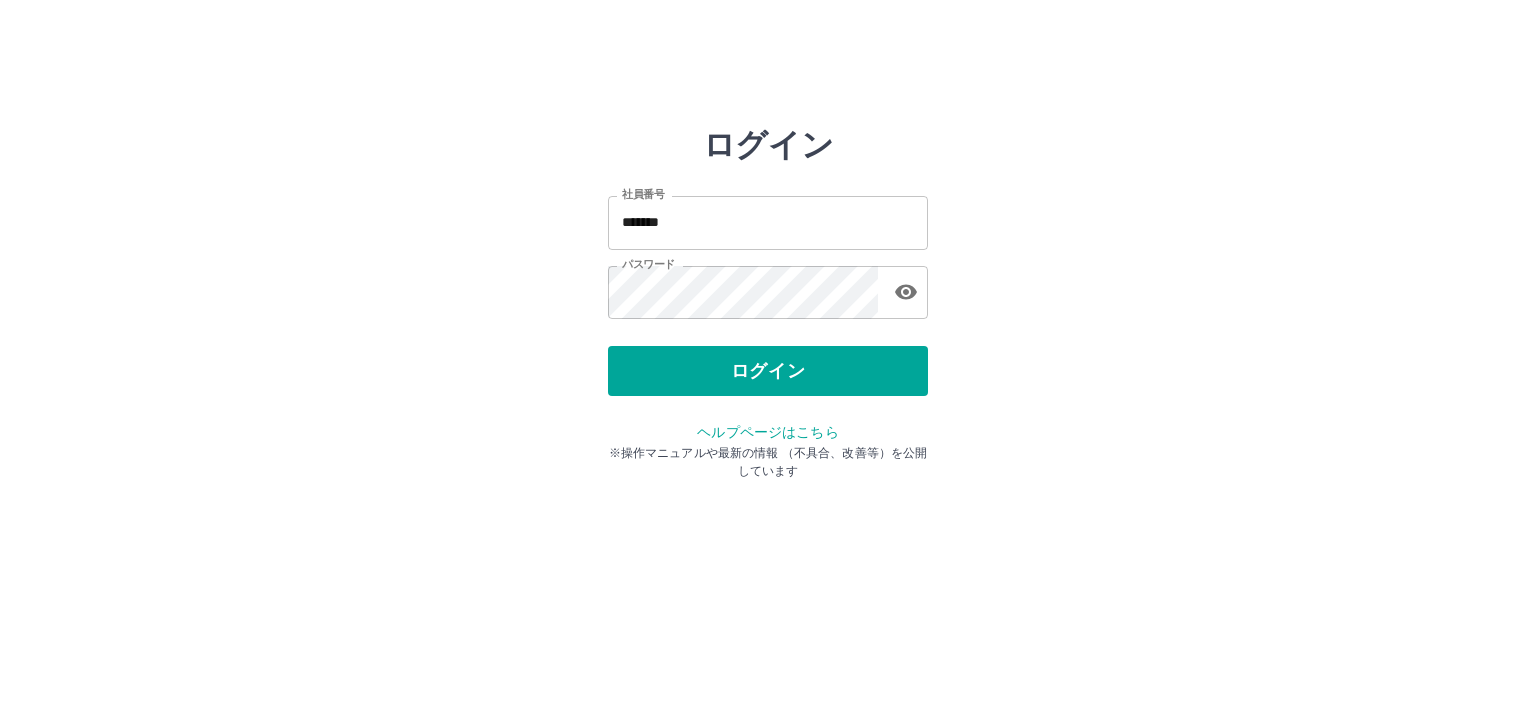 click on "ログイン" at bounding box center (768, 371) 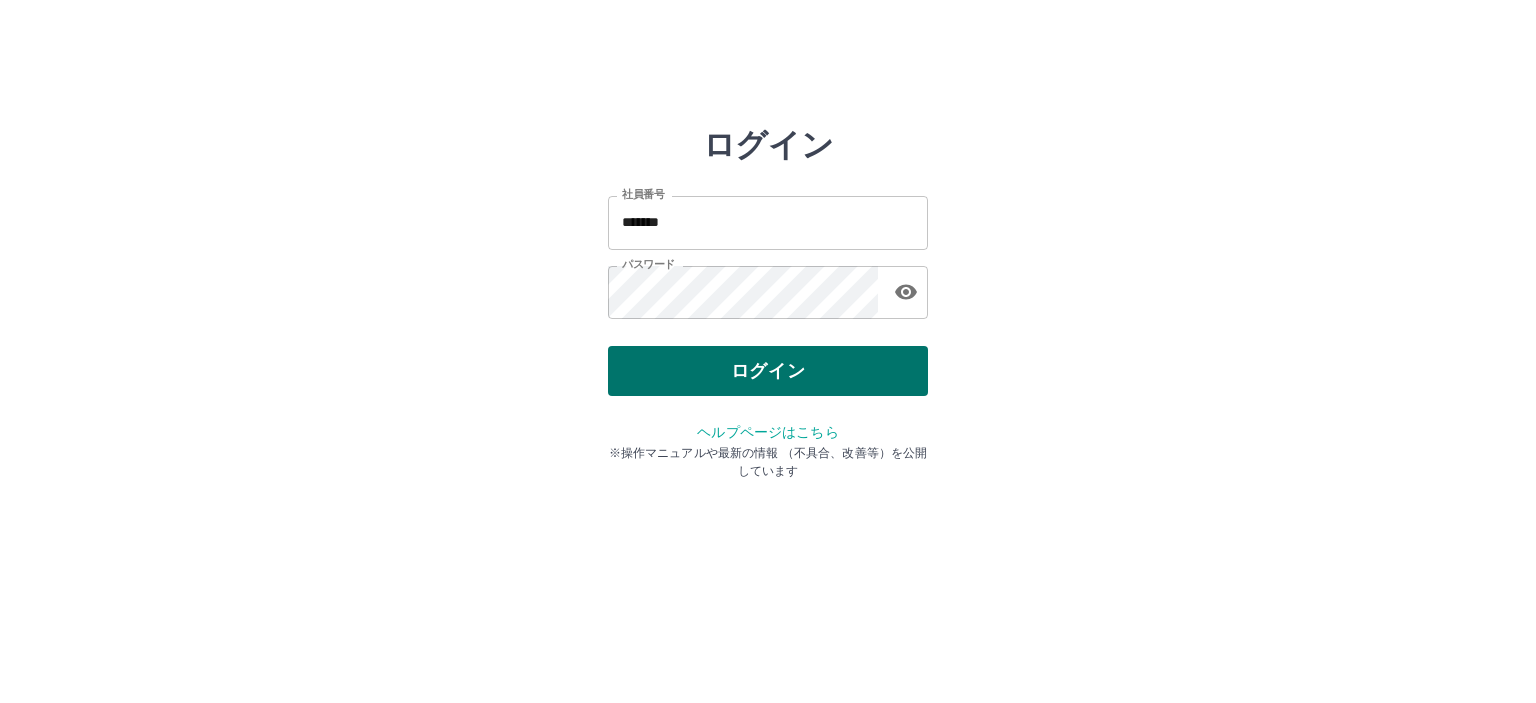 click on "ログイン" at bounding box center [768, 371] 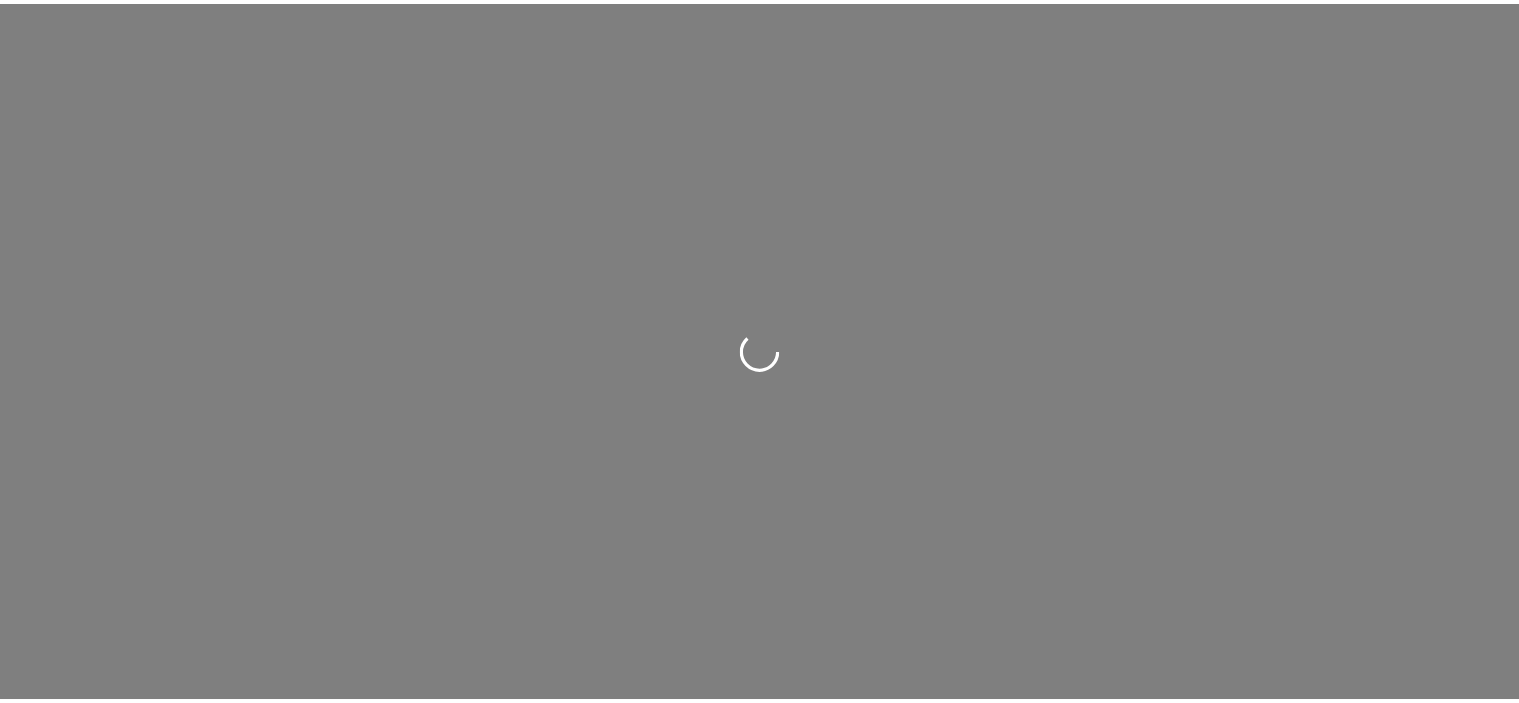 scroll, scrollTop: 0, scrollLeft: 0, axis: both 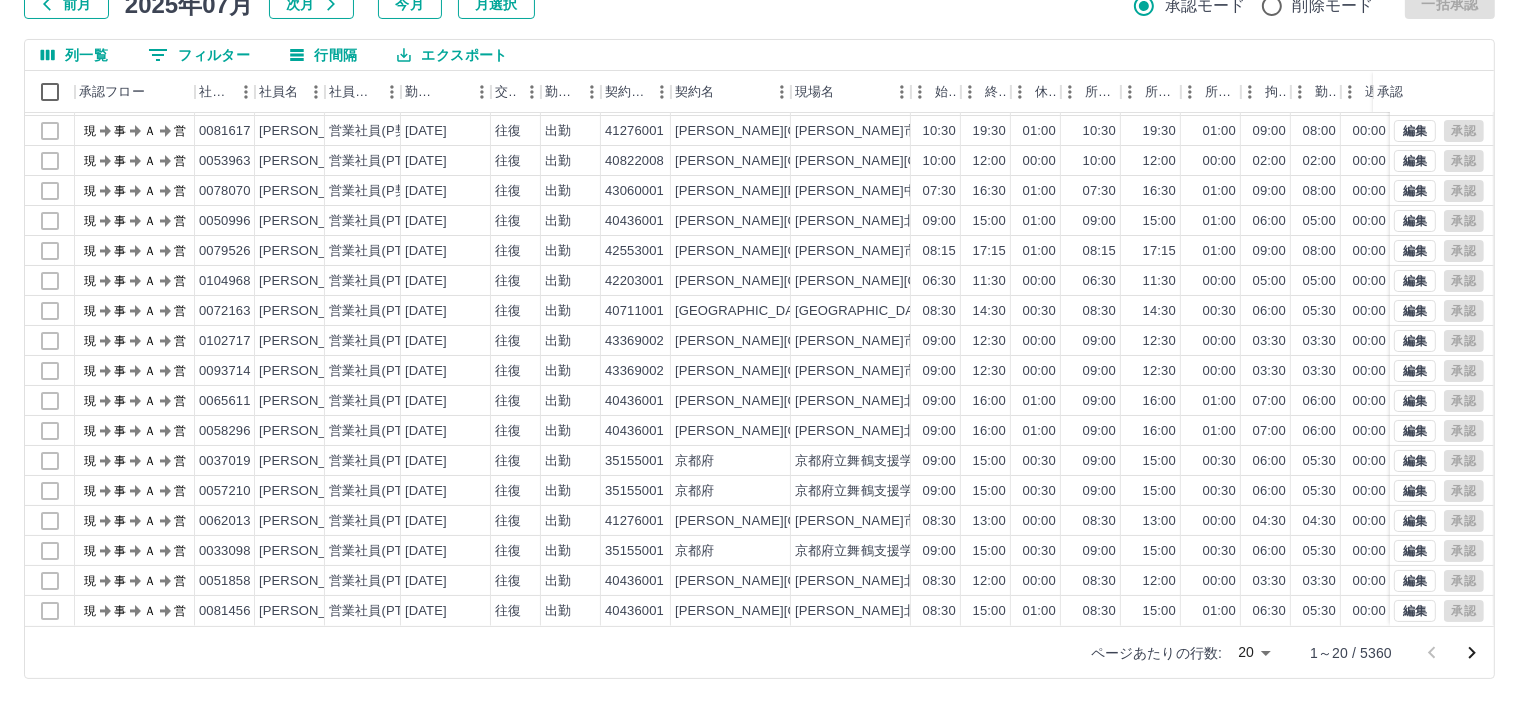 click on "SDH勤怠 皆元　佐紀 勤務実績承認 前月 2025年07月 次月 今月 月選択 承認モード 削除モード 一括承認 列一覧 0 フィルター 行間隔 エクスポート 承認フロー 社員番号 社員名 社員区分 勤務日 交通費 勤務区分 契約コード 契約名 現場名 始業 終業 休憩 所定開始 所定終業 所定休憩 拘束 勤務 遅刻等 コメント ステータス 承認 現 事 Ａ 営 0083831 野村　眞司 営業社員(PT契約) 2025-07-11 往復 出勤 40822013 彦根市 彦根市金城小学校放課後児童クラブ 13:00 18:30 00:00 13:00 18:30 00:00 05:30 05:30 00:00 現場責任者承認待 現 事 Ａ 営 0083831 野村　眞司 営業社員(PT契約) 2025-07-11 往復 出勤 40822013 彦根市 彦根市金城小学校放課後児童クラブ 10:00 12:00 00:00 10:00 12:00 00:00 02:00 02:00 00:00 現場責任者承認待 現 事 Ａ 営 0081617 森脇　麻衣 営業社員(P契約) 2025-07-11 往復 出勤 41276001 香芝市 10:30 19:30 現" at bounding box center [759, 280] 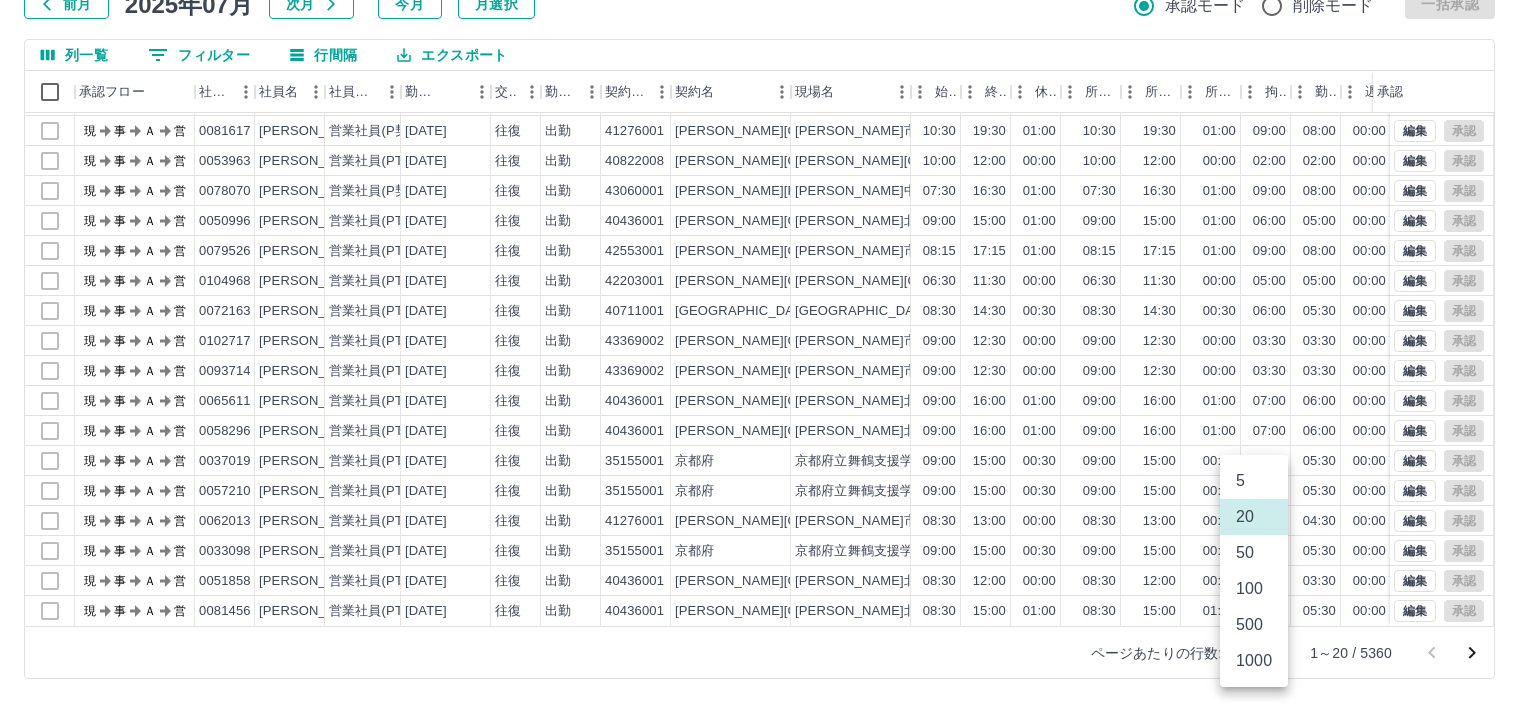 click on "1000" at bounding box center (1254, 661) 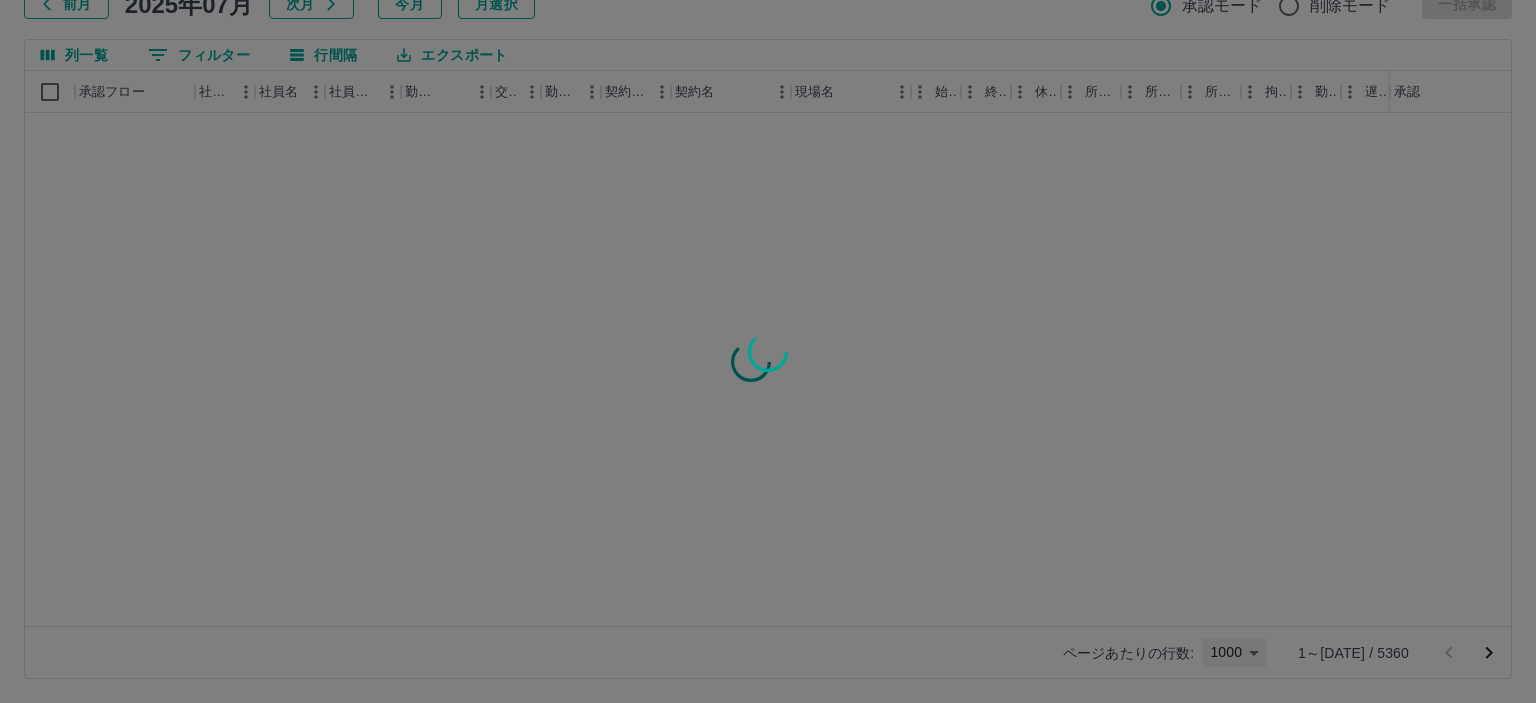 type on "****" 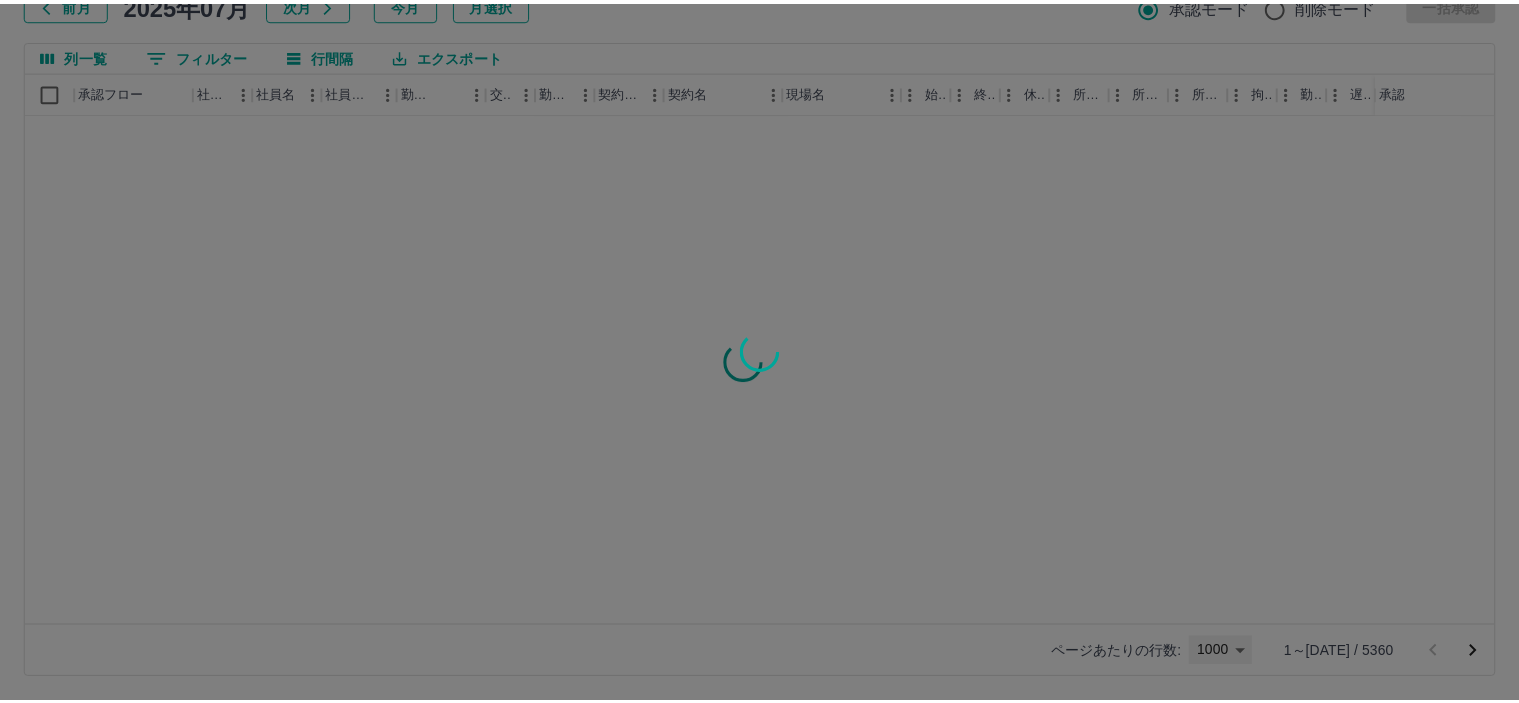 scroll, scrollTop: 0, scrollLeft: 0, axis: both 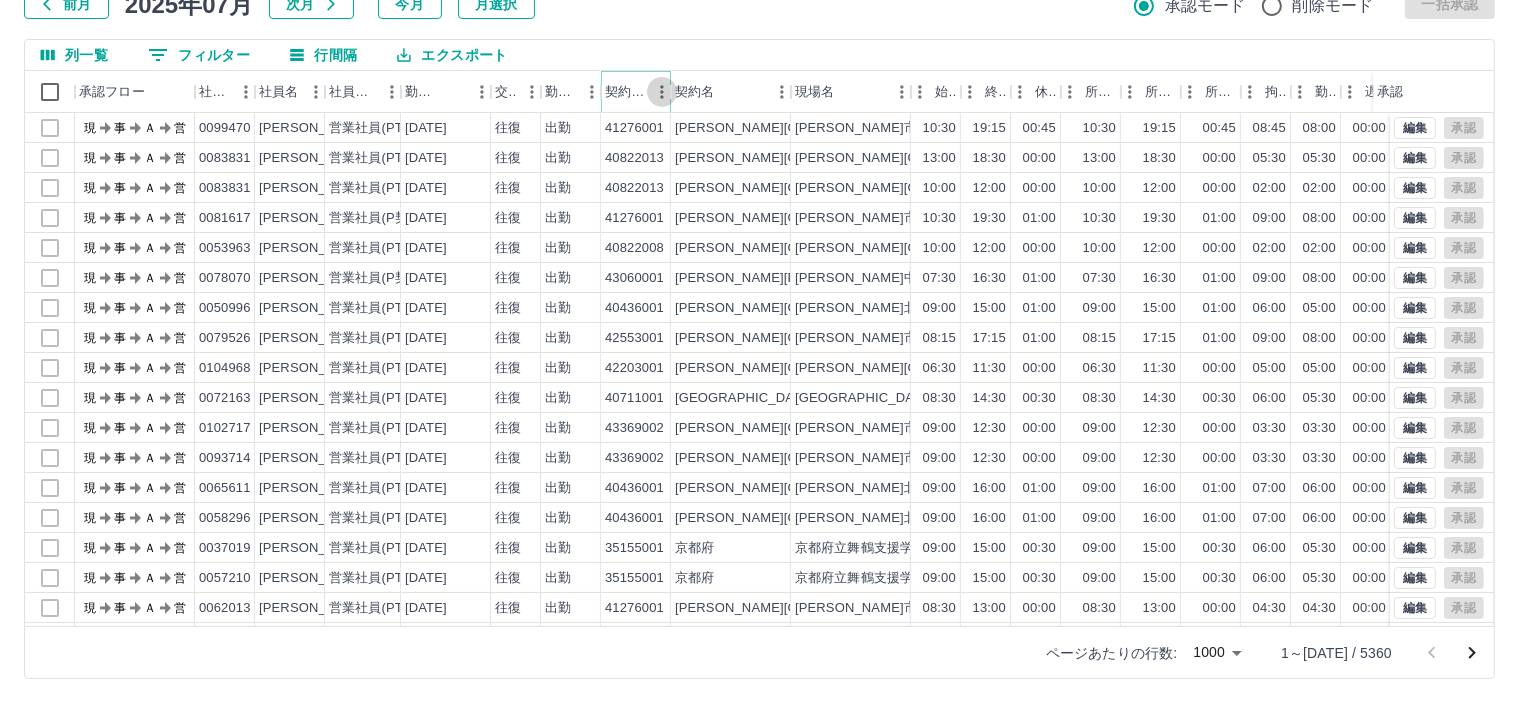 click 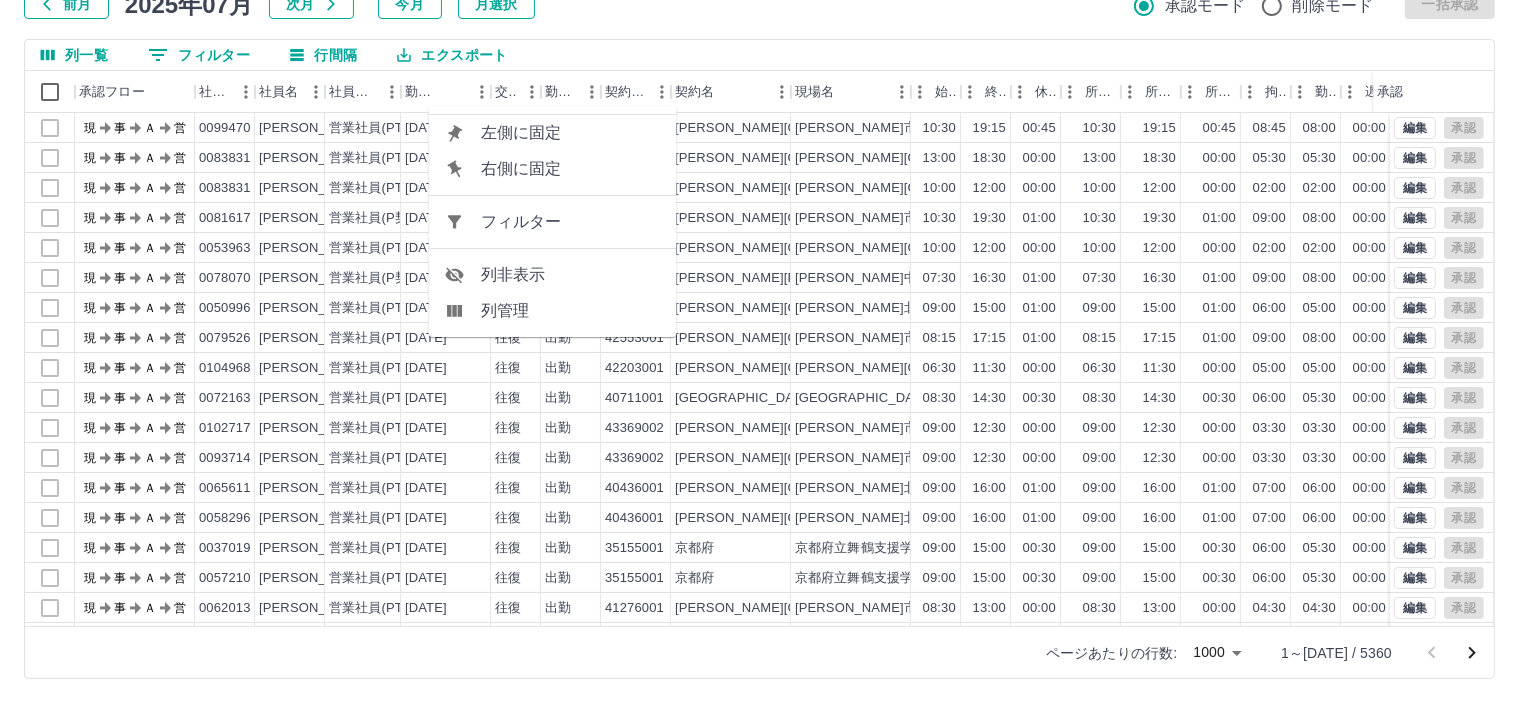 click on "フィルター" at bounding box center [571, 222] 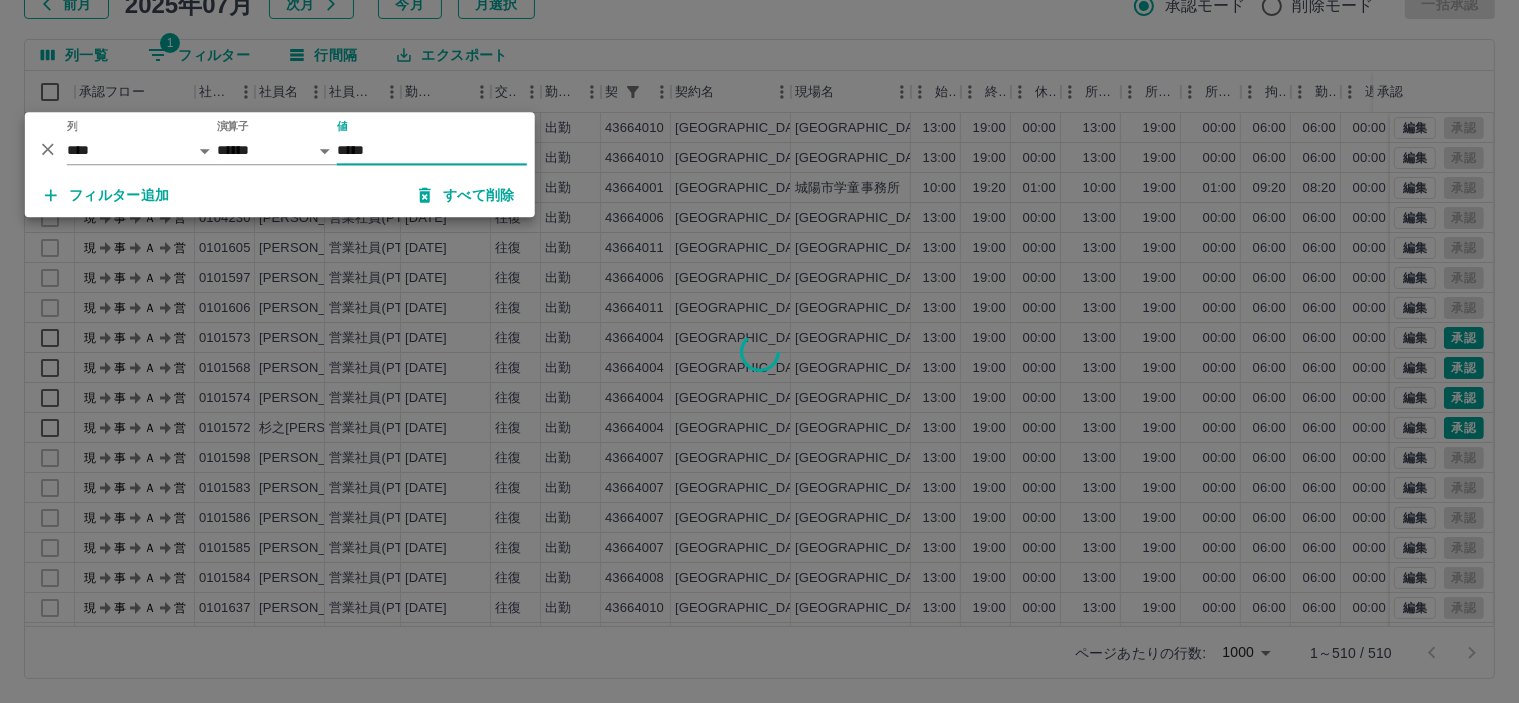 type on "*****" 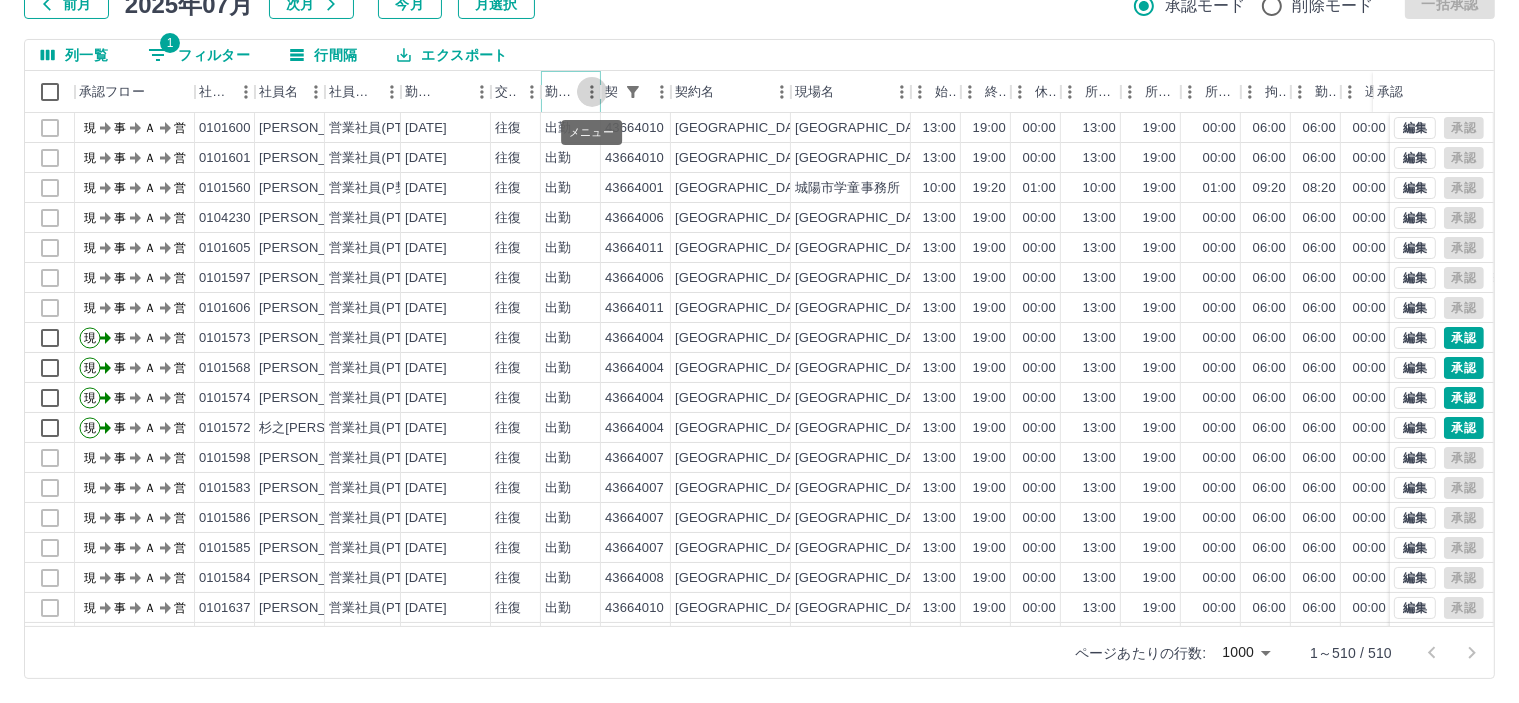 click 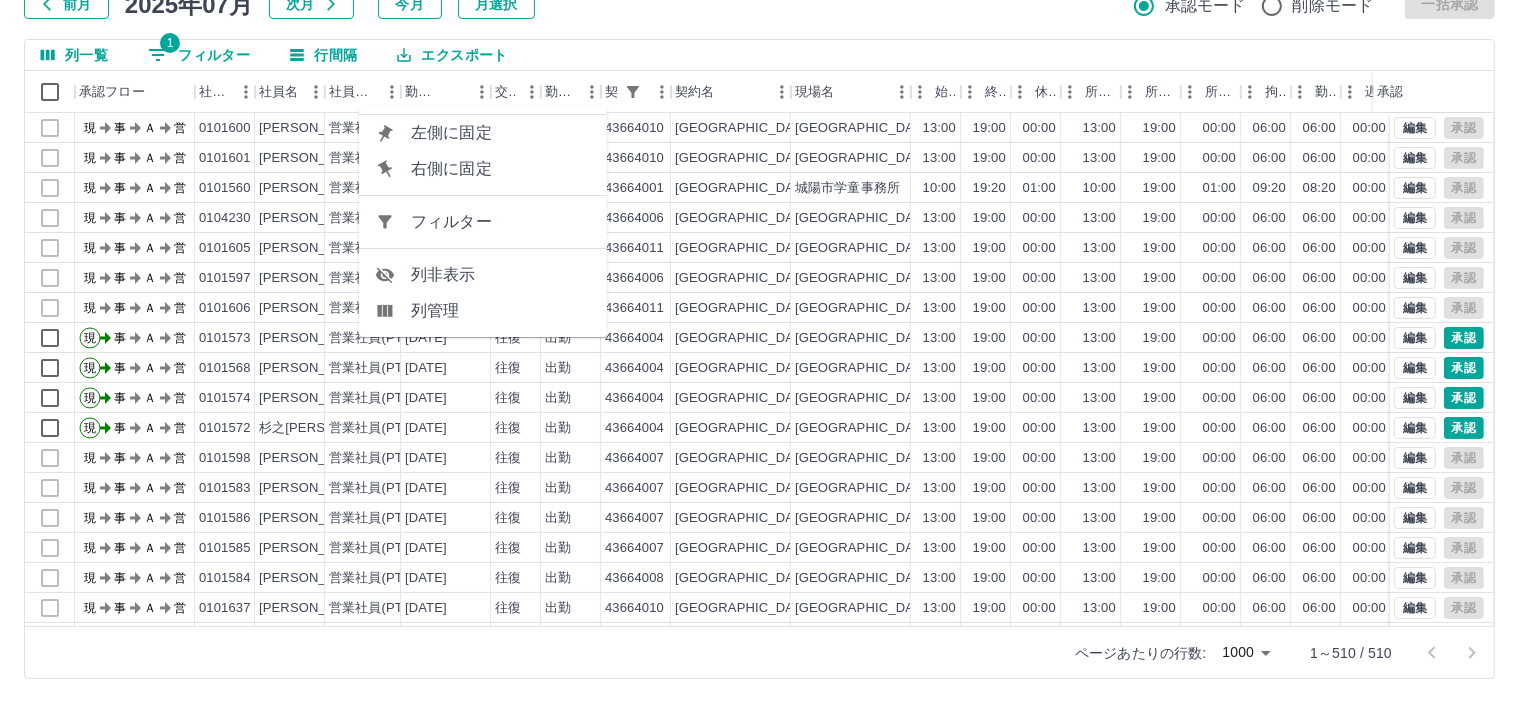click on "フィルター" at bounding box center [501, 222] 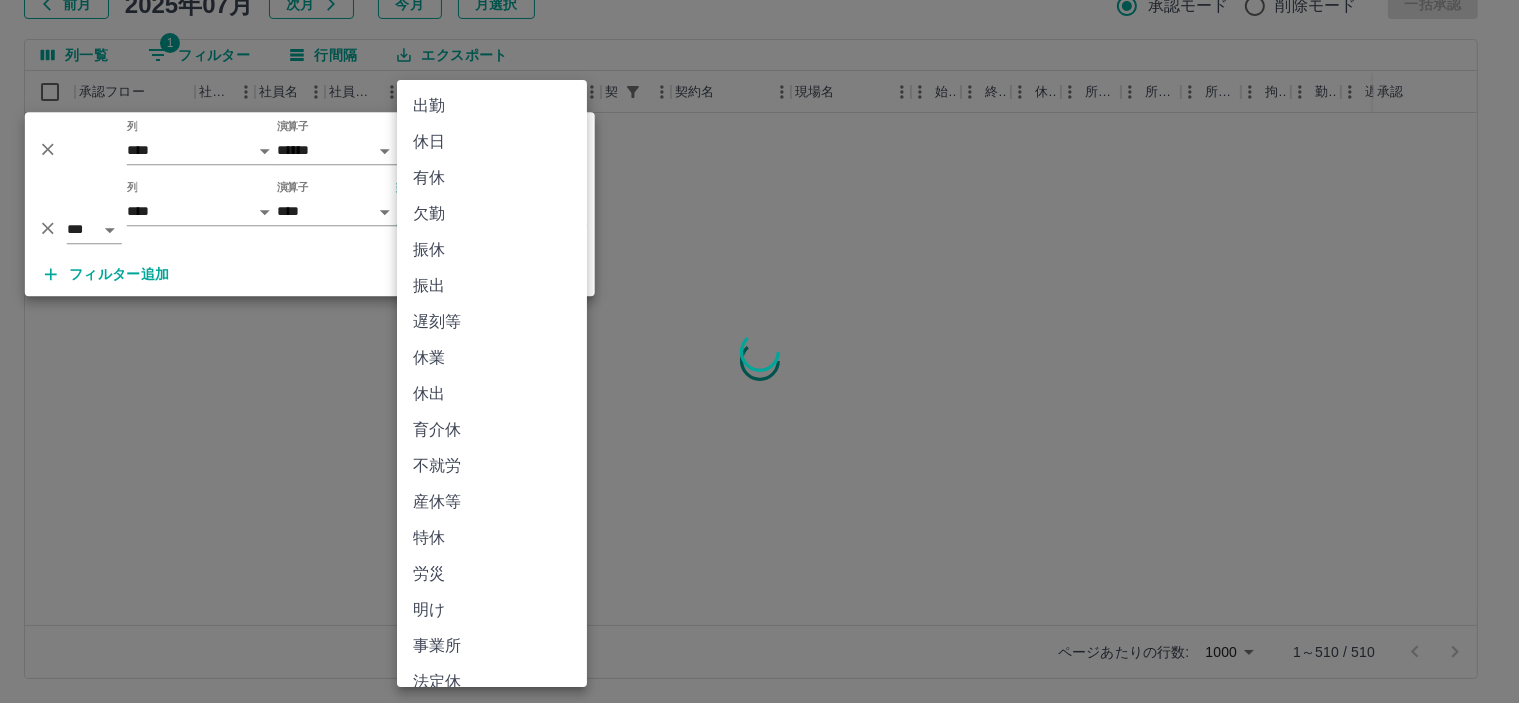 click on "SDH勤怠 皆元　佐紀 勤務実績承認 前月 2025年07月 次月 今月 月選択 承認モード 削除モード 一括承認 列一覧 1 フィルター 行間隔 エクスポート 承認フロー 社員番号 社員名 社員区分 勤務日 交通費 勤務区分 契約コード 契約名 現場名 始業 終業 休憩 所定開始 所定終業 所定休憩 拘束 勤務 遅刻等 コメント ステータス 承認 ページあたりの行数: 1000 **** 1～510 / 510 SDH勤怠 *** ** 列 **** *** **** *** *** **** ***** *** *** ** ** ** **** **** **** ** ** *** **** ***** 演算子 ****** ******* 値 ***** *** ** 列 **** *** **** *** *** **** ***** *** *** ** ** ** **** **** **** ** ** *** **** ***** 演算子 **** ****** 勤務区分 ​ ********* フィルター追加 すべて削除 出勤 休日 有休 欠勤 振休 振出 遅刻等 休業 休出 育介休 不就労 産休等 特休 労災 明け 事業所 法定休 休職" at bounding box center (759, 280) 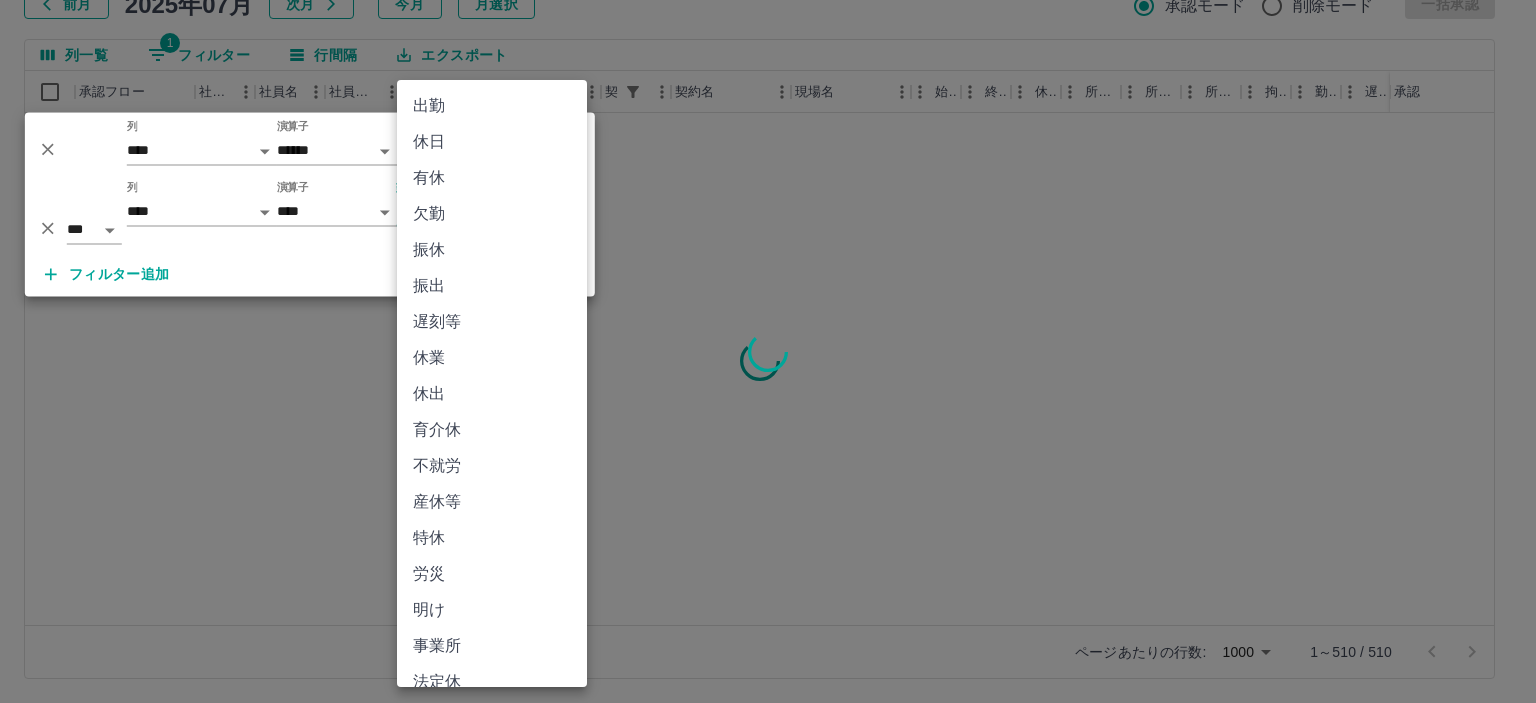 click on "出勤" at bounding box center [492, 106] 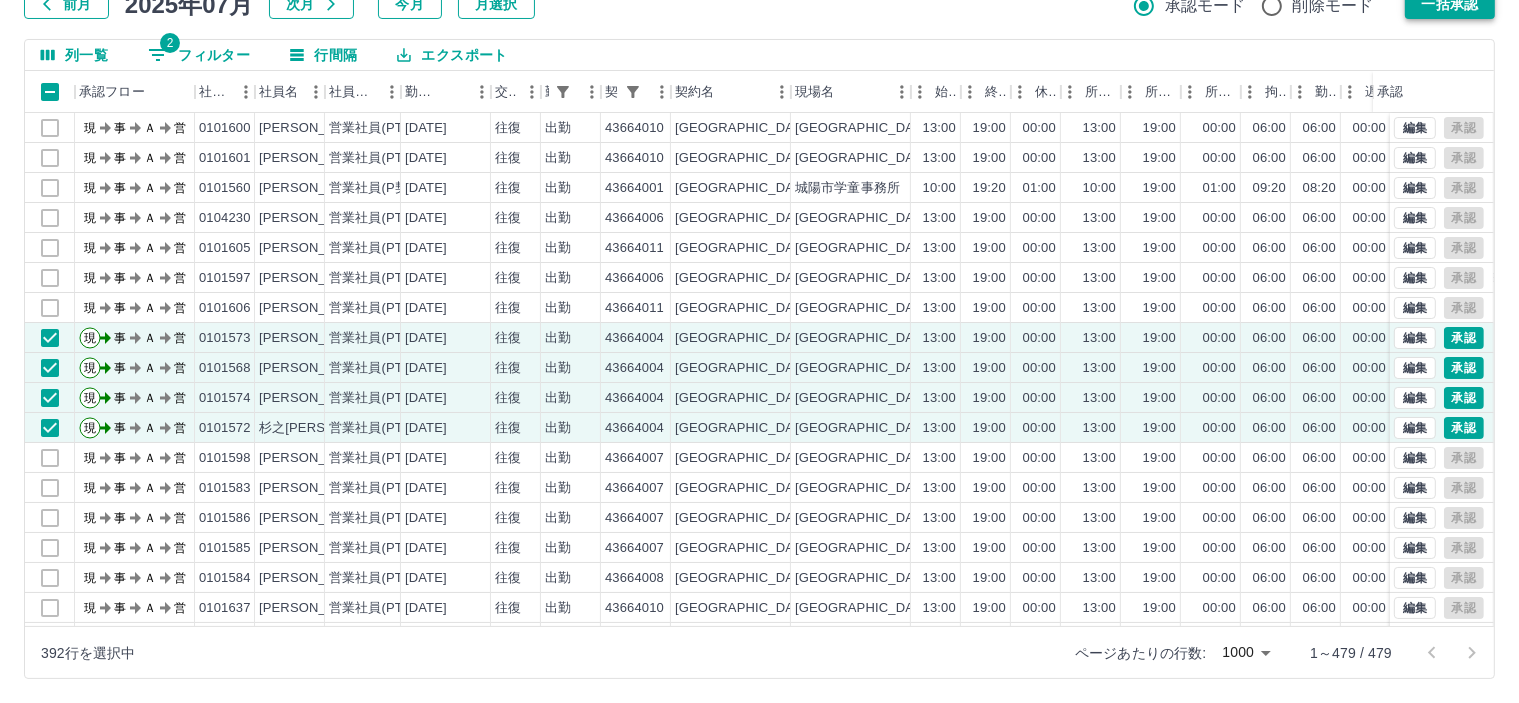 click on "一括承認" at bounding box center (1450, 4) 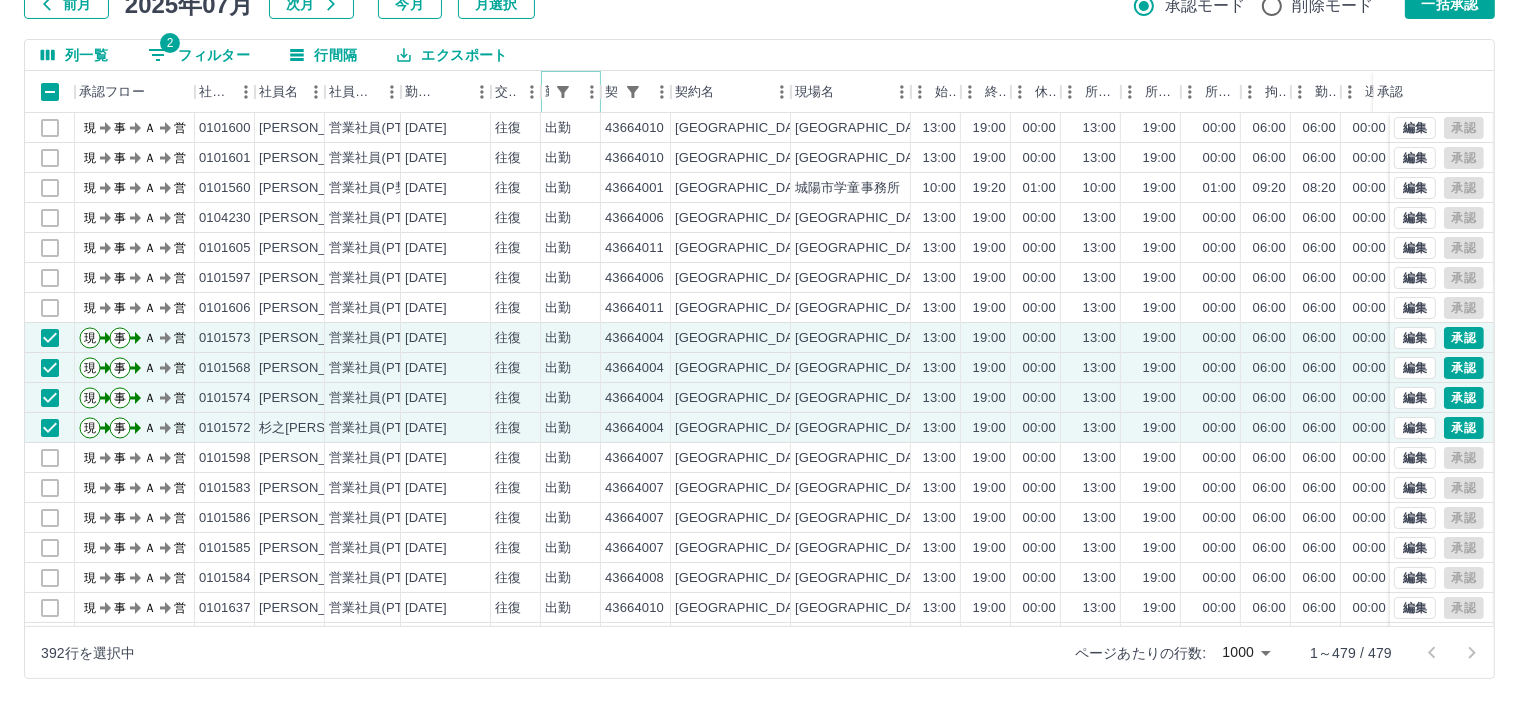 click 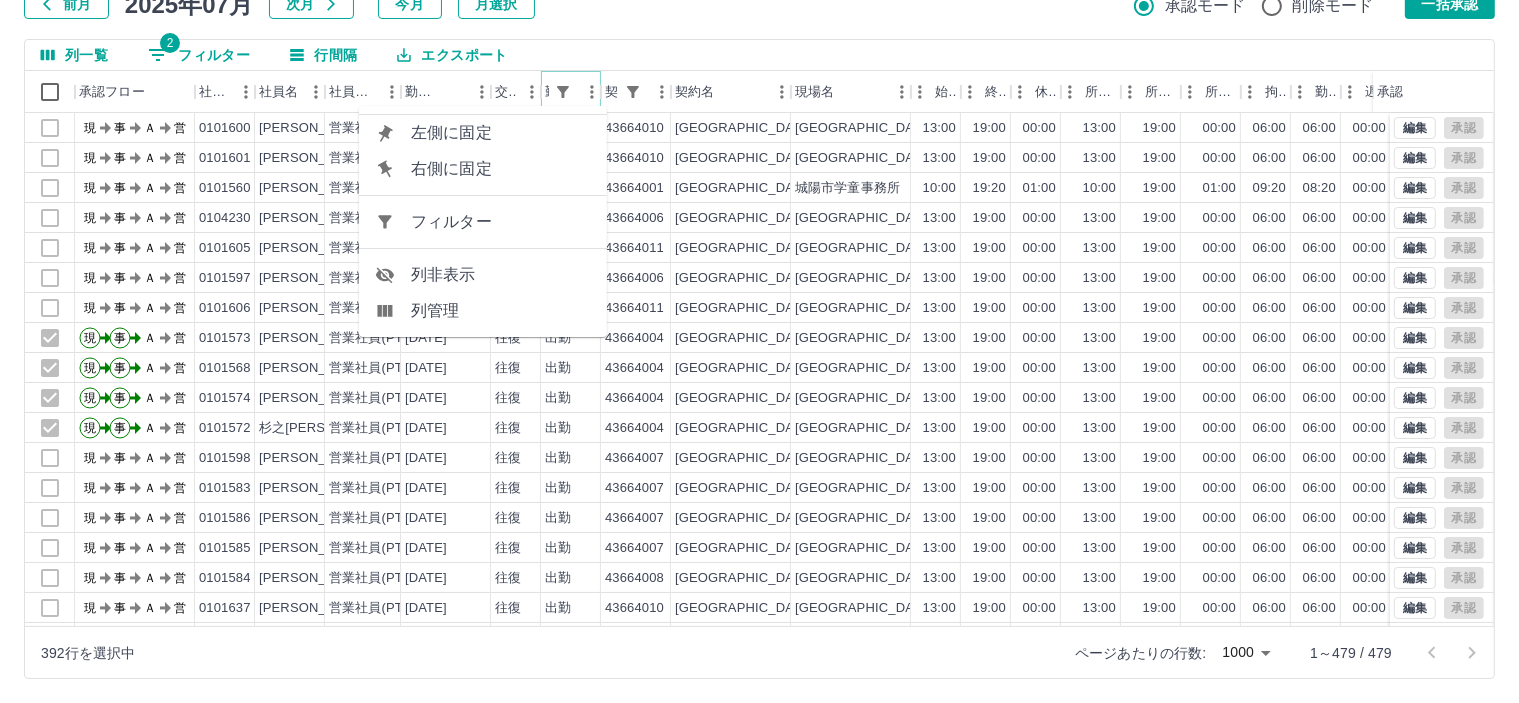 click 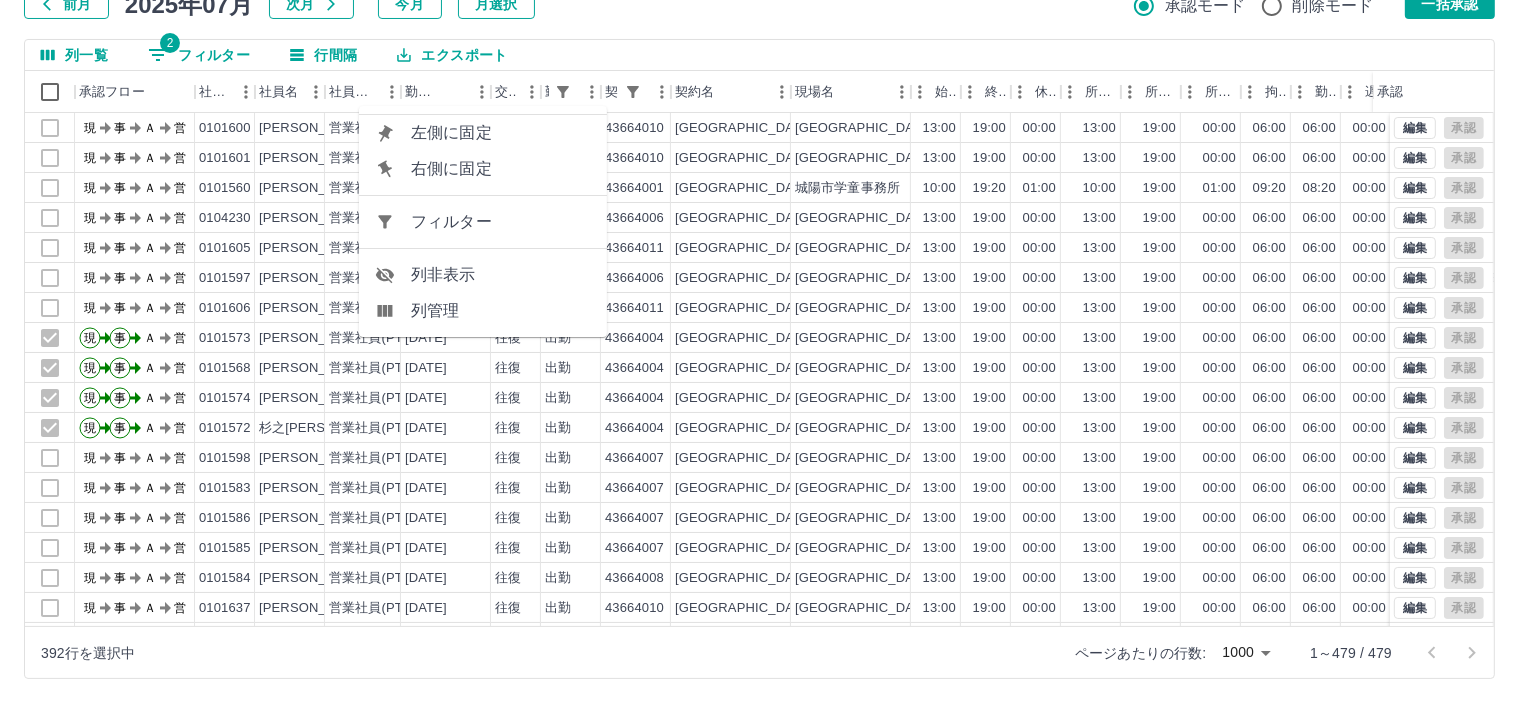 click on "フィルター" at bounding box center (501, 222) 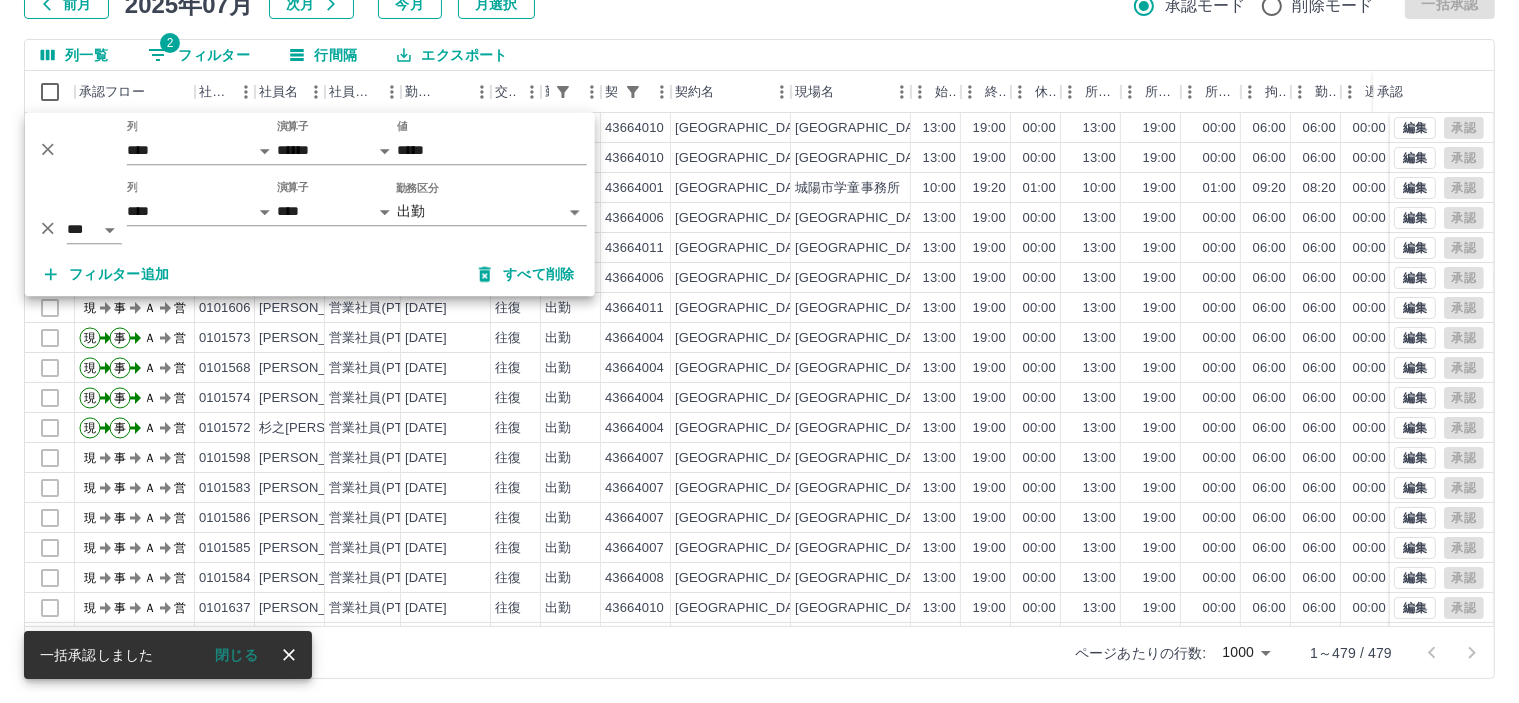 click on "SDH勤怠 皆元　佐紀 勤務実績承認 前月 2025年07月 次月 今月 月選択 承認モード 削除モード 一括承認 列一覧 2 フィルター 行間隔 エクスポート 承認フロー 社員番号 社員名 社員区分 勤務日 交通費 勤務区分 契約コード 契約名 現場名 始業 終業 休憩 所定開始 所定終業 所定休憩 拘束 勤務 遅刻等 コメント ステータス 承認 現 事 Ａ 営 0101600 野川　桂 営業社員(PT契約) 2025-07-10 往復 出勤 43664010 城陽市 城陽市富野学童保育所 13:00 19:00 00:00 13:00 19:00 00:00 06:00 06:00 00:00 現場責任者承認待 現 事 Ａ 営 0101601 伊藤　千秋 営業社員(PT契約) 2025-07-10 往復 出勤 43664010 城陽市 城陽市富野学童保育所 13:00 19:00 00:00 13:00 19:00 00:00 06:00 06:00 00:00 現場責任者承認待 現 事 Ａ 営 0101560 薮下　美希 営業社員(P契約) 2025-07-10 往復 出勤 43664001 城陽市 城陽市学童事務所 10:00 19:20 01:00 10:00 19:00" at bounding box center (759, 280) 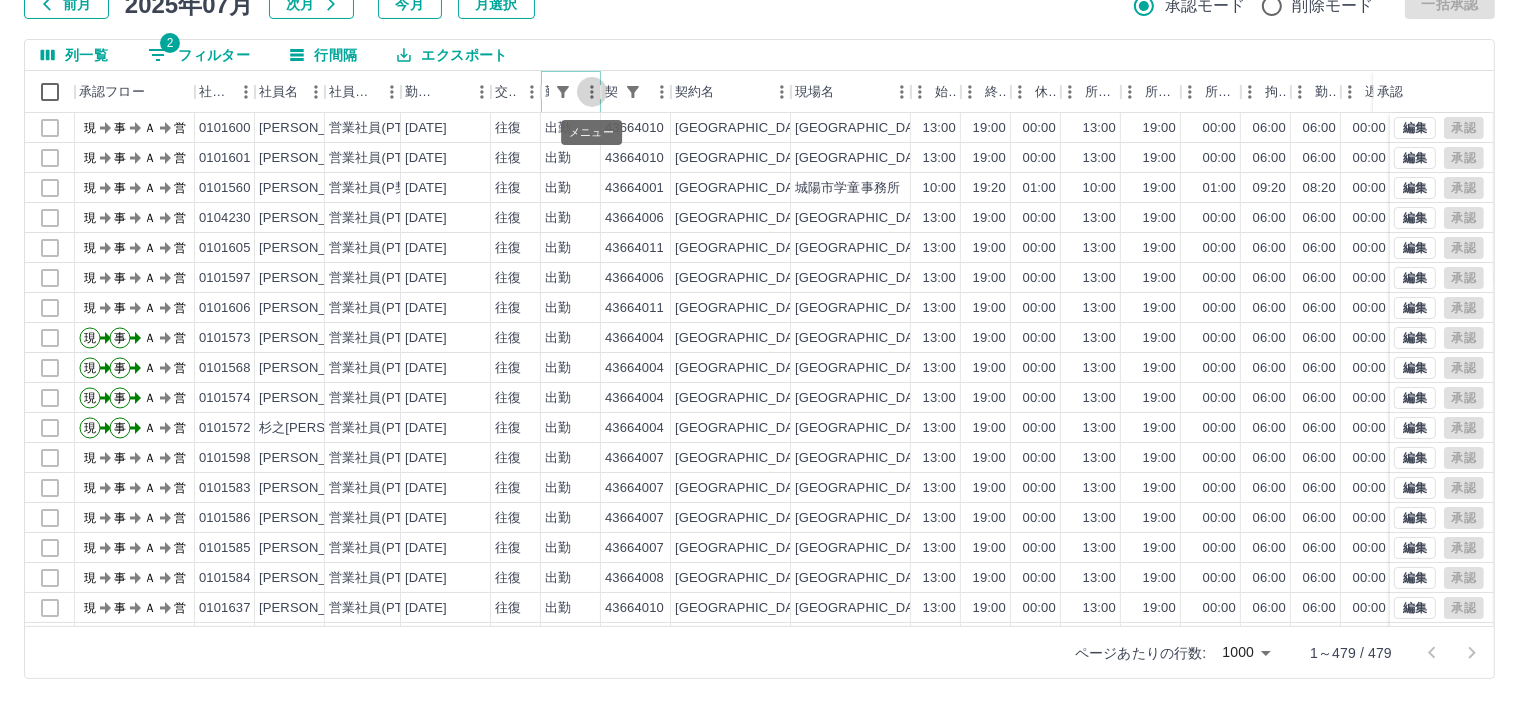 click 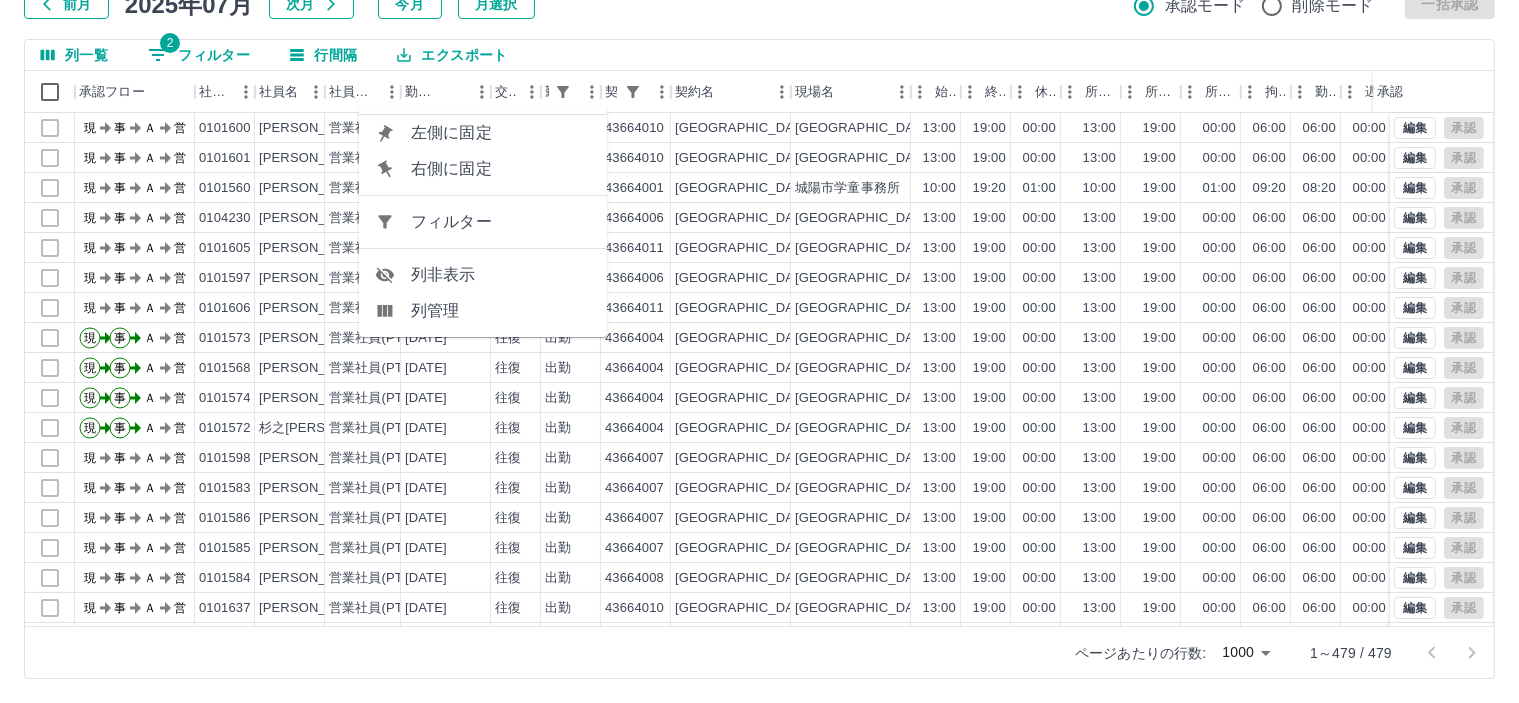 click on "フィルター" at bounding box center (501, 222) 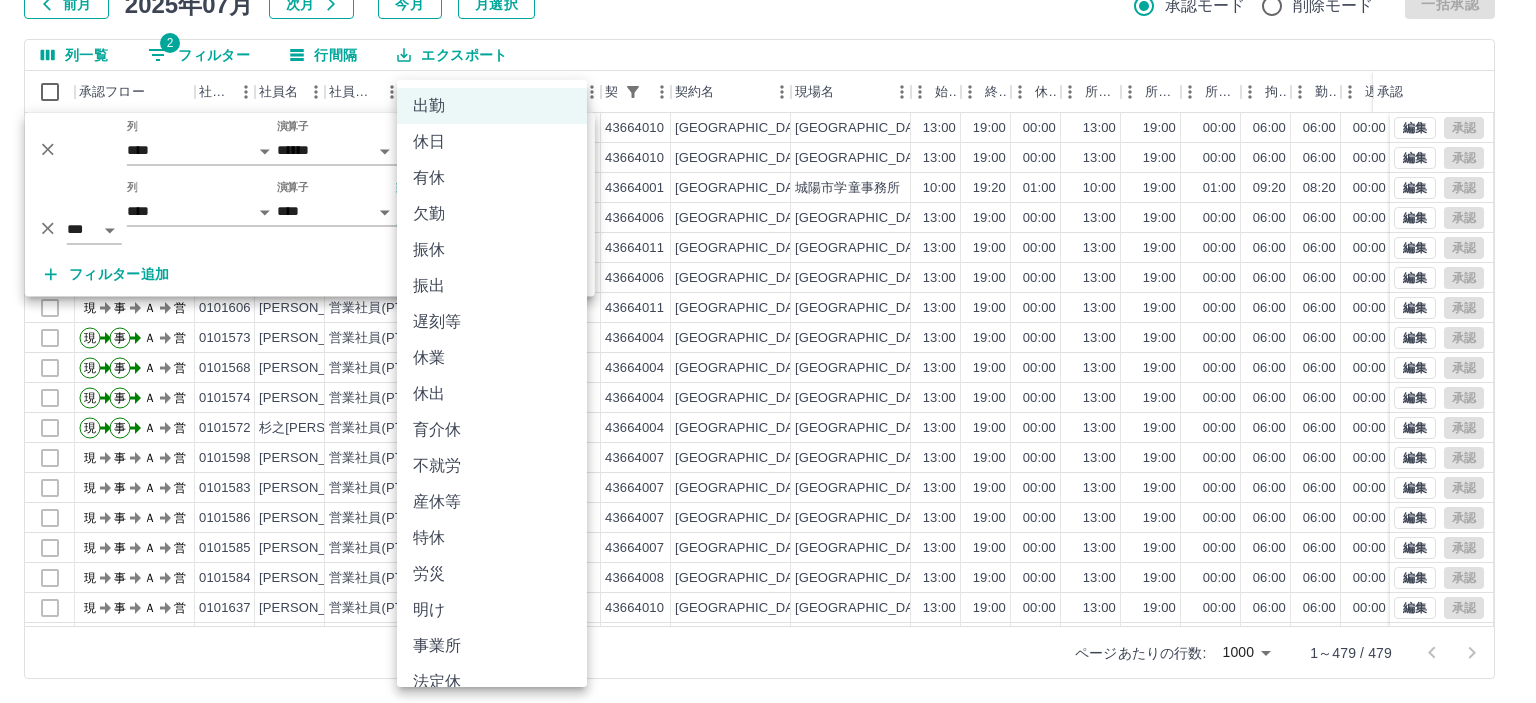 click on "SDH勤怠 皆元　佐紀 勤務実績承認 前月 2025年07月 次月 今月 月選択 承認モード 削除モード 一括承認 列一覧 2 フィルター 行間隔 エクスポート 承認フロー 社員番号 社員名 社員区分 勤務日 交通費 勤務区分 契約コード 契約名 現場名 始業 終業 休憩 所定開始 所定終業 所定休憩 拘束 勤務 遅刻等 コメント ステータス 承認 現 事 Ａ 営 0101600 野川　桂 営業社員(PT契約) 2025-07-10 往復 出勤 43664010 城陽市 城陽市富野学童保育所 13:00 19:00 00:00 13:00 19:00 00:00 06:00 06:00 00:00 現場責任者承認待 現 事 Ａ 営 0101601 伊藤　千秋 営業社員(PT契約) 2025-07-10 往復 出勤 43664010 城陽市 城陽市富野学童保育所 13:00 19:00 00:00 13:00 19:00 00:00 06:00 06:00 00:00 現場責任者承認待 現 事 Ａ 営 0101560 薮下　美希 営業社員(P契約) 2025-07-10 往復 出勤 43664001 城陽市 城陽市学童事務所 10:00 19:20 01:00 10:00 19:00" at bounding box center [768, 280] 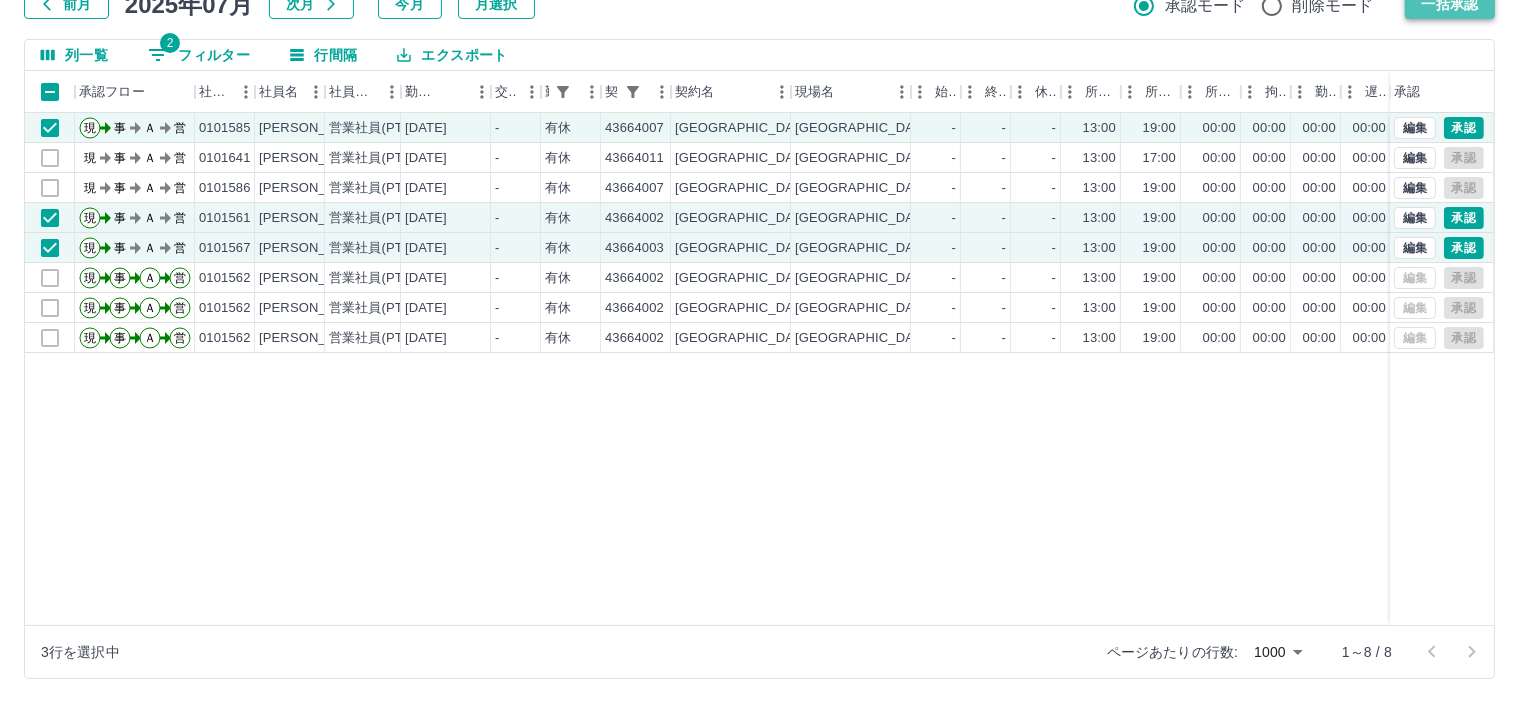 click on "一括承認" at bounding box center [1450, 4] 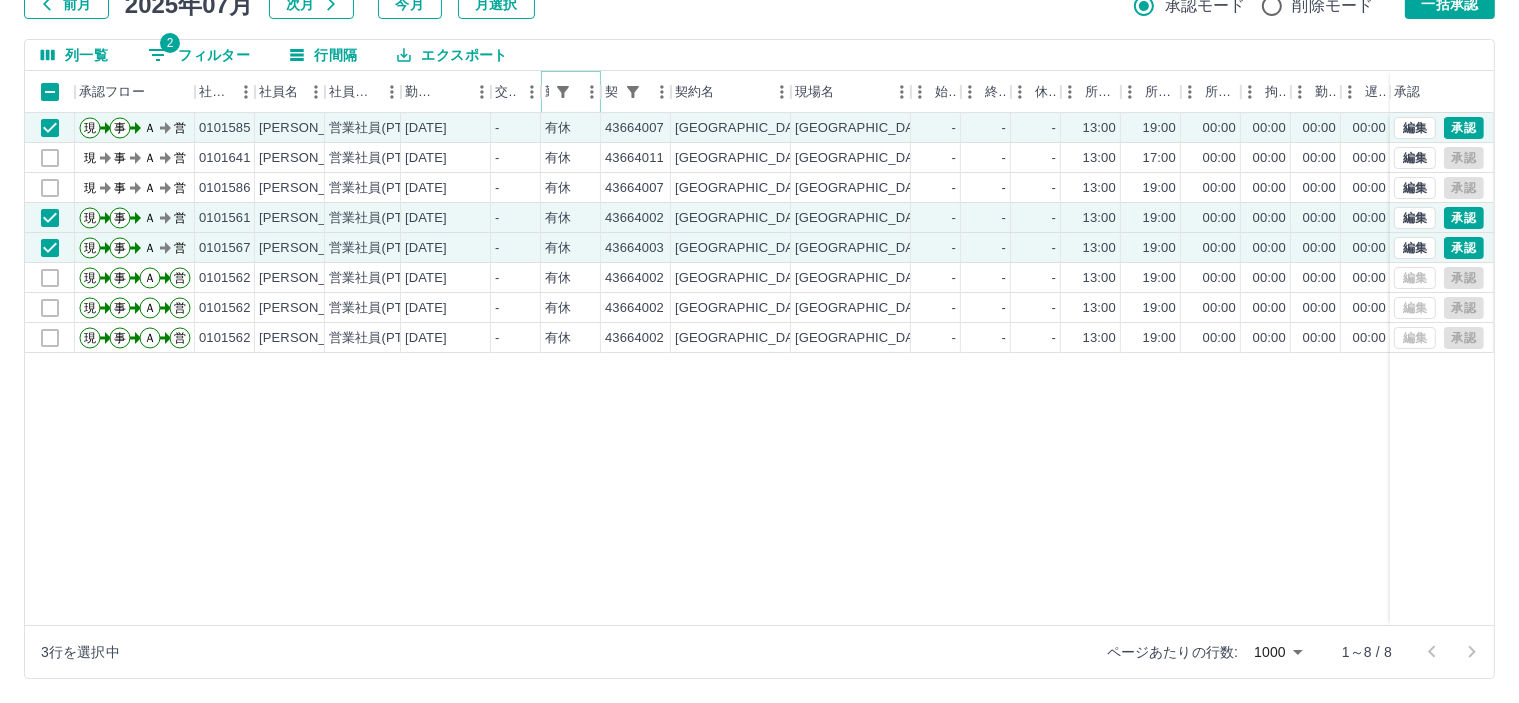 click 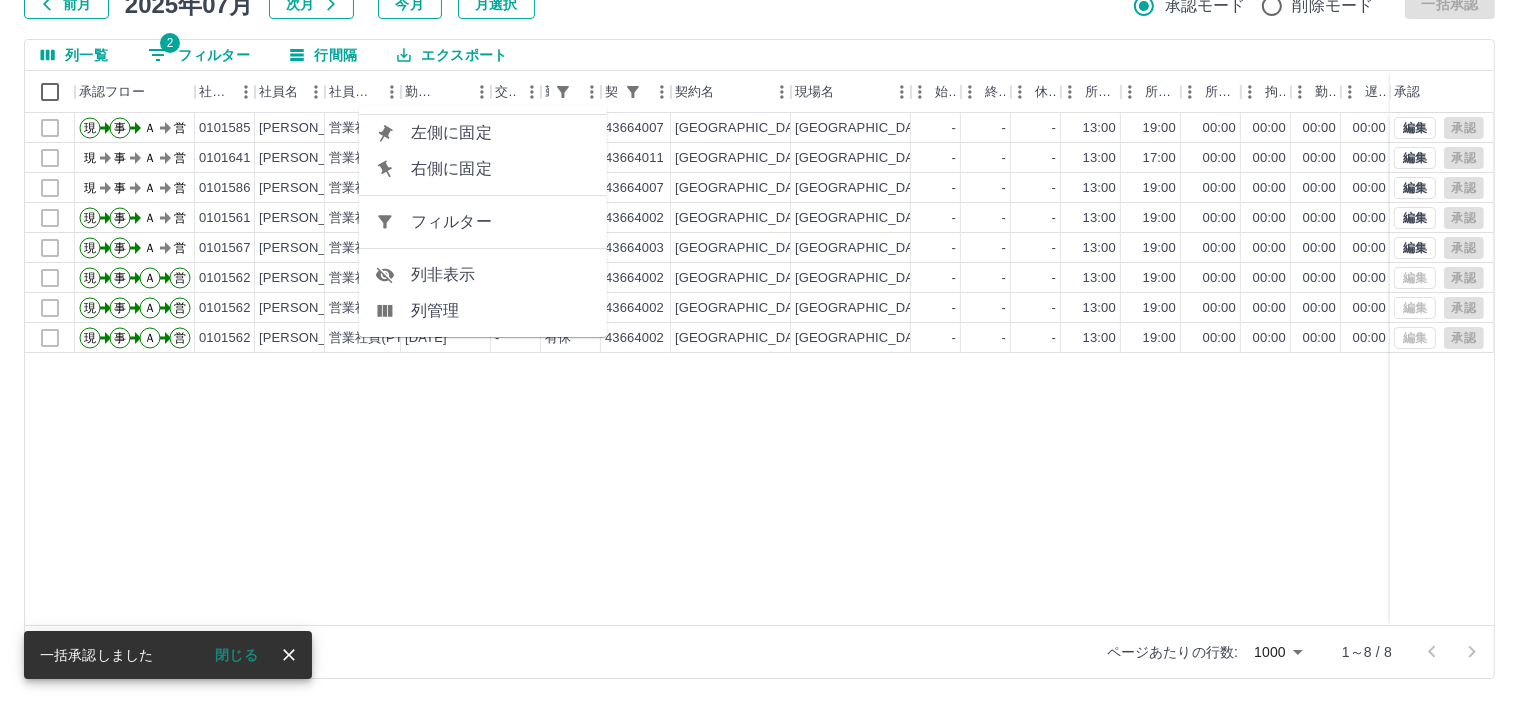 click on "フィルター" at bounding box center [501, 222] 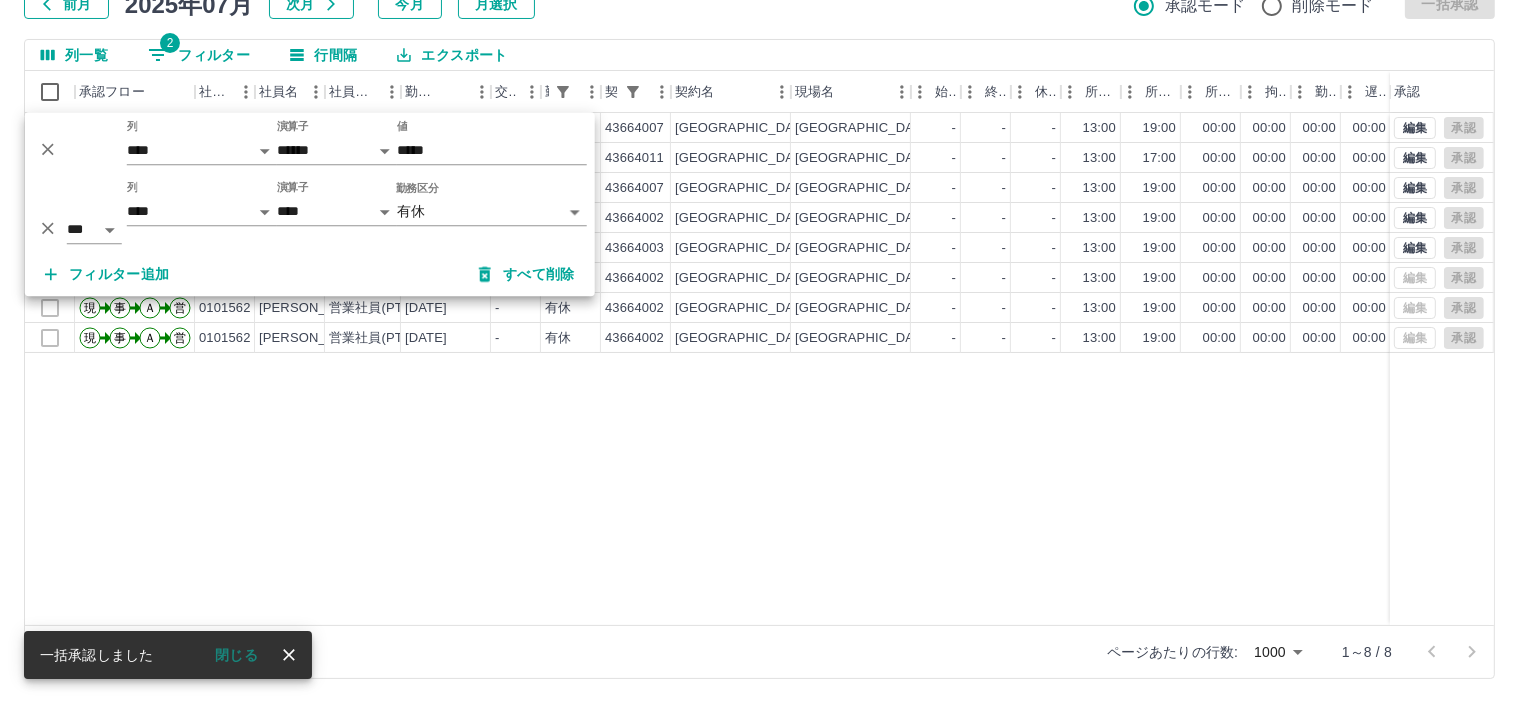 click on "SDH勤怠 皆元　佐紀 勤務実績承認 前月 2025年07月 次月 今月 月選択 承認モード 削除モード 一括承認 列一覧 2 フィルター 行間隔 エクスポート 承認フロー 社員番号 社員名 社員区分 勤務日 交通費 勤務区分 契約コード 契約名 現場名 始業 終業 休憩 所定開始 所定終業 所定休憩 拘束 勤務 遅刻等 コメント ステータス 承認 現 事 Ａ 営 0101585 中田　みのり 営業社員(PT契約) 2025-07-09  -  有休 43664007 城陽市 城陽市寺田西学童保育所 - - - 13:00 19:00 00:00 00:00 00:00 00:00 AM承認待 現 事 Ａ 営 0101641 森　静子 営業社員(PT契約) 2025-07-08  -  有休 43664011 城陽市 城陽市青谷学童保育所 - - - 13:00 17:00 00:00 00:00 00:00 00:00 現場責任者承認待 現 事 Ａ 営 0101586 山田　悦子 営業社員(PT契約) 2025-07-08  -  有休 43664007 城陽市 城陽市寺田西学童保育所 - - - 13:00 19:00 00:00 00:00 00:00 00:00 現 事 Ａ 営 -" at bounding box center (759, 280) 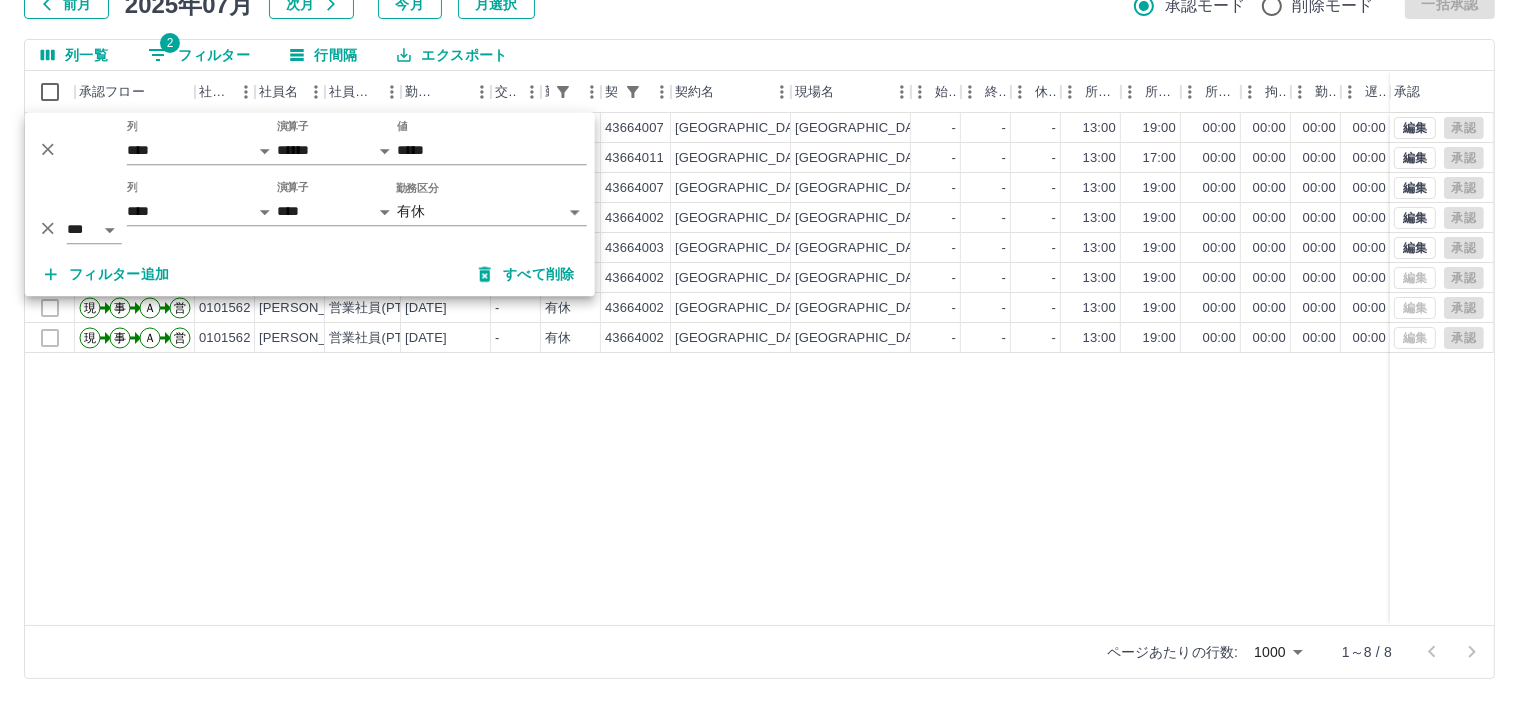 click on "SDH勤怠 皆元　佐紀 勤務実績承認 前月 2025年07月 次月 今月 月選択 承認モード 削除モード 一括承認 列一覧 2 フィルター 行間隔 エクスポート 承認フロー 社員番号 社員名 社員区分 勤務日 交通費 勤務区分 契約コード 契約名 現場名 始業 終業 休憩 所定開始 所定終業 所定休憩 拘束 勤務 遅刻等 コメント ステータス 承認 現 事 Ａ 営 0101585 中田　みのり 営業社員(PT契約) 2025-07-09  -  有休 43664007 城陽市 城陽市寺田西学童保育所 - - - 13:00 19:00 00:00 00:00 00:00 00:00 AM承認待 現 事 Ａ 営 0101641 森　静子 営業社員(PT契約) 2025-07-08  -  有休 43664011 城陽市 城陽市青谷学童保育所 - - - 13:00 17:00 00:00 00:00 00:00 00:00 現場責任者承認待 現 事 Ａ 営 0101586 山田　悦子 営業社員(PT契約) 2025-07-08  -  有休 43664007 城陽市 城陽市寺田西学童保育所 - - - 13:00 19:00 00:00 00:00 00:00 00:00 現 事 Ａ 営 -" at bounding box center (759, 280) 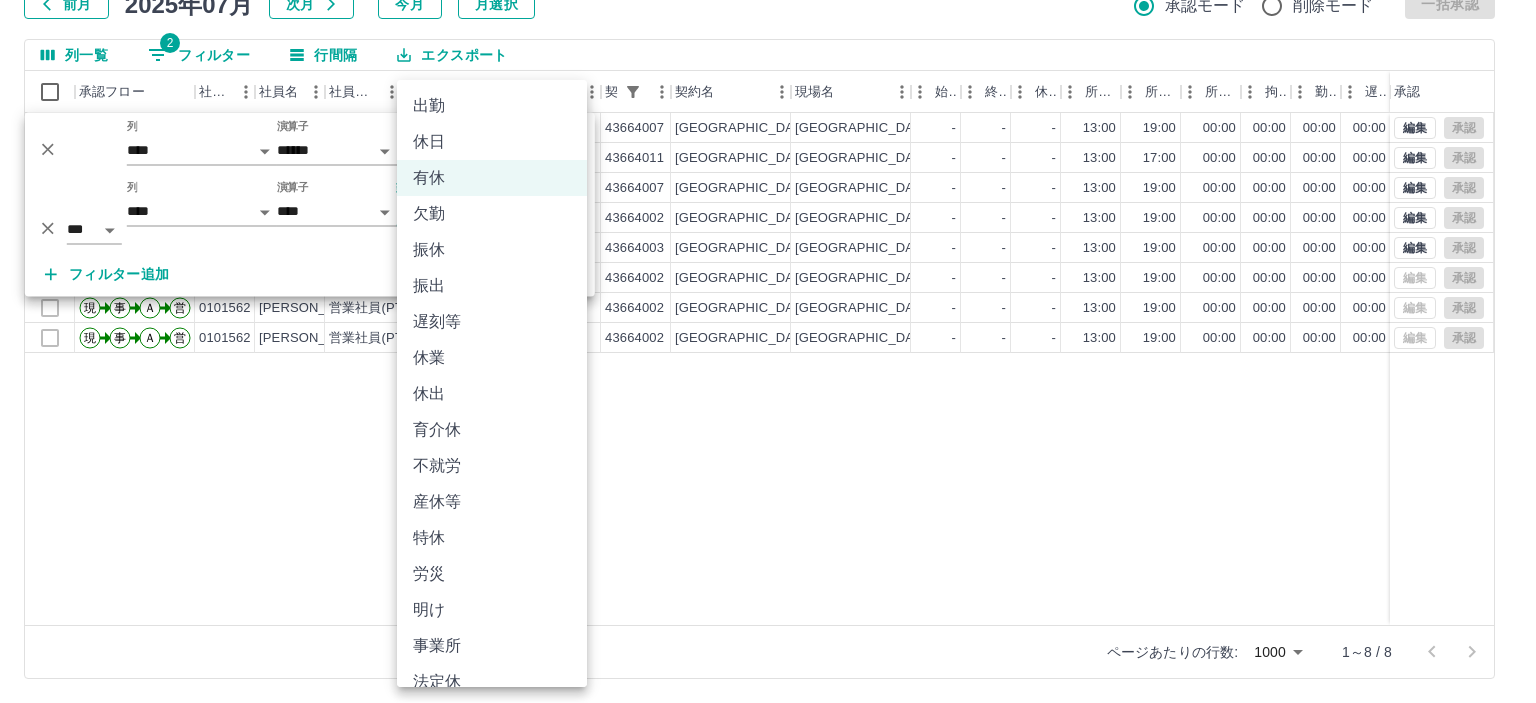 click on "特休" at bounding box center [492, 538] 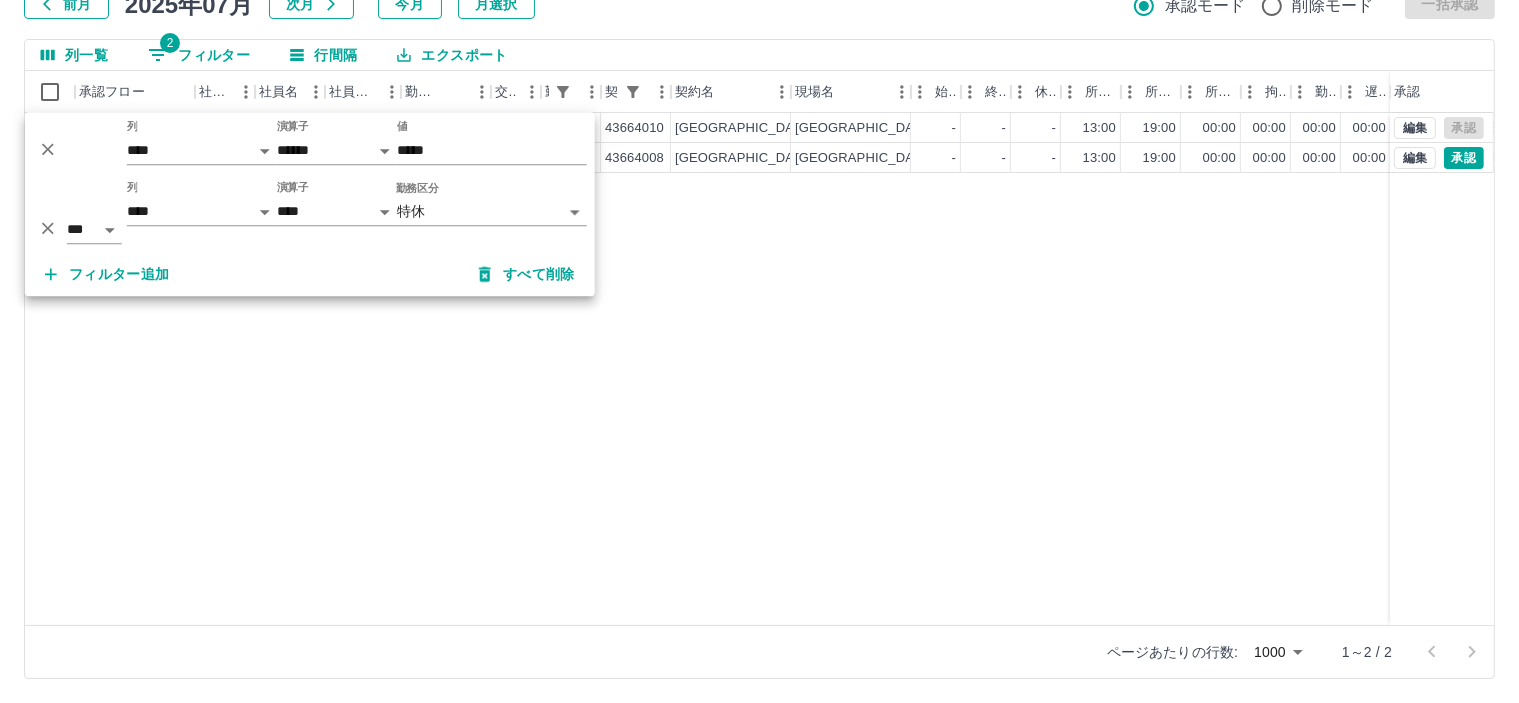 click on "現 事 Ａ 営 0101600 野川　桂 営業社員(PT契約) 2025-07-09  -  特休 43664010 城陽市 城陽市富野学童保育所 - - - 13:00 19:00 00:00 00:00 00:00 00:00 夏季休暇1 現場責任者承認待 現 事 Ａ 営 0101587 上田　由佳 営業社員(PT契約) 2025-07-07  -  特休 43664008 城陽市 城陽市寺田南学童保育所 - - - 13:00 19:00 00:00 00:00 00:00 00:00 夏季休暇 事務担当者承認待 編集 承認 編集 承認" at bounding box center (898, 369) 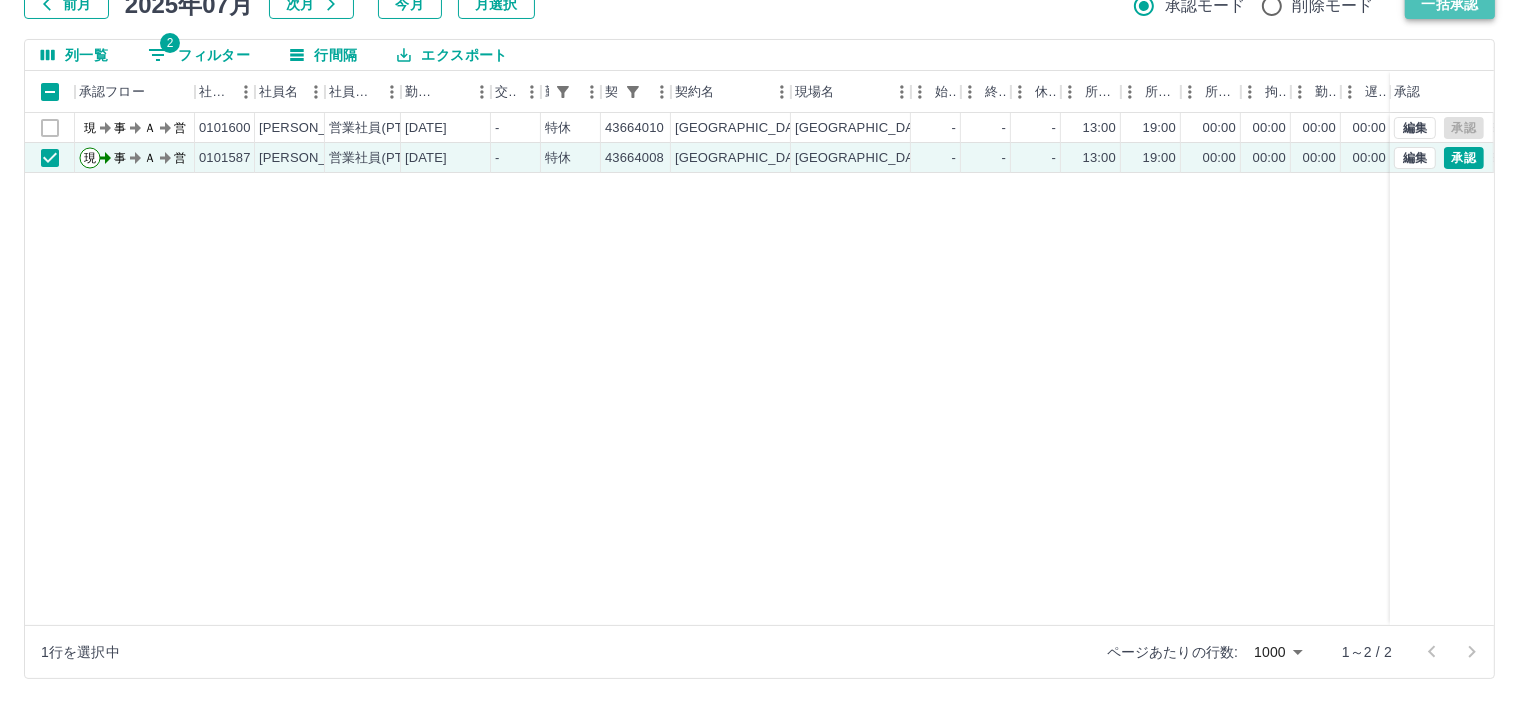 click on "一括承認" at bounding box center (1450, 4) 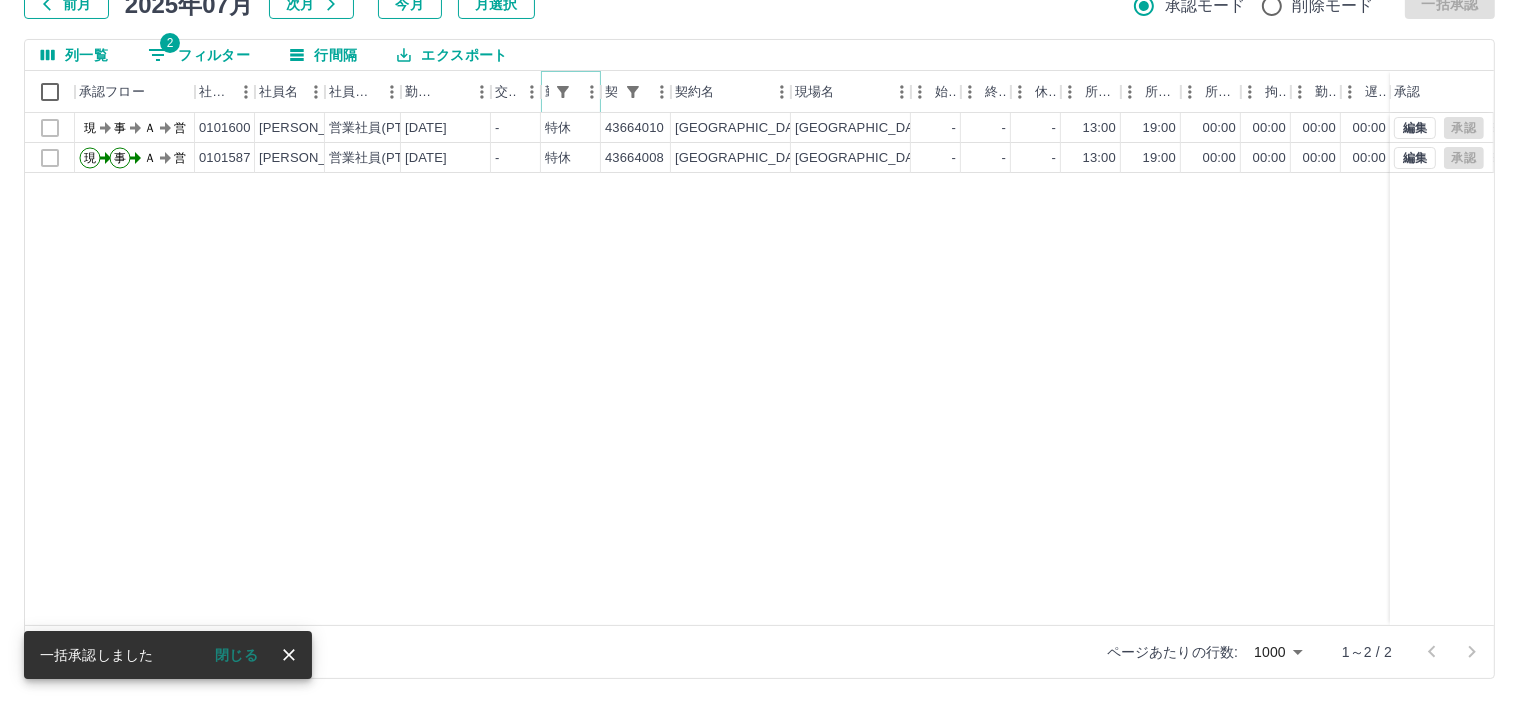 click at bounding box center (592, 92) 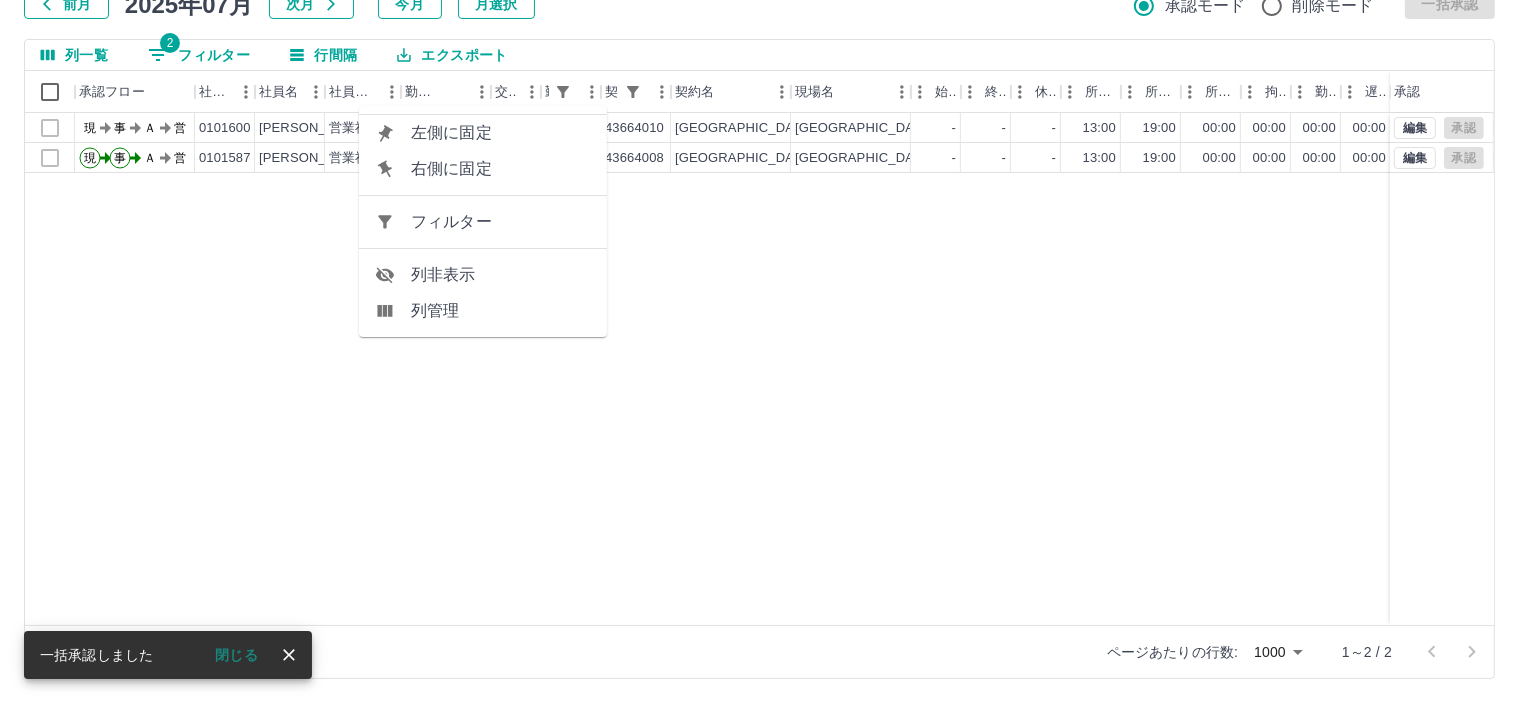 click on "フィルター" at bounding box center (501, 222) 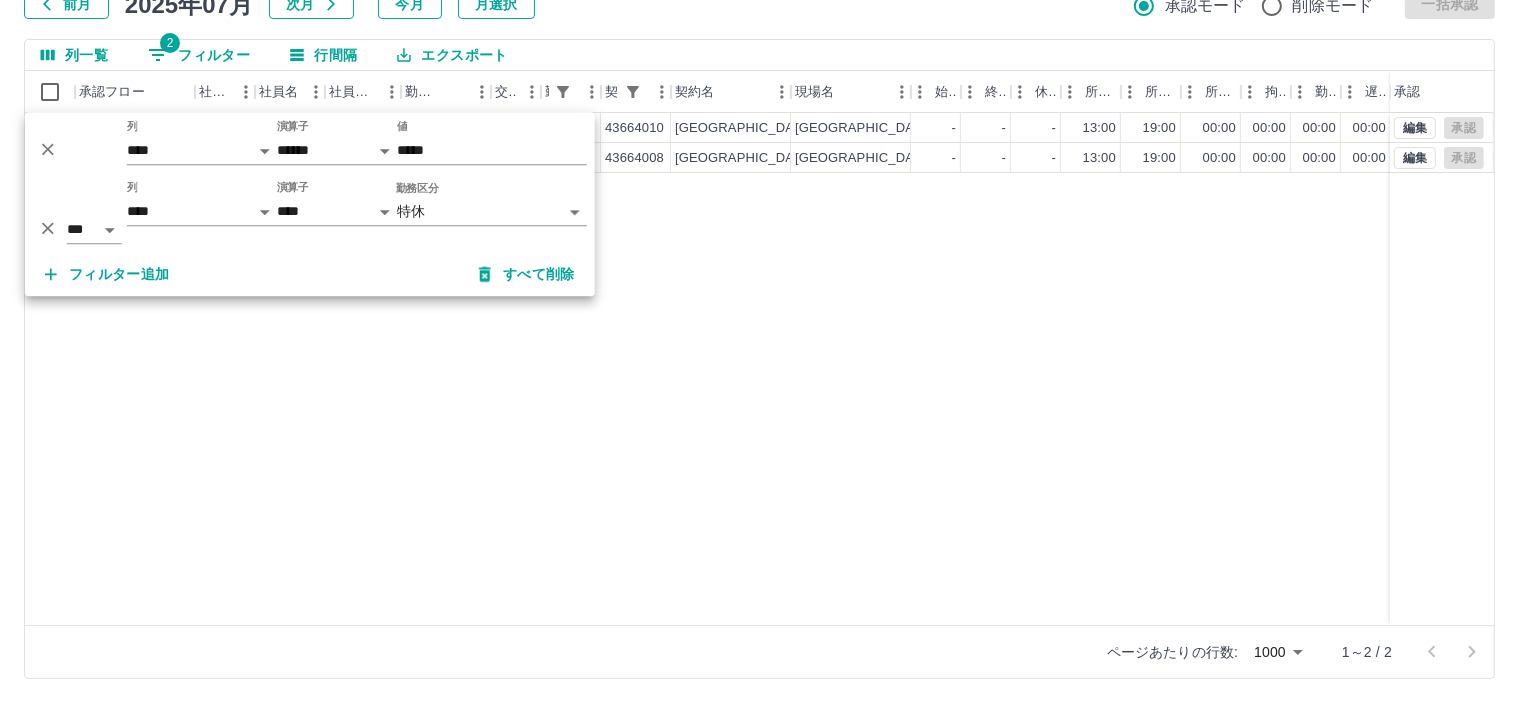 click on "SDH勤怠 皆元　佐紀 勤務実績承認 前月 2025年07月 次月 今月 月選択 承認モード 削除モード 一括承認 列一覧 2 フィルター 行間隔 エクスポート 承認フロー 社員番号 社員名 社員区分 勤務日 交通費 勤務区分 契約コード 契約名 現場名 始業 終業 休憩 所定開始 所定終業 所定休憩 拘束 勤務 遅刻等 コメント ステータス 承認 現 事 Ａ 営 0101600 野川　桂 営業社員(PT契約) 2025-07-09  -  特休 43664010 城陽市 城陽市富野学童保育所 - - - 13:00 19:00 00:00 00:00 00:00 00:00 夏季休暇1 現場責任者承認待 現 事 Ａ 営 0101587 上田　由佳 営業社員(PT契約) 2025-07-07  -  特休 43664008 城陽市 城陽市寺田南学童保育所 - - - 13:00 19:00 00:00 00:00 00:00 00:00 夏季休暇 AM承認待 編集 承認 編集 承認 ページあたりの行数: 1000 **** 1～2 / 2 SDH勤怠 *** ** 列 **** *** **** *** *** **** ***** *** *** ** ** ** **** **** **** ** ** ***" at bounding box center (759, 280) 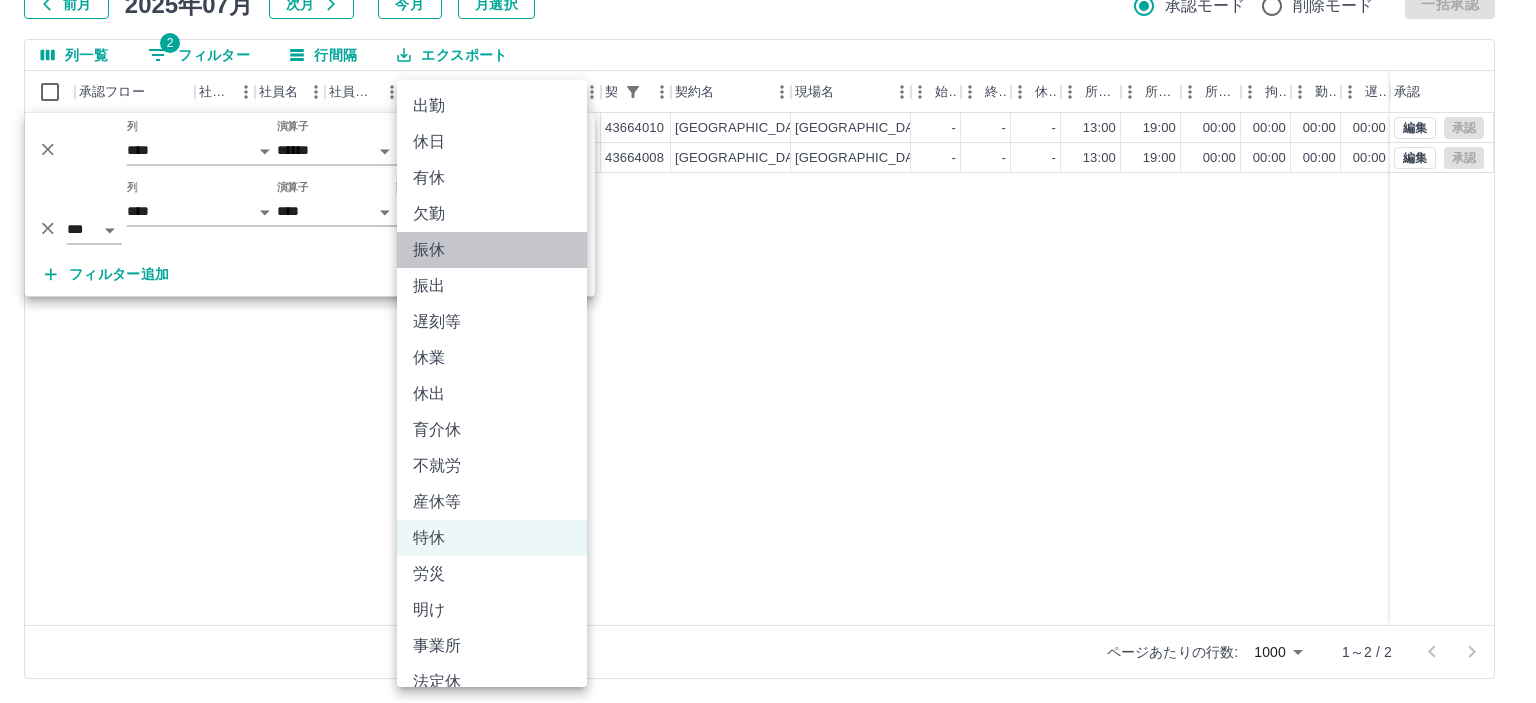 click on "振休" at bounding box center (492, 250) 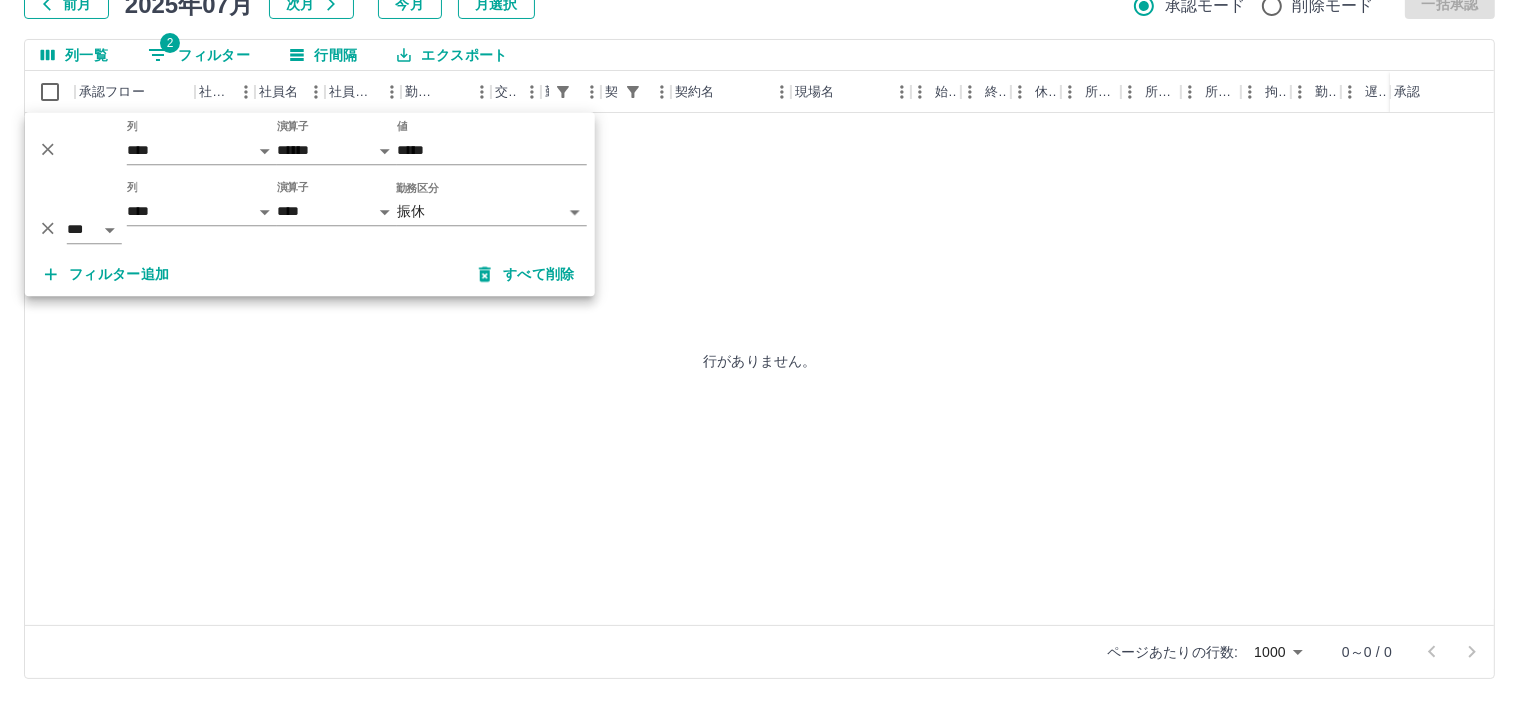 click on "**********" at bounding box center (759, 280) 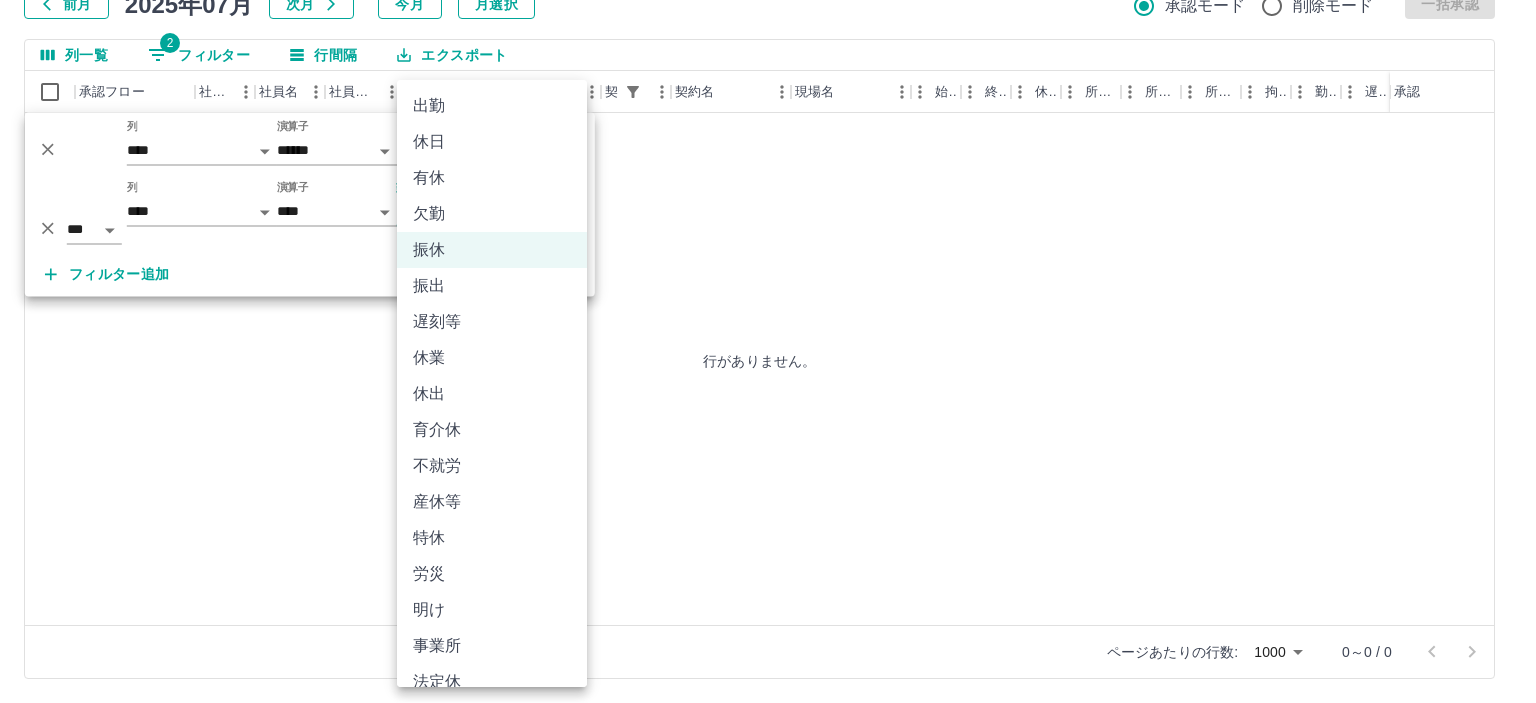 click on "振出" at bounding box center (492, 286) 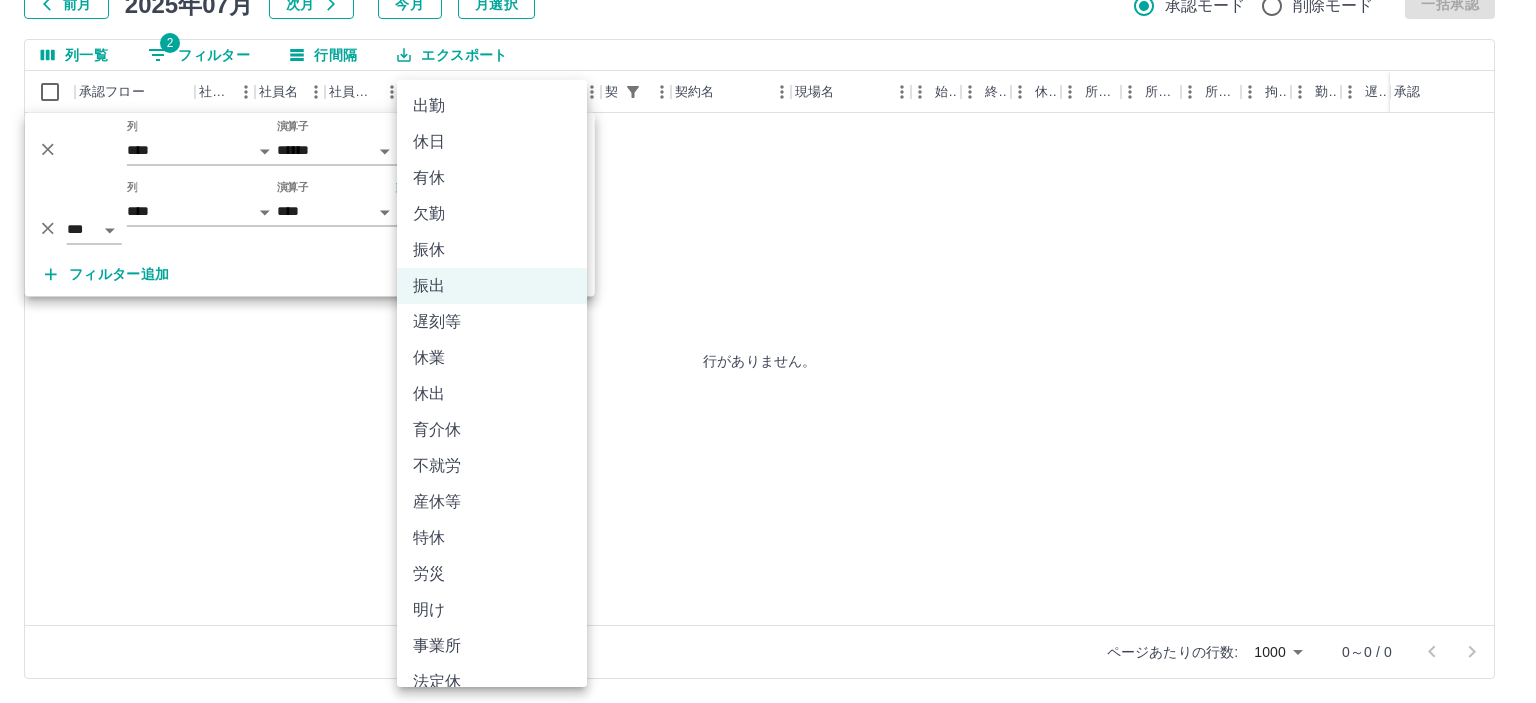 click on "**********" at bounding box center [768, 280] 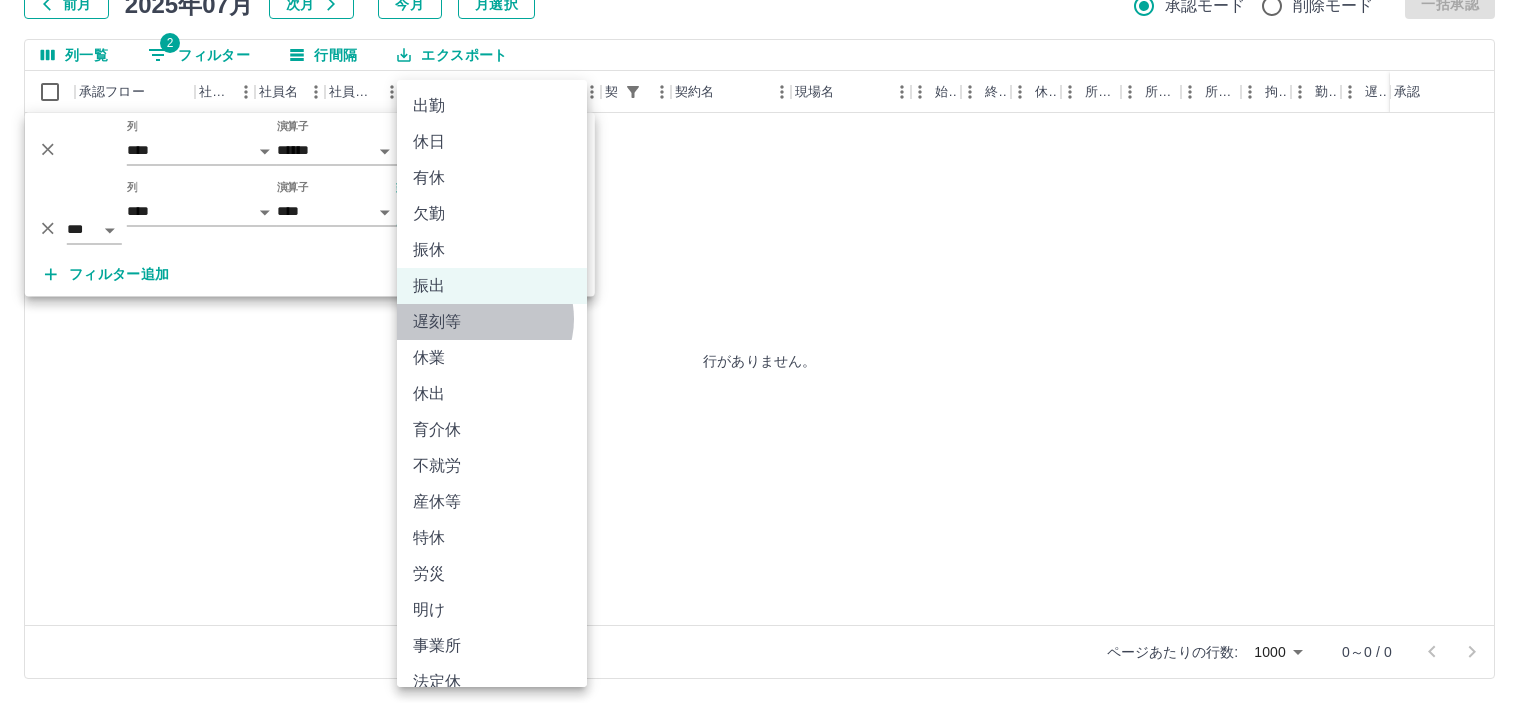 click on "遅刻等" at bounding box center (492, 322) 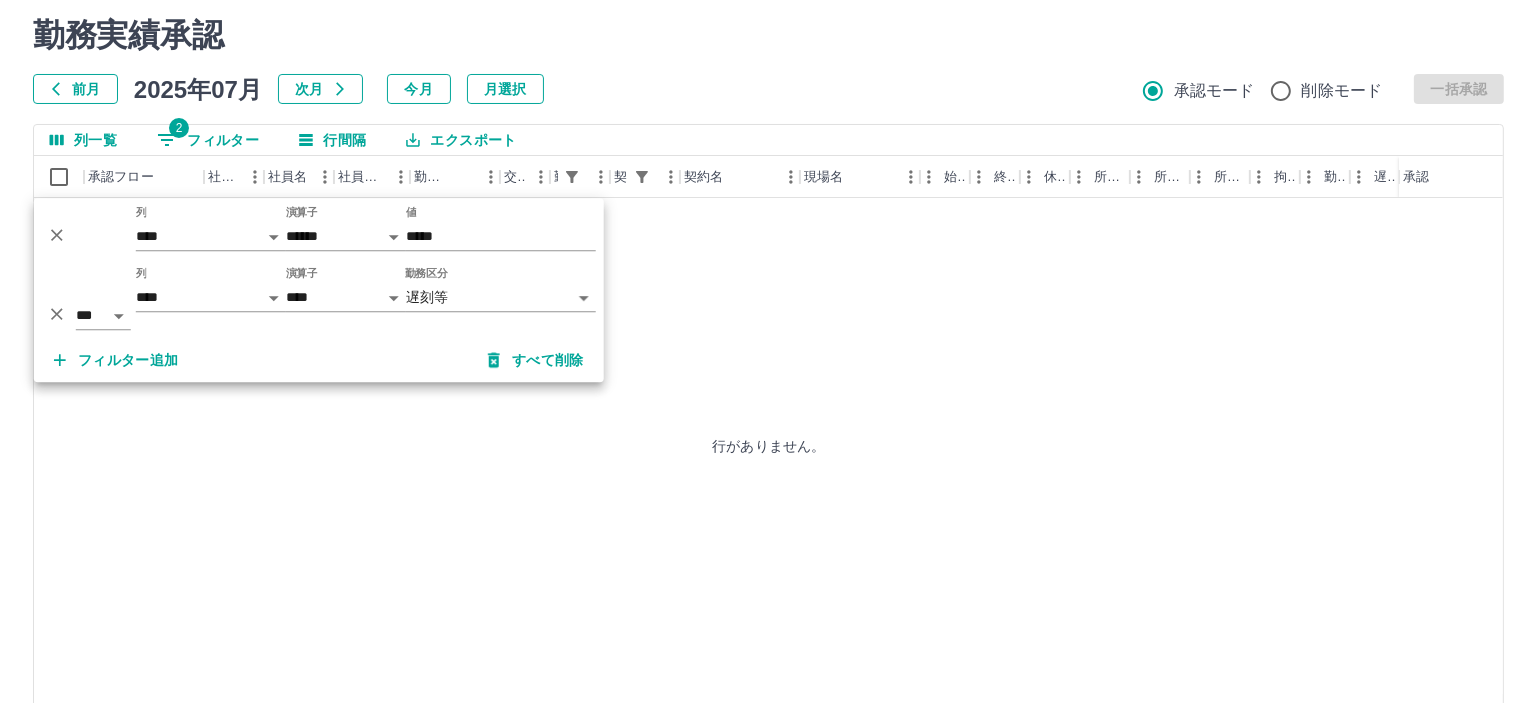 scroll, scrollTop: 0, scrollLeft: 0, axis: both 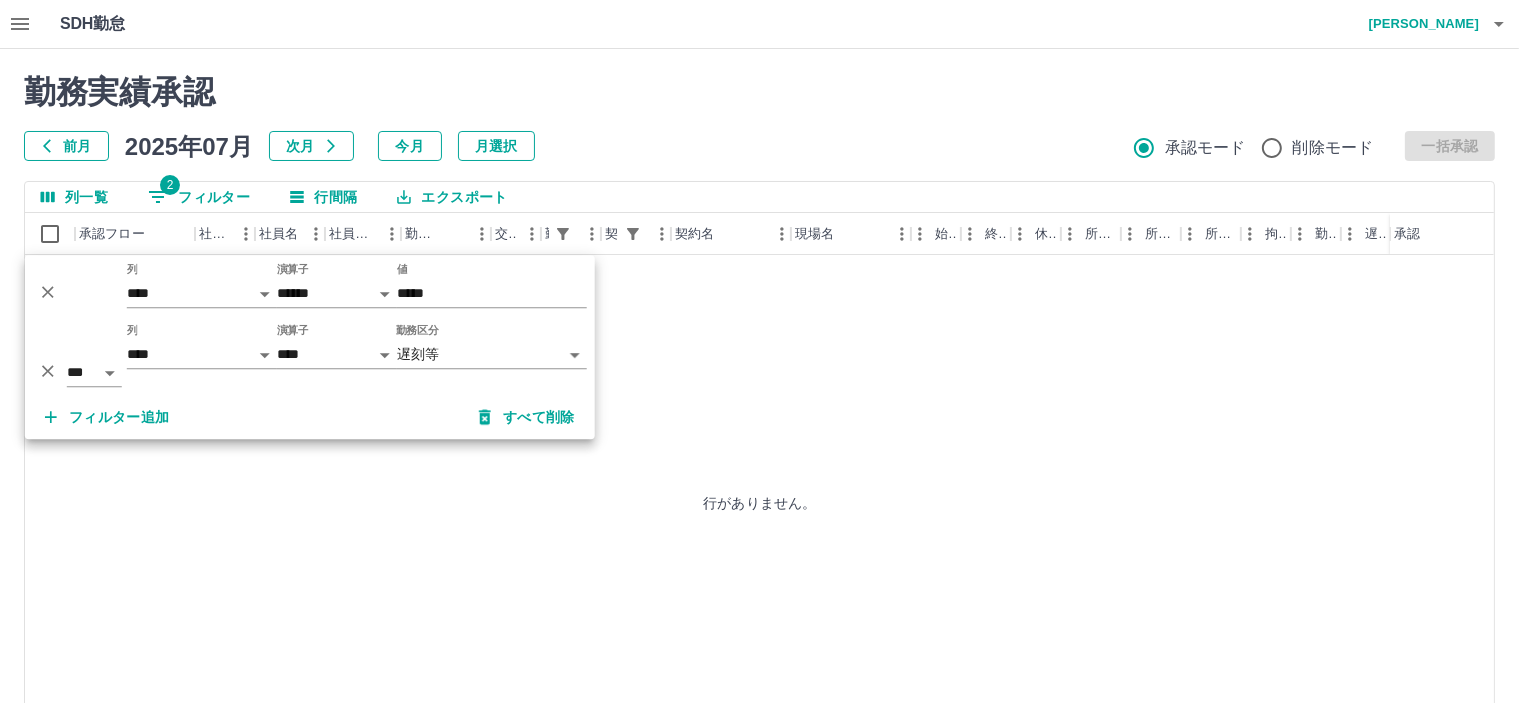 click 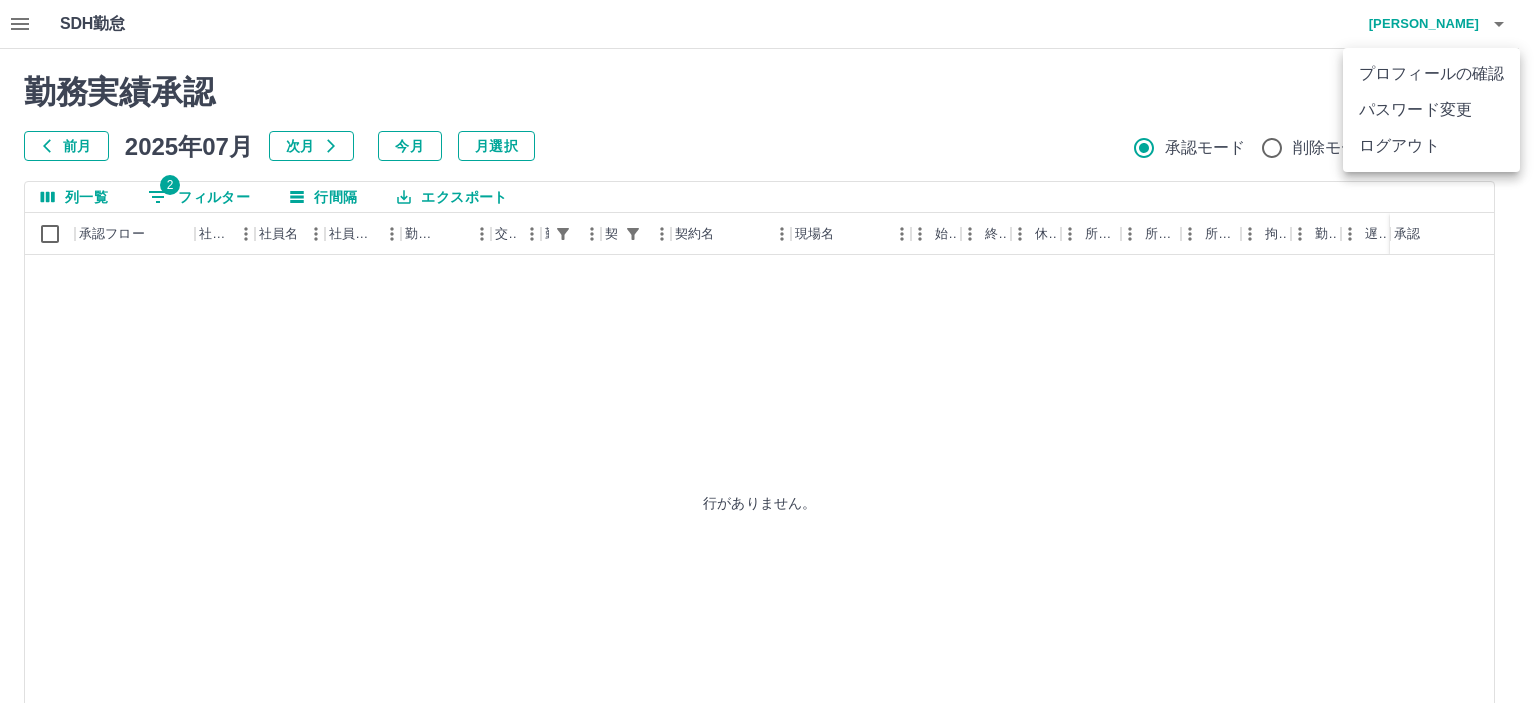 click on "ログアウト" at bounding box center (1431, 146) 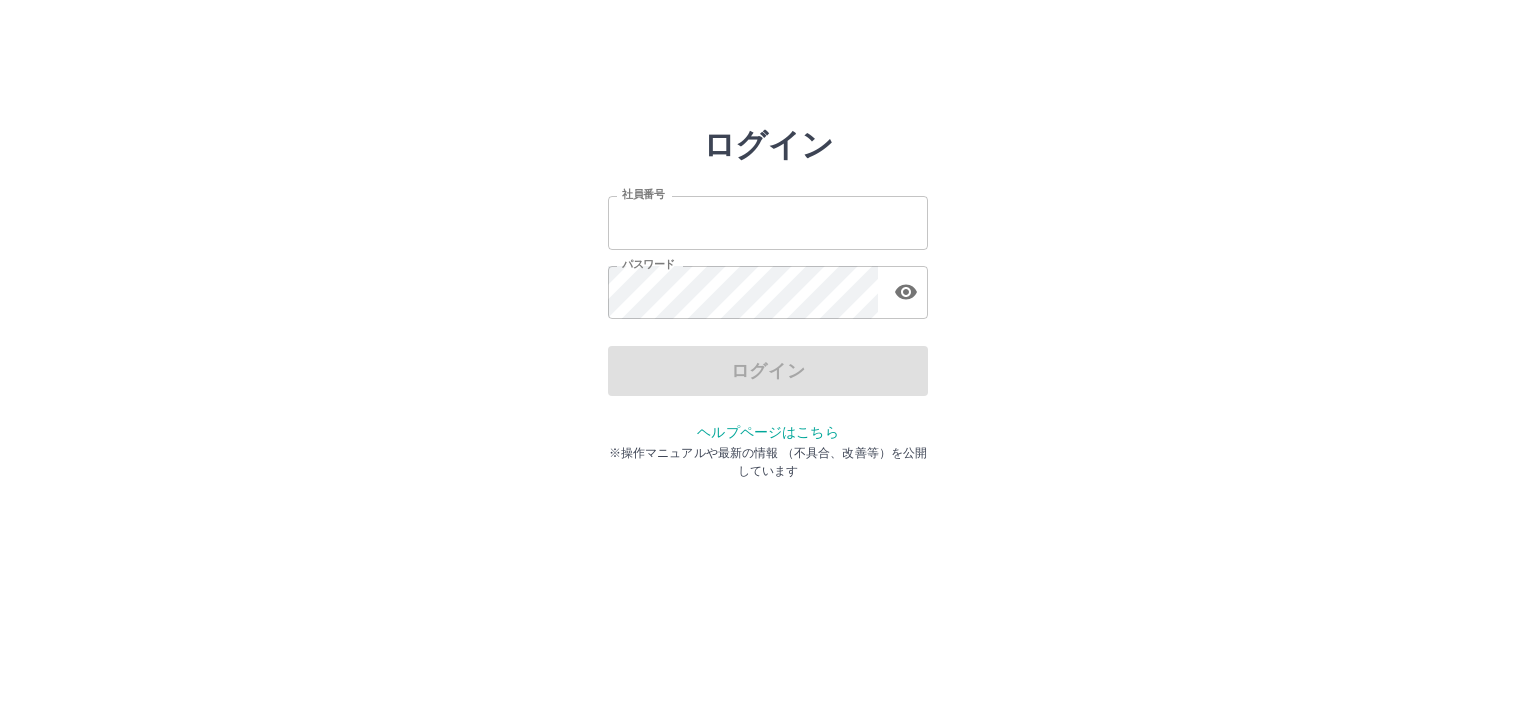 scroll, scrollTop: 0, scrollLeft: 0, axis: both 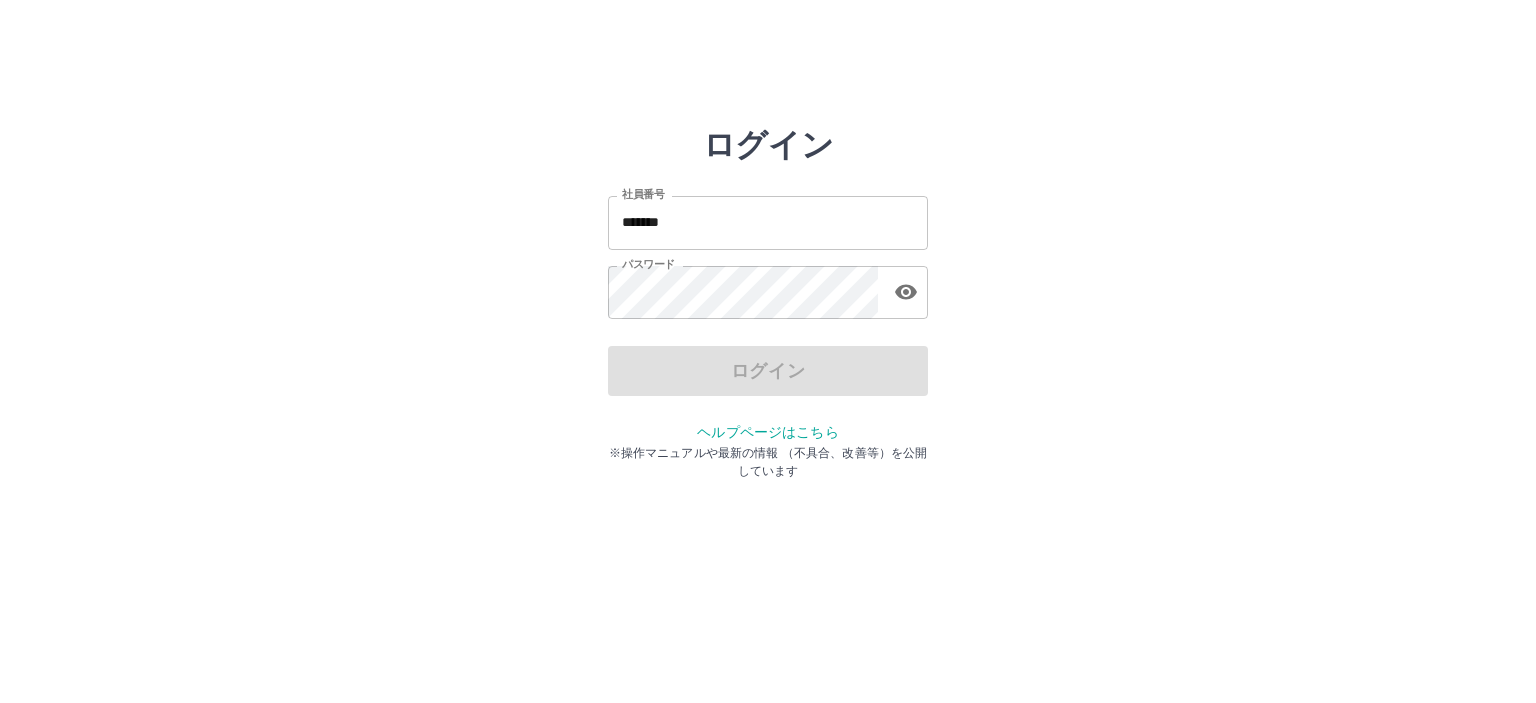 click on "*******" at bounding box center (768, 222) 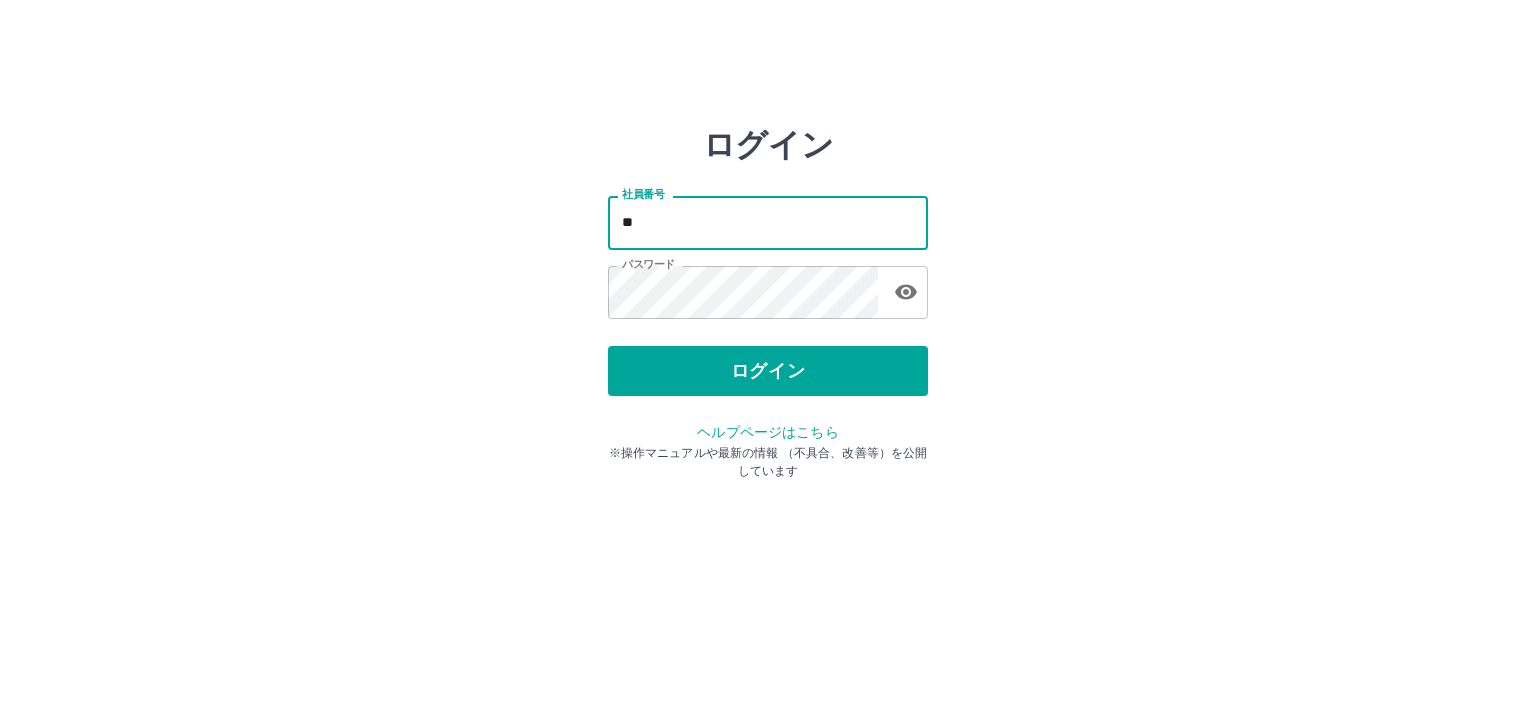 type on "*" 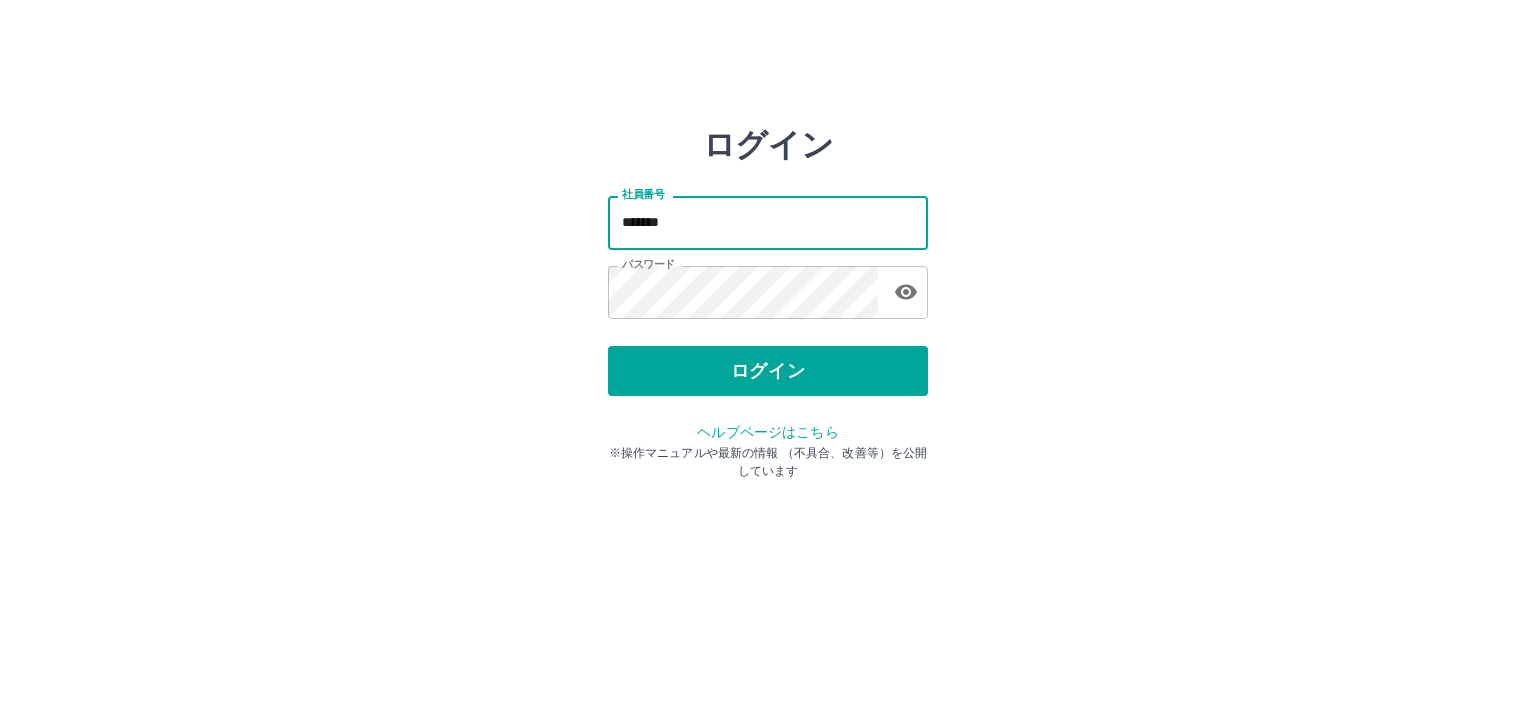 type on "*******" 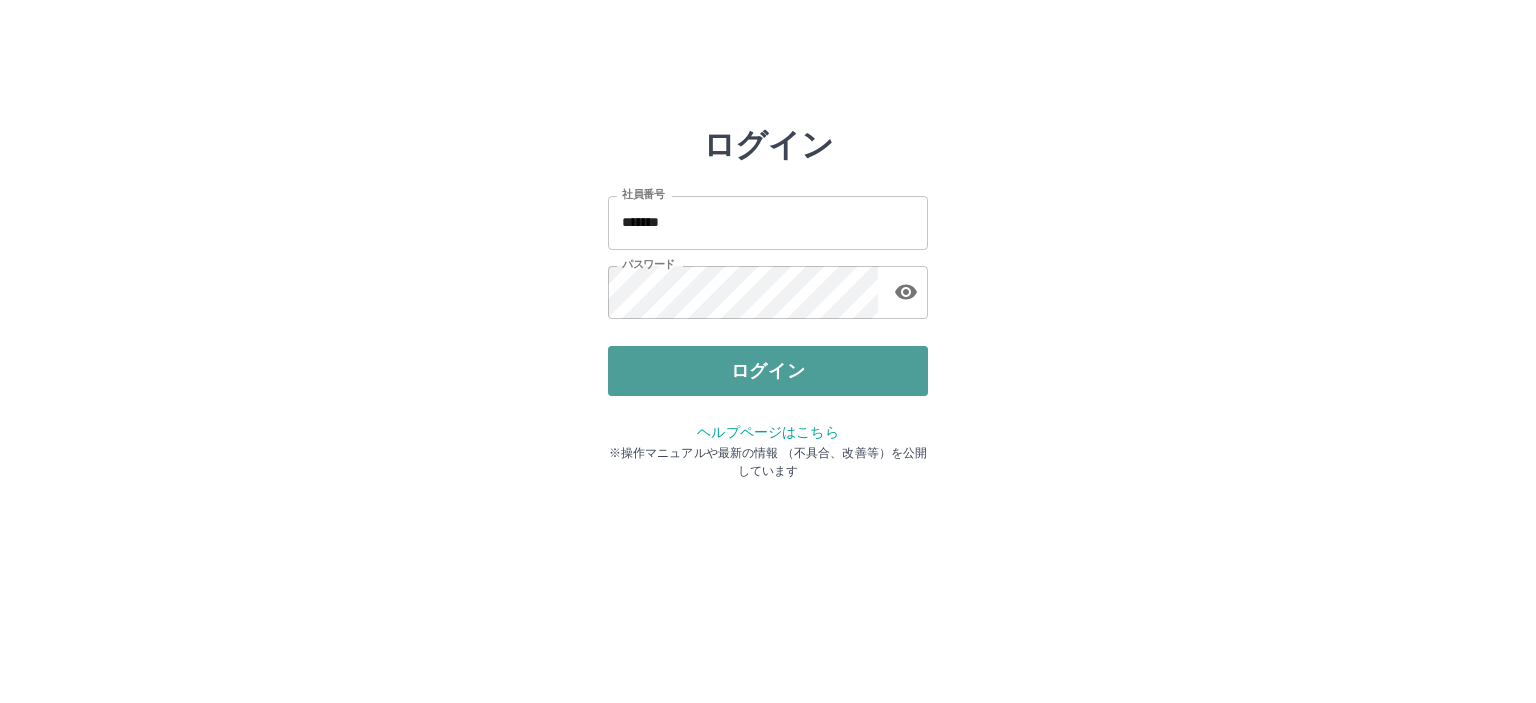 click on "ログイン" at bounding box center (768, 371) 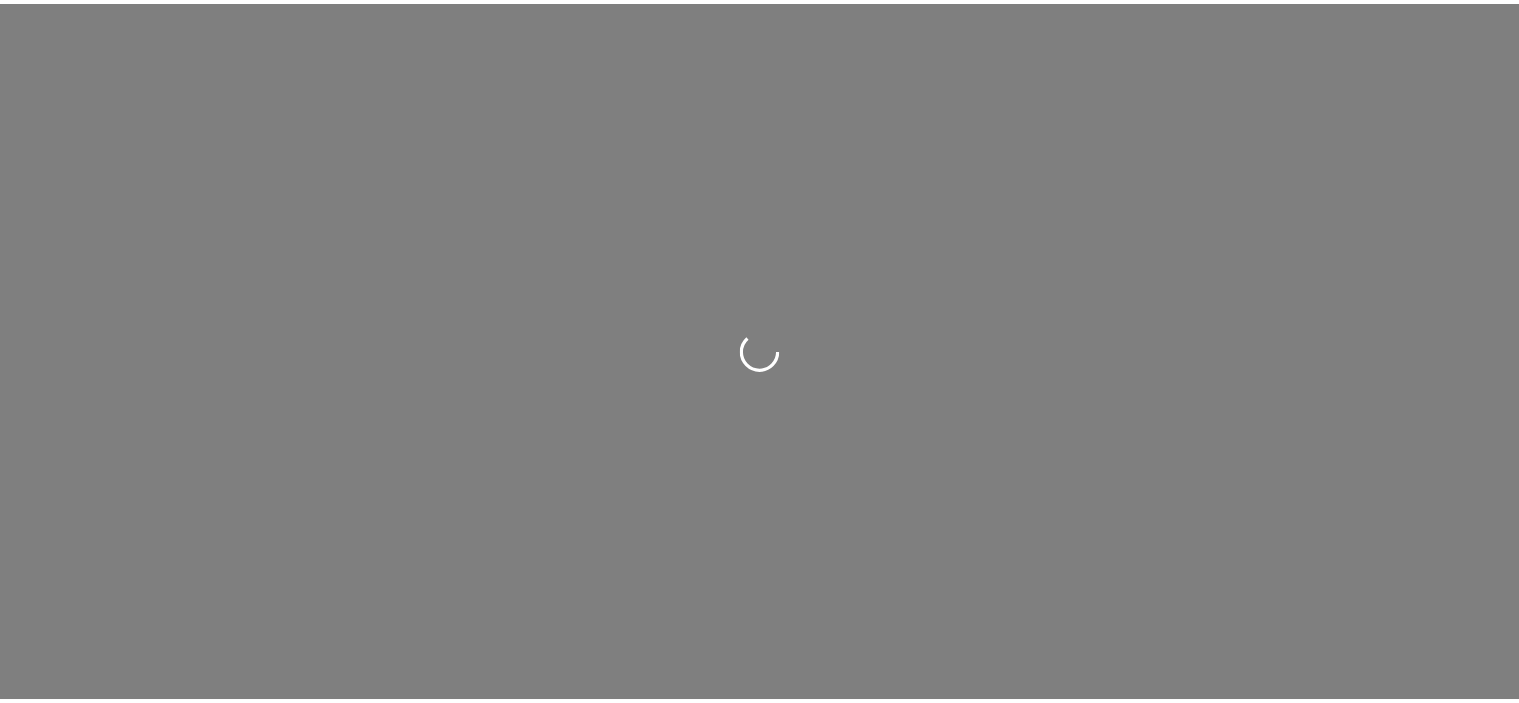 scroll, scrollTop: 0, scrollLeft: 0, axis: both 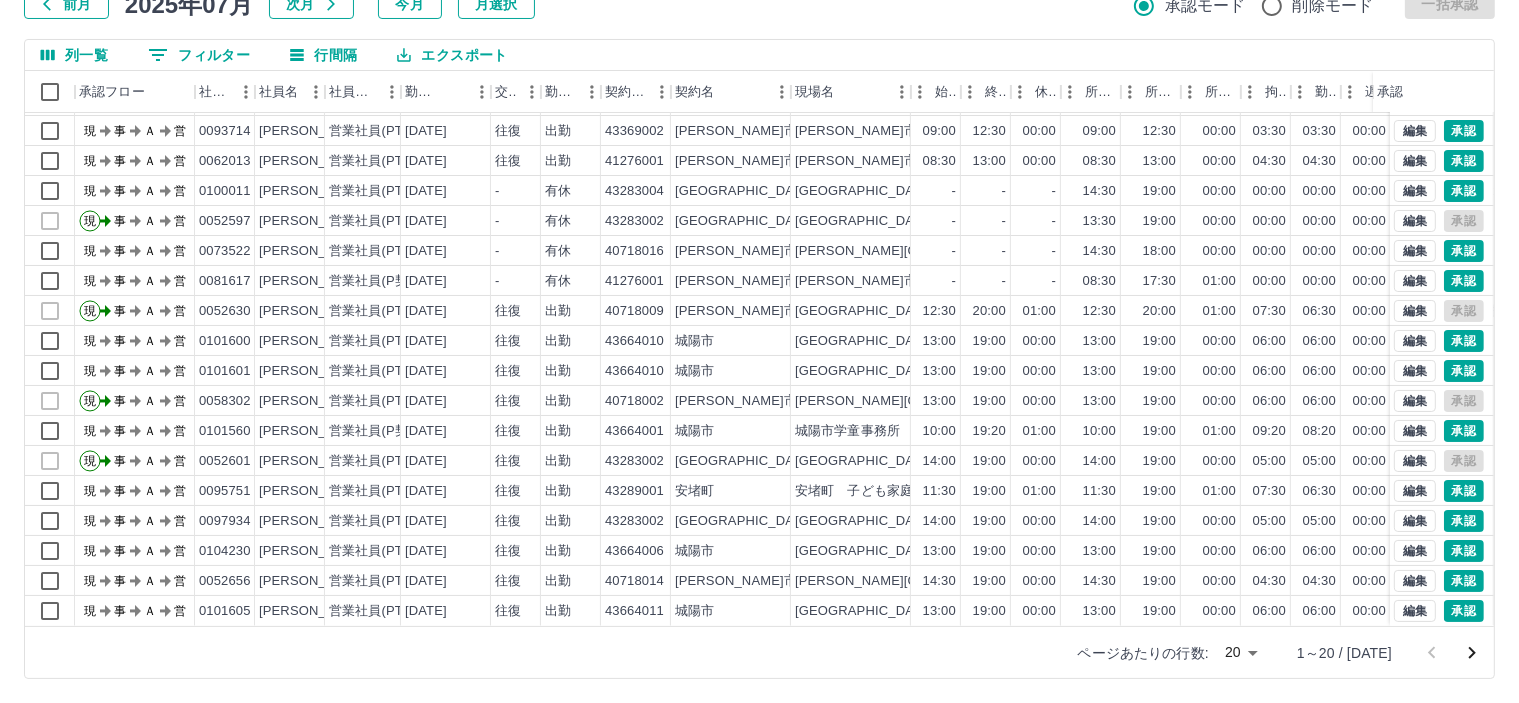 click on "SDH勤怠 [PERSON_NAME] 勤務実績承認 前月 [DATE] 次月 今月 月選択 承認モード 削除モード 一括承認 列一覧 0 フィルター 行間隔 エクスポート 承認フロー 社員番号 社員名 社員区分 勤務日 交通費 勤務区分 契約コード 契約名 現場名 始業 終業 休憩 所定開始 所定終業 所定休憩 拘束 勤務 遅刻等 コメント ステータス 承認 現 事 Ａ 営 0081617 [PERSON_NAME] 営業社員(P契約) [DATE] 往復 出勤 41276001 [PERSON_NAME][GEOGRAPHIC_DATA] [PERSON_NAME][GEOGRAPHIC_DATA] 10:30 19:30 01:00 10:30 19:30 01:00 09:00 08:00 00:00 現場責任者承認待 現 事 Ａ 営 0102717 [PERSON_NAME] 営業社員(PT契約) [DATE] 往復 出勤 43369002 [PERSON_NAME][GEOGRAPHIC_DATA] [PERSON_NAME][GEOGRAPHIC_DATA]育て支援センター 09:00 12:30 00:00 09:00 12:30 00:00 03:30 03:30 00:00 現場責任者承認待 現 事 Ａ 営 0093714 [PERSON_NAME] 営業社員(PT契約) [DATE] 往復 出勤 43369002 [PERSON_NAME][GEOGRAPHIC_DATA] [PERSON_NAME]市子育て支援センター 09:00 12:30 現" at bounding box center [759, 280] 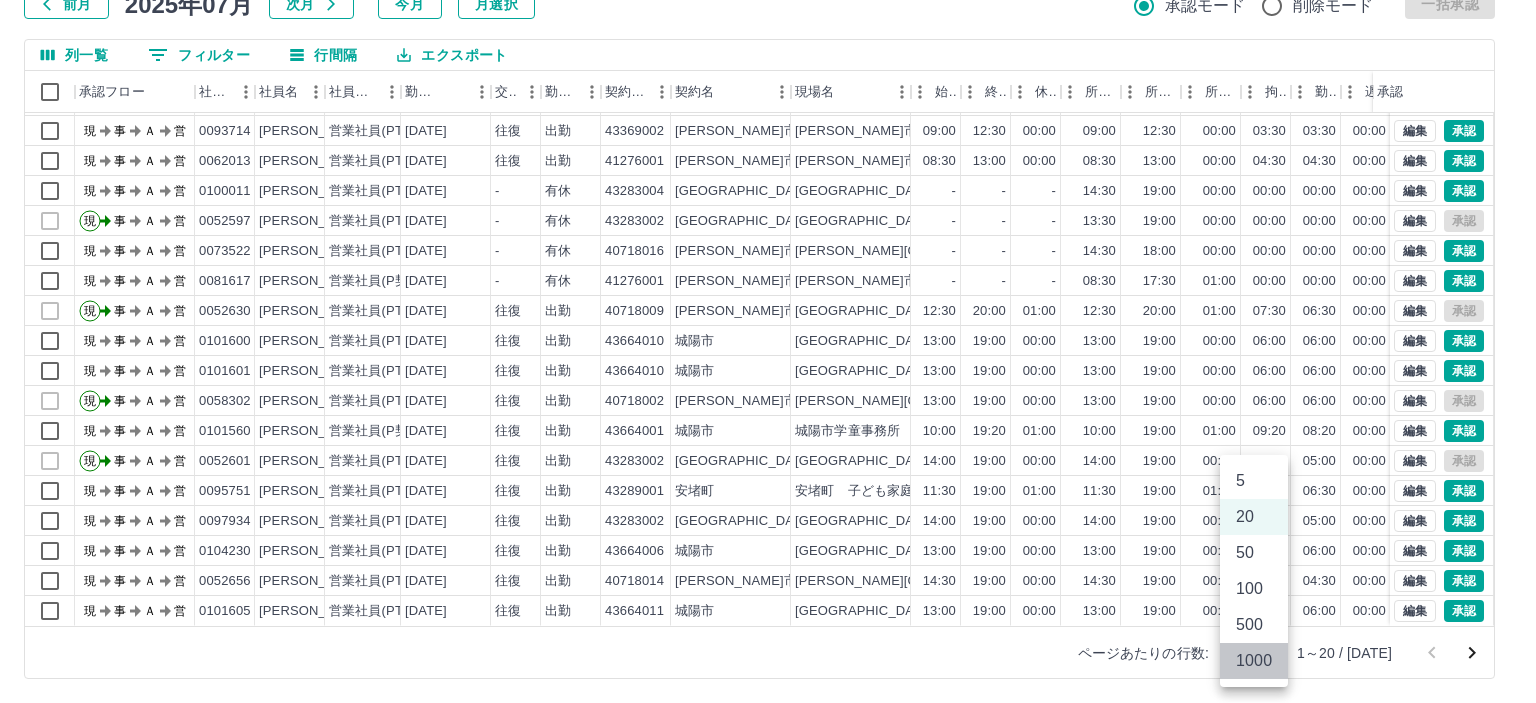 click on "1000" at bounding box center (1254, 661) 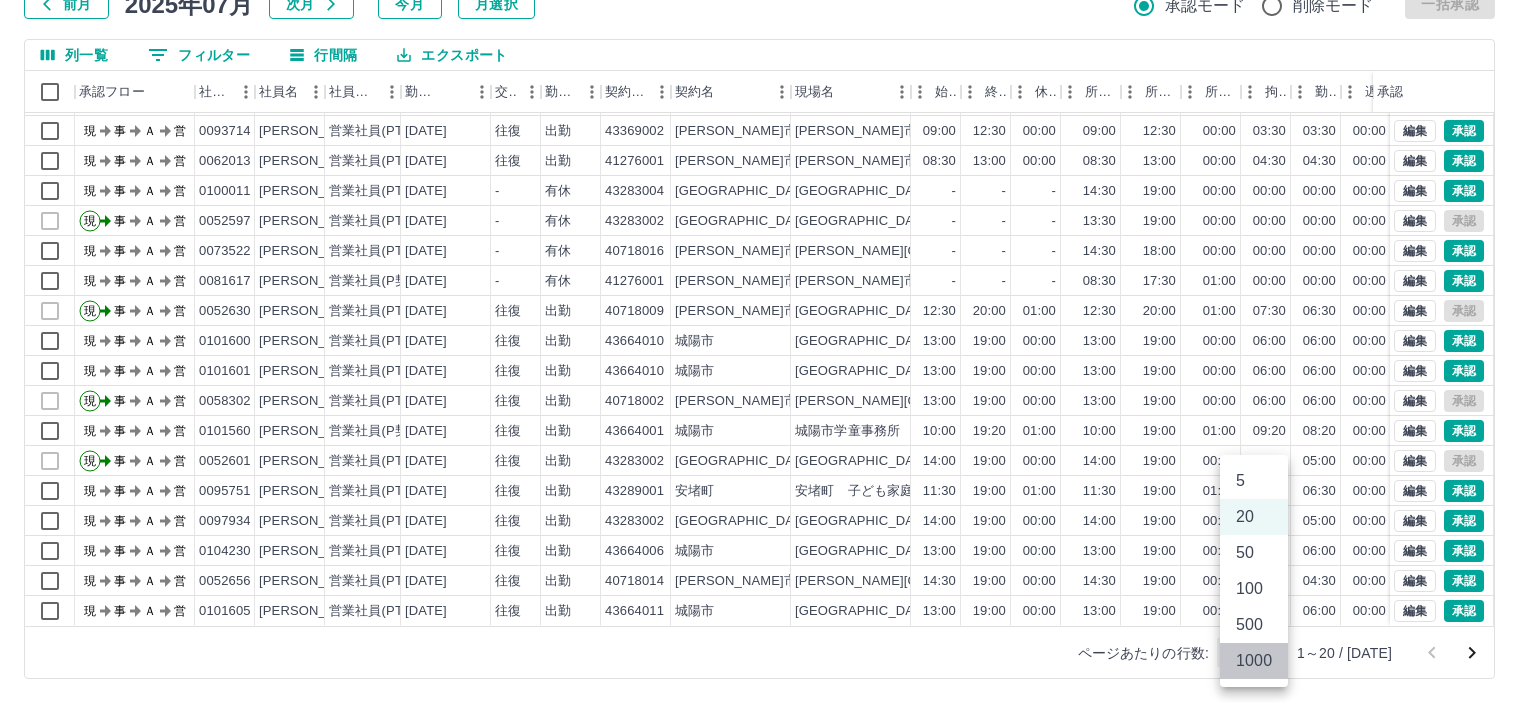 type on "****" 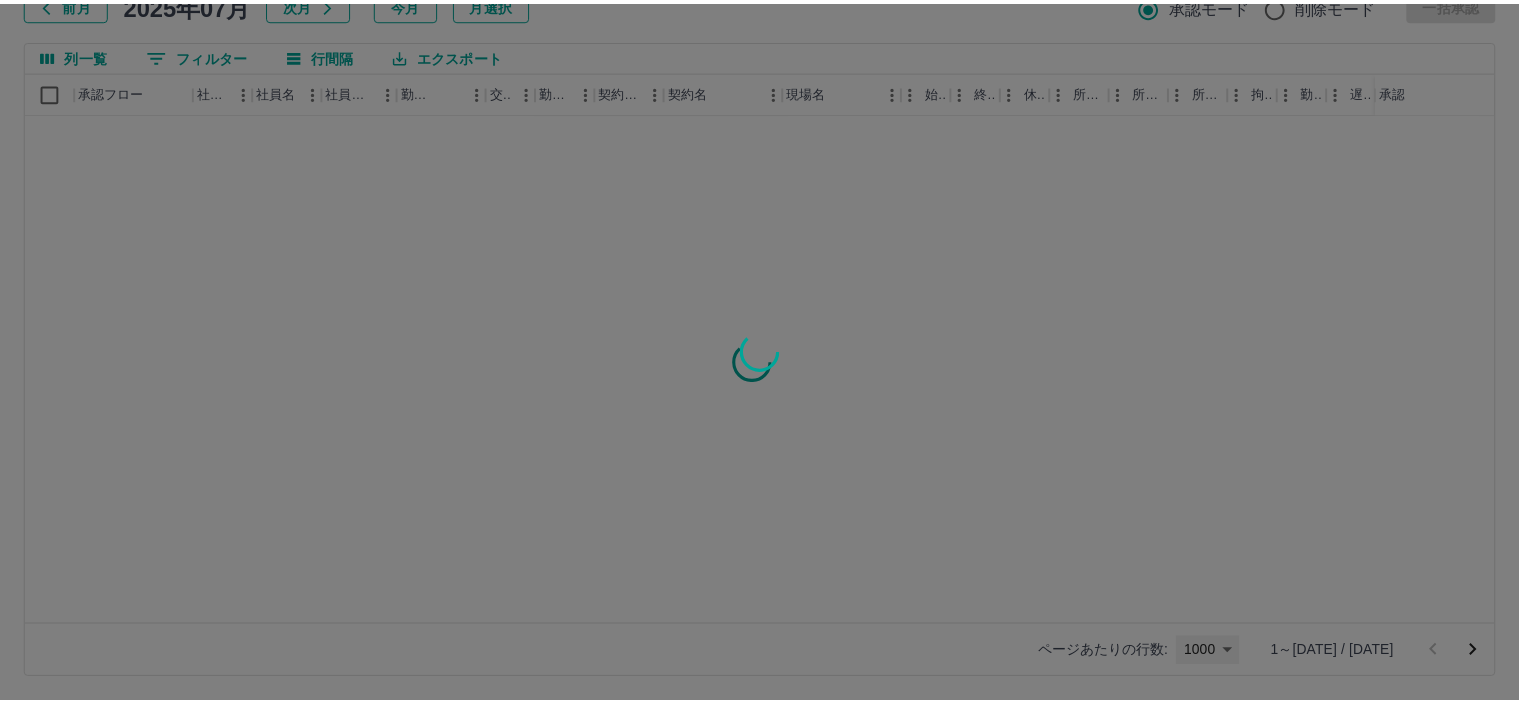 scroll, scrollTop: 0, scrollLeft: 0, axis: both 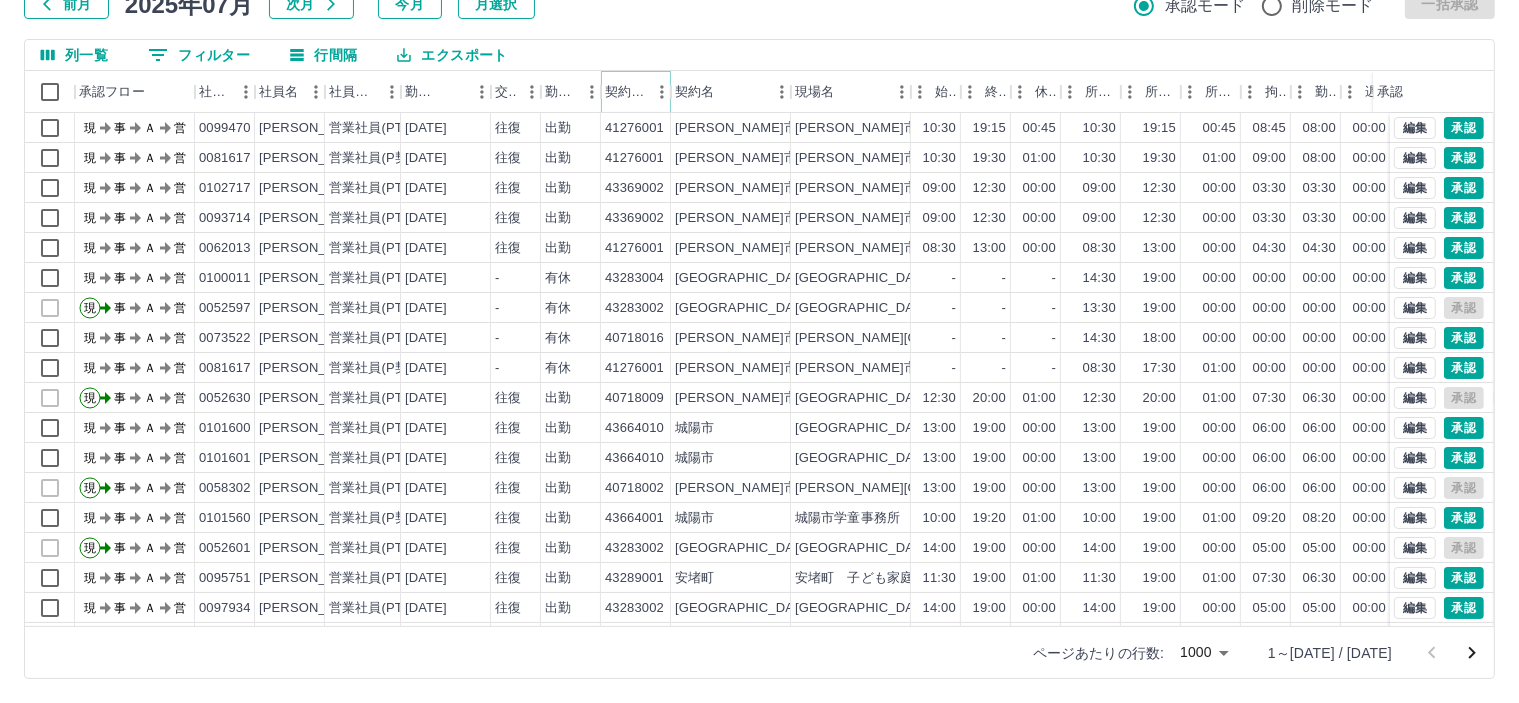 click 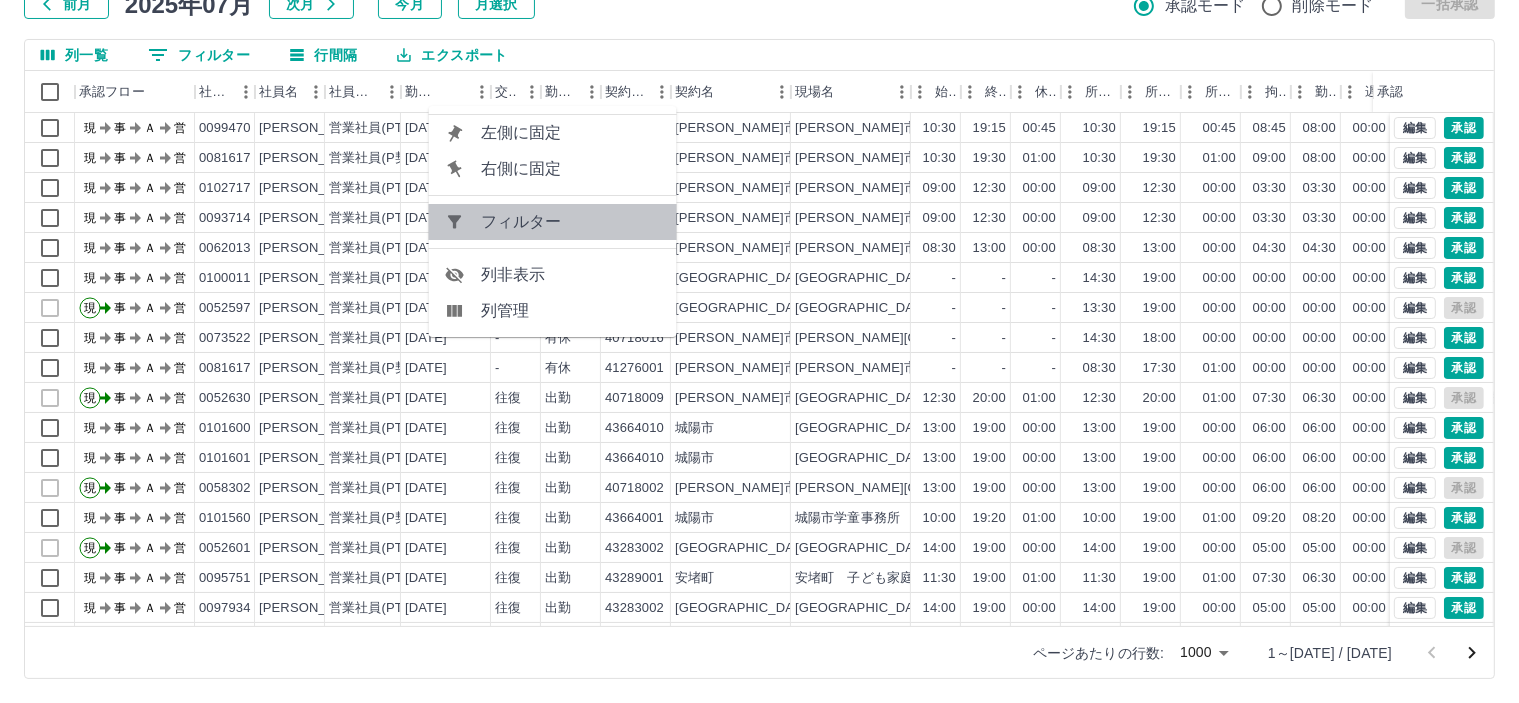 click on "フィルター" at bounding box center (571, 222) 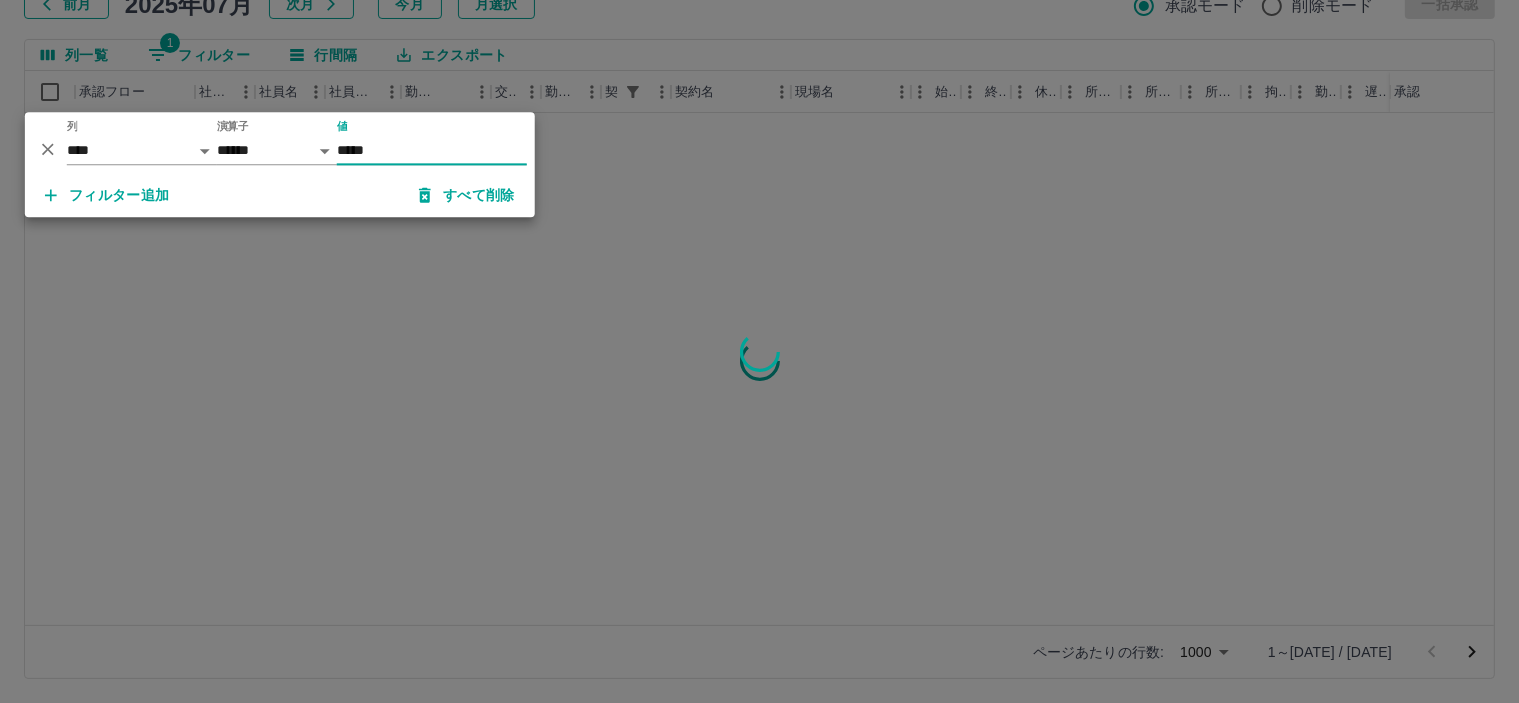 type on "*****" 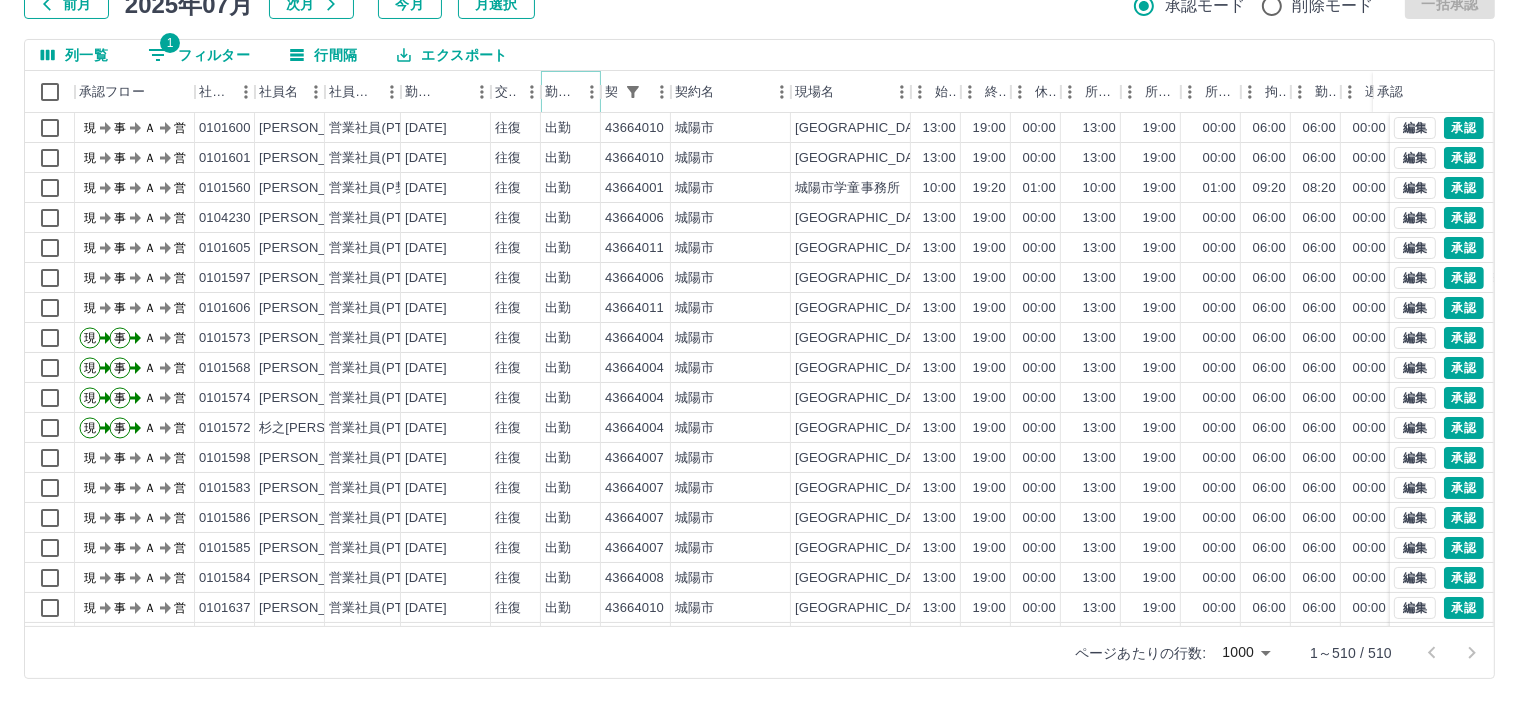 click 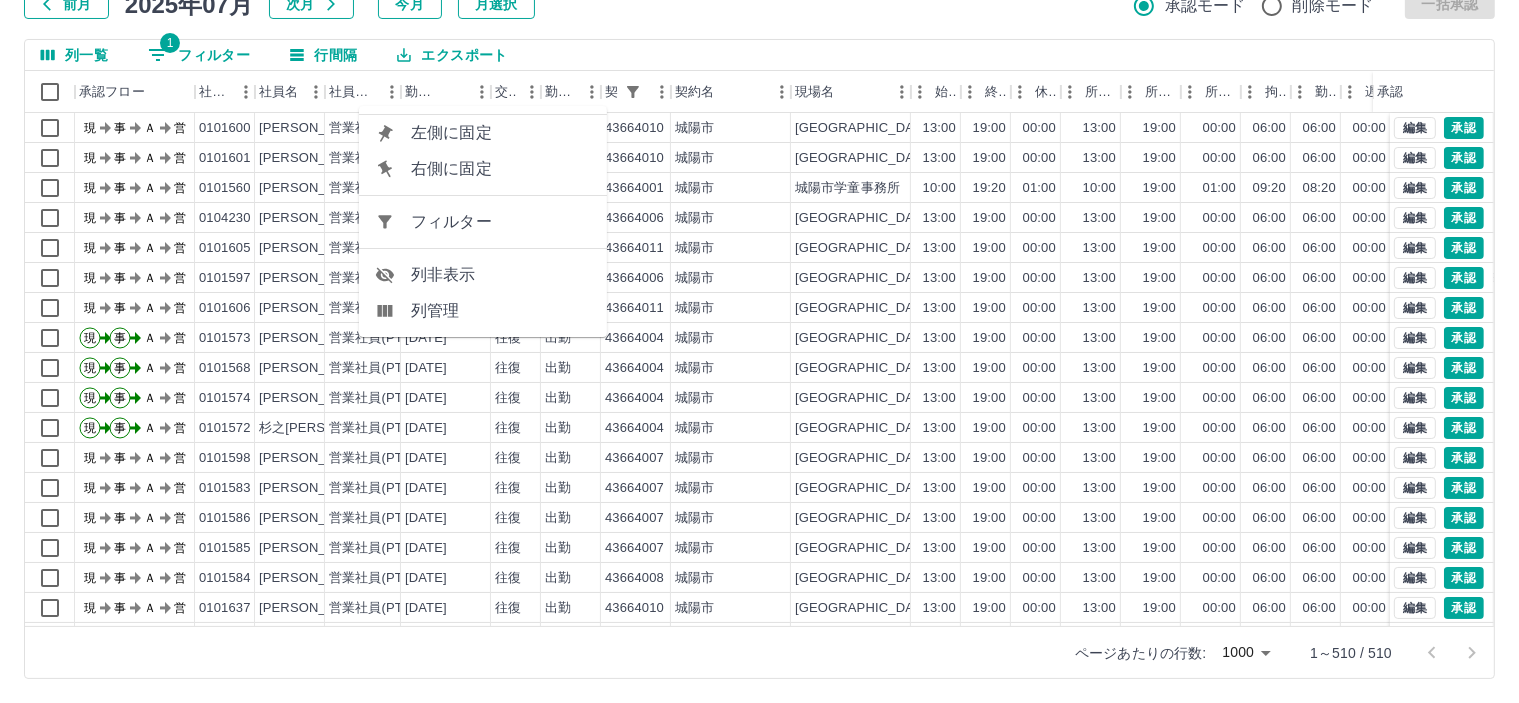 click on "フィルター" at bounding box center [501, 222] 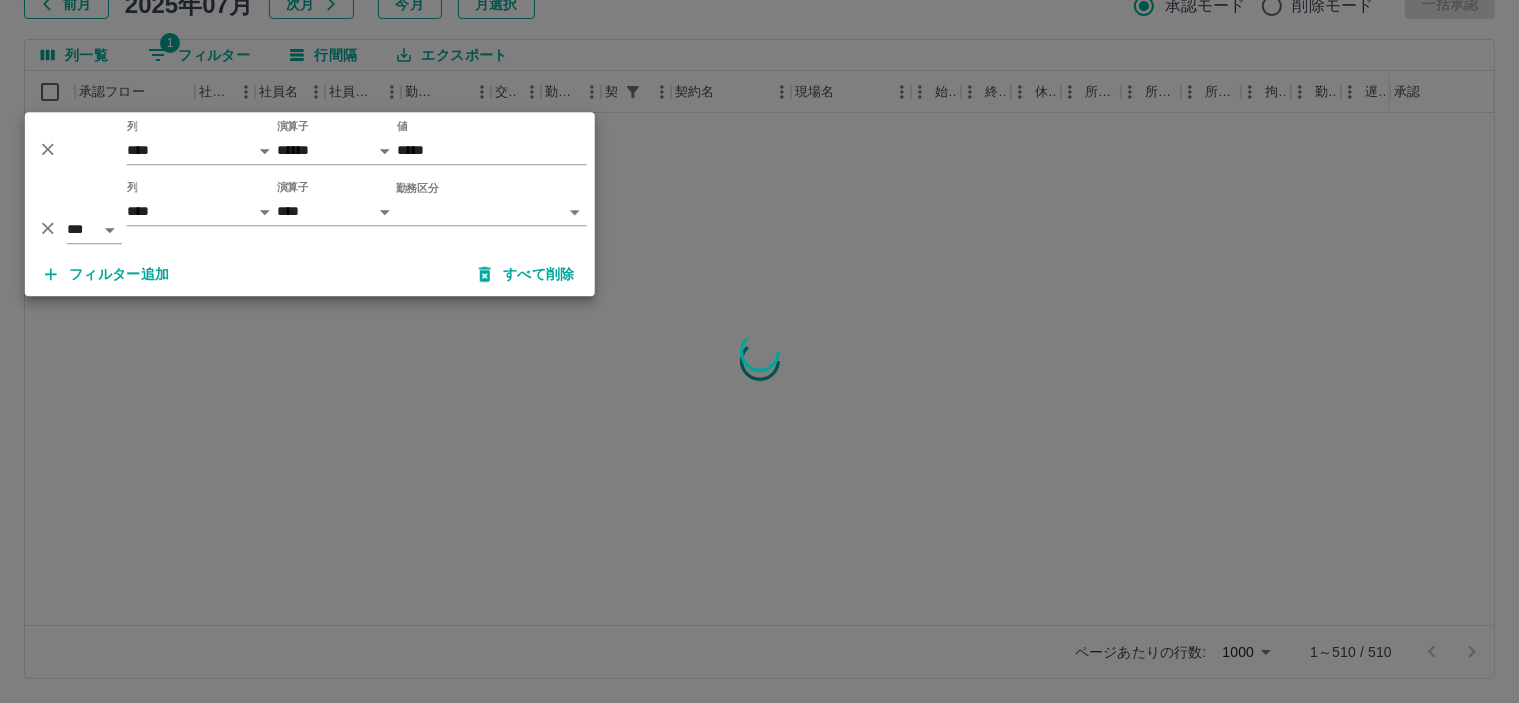 click on "SDH勤怠 [PERSON_NAME] 勤務実績承認 前月 [DATE] 次月 今月 月選択 承認モード 削除モード 一括承認 列一覧 1 フィルター 行間隔 エクスポート 承認フロー 社員番号 社員名 社員区分 勤務日 交通費 勤務区分 契約コード 契約名 現場名 始業 終業 休憩 所定開始 所定終業 所定休憩 拘束 勤務 遅刻等 コメント ステータス 承認 ページあたりの行数: [DATE] **** 1～510 / 510 SDH勤怠 *** ** 列 **** *** **** *** *** **** ***** *** *** ** ** ** **** **** **** ** ** *** **** ***** 演算子 ****** ******* 値 ***** *** ** 列 **** *** **** *** *** **** ***** *** *** ** ** ** **** **** **** ** ** *** **** ***** 演算子 **** ****** 勤務区分 ​ ********* フィルター追加 すべて削除" at bounding box center [759, 280] 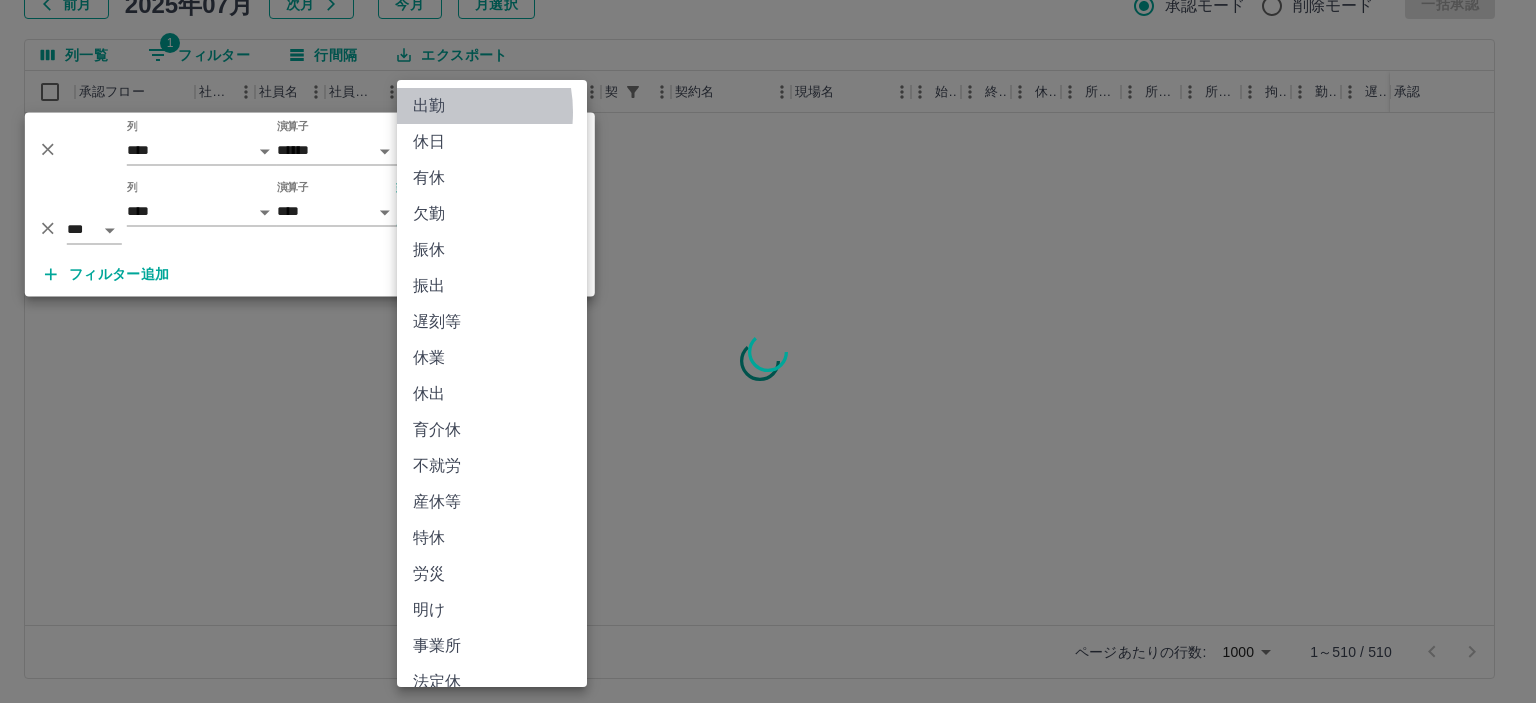 click on "出勤" at bounding box center [492, 106] 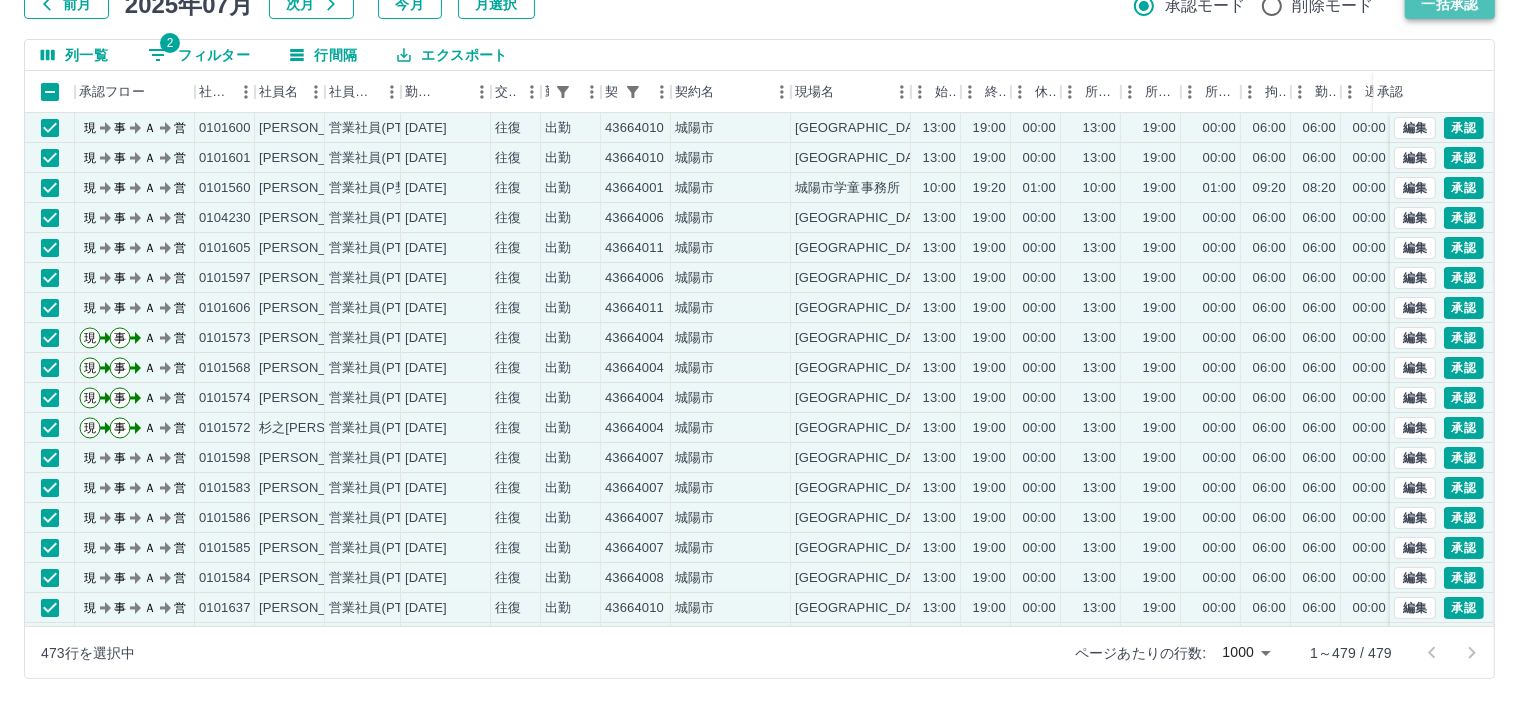 click on "一括承認" at bounding box center [1450, 4] 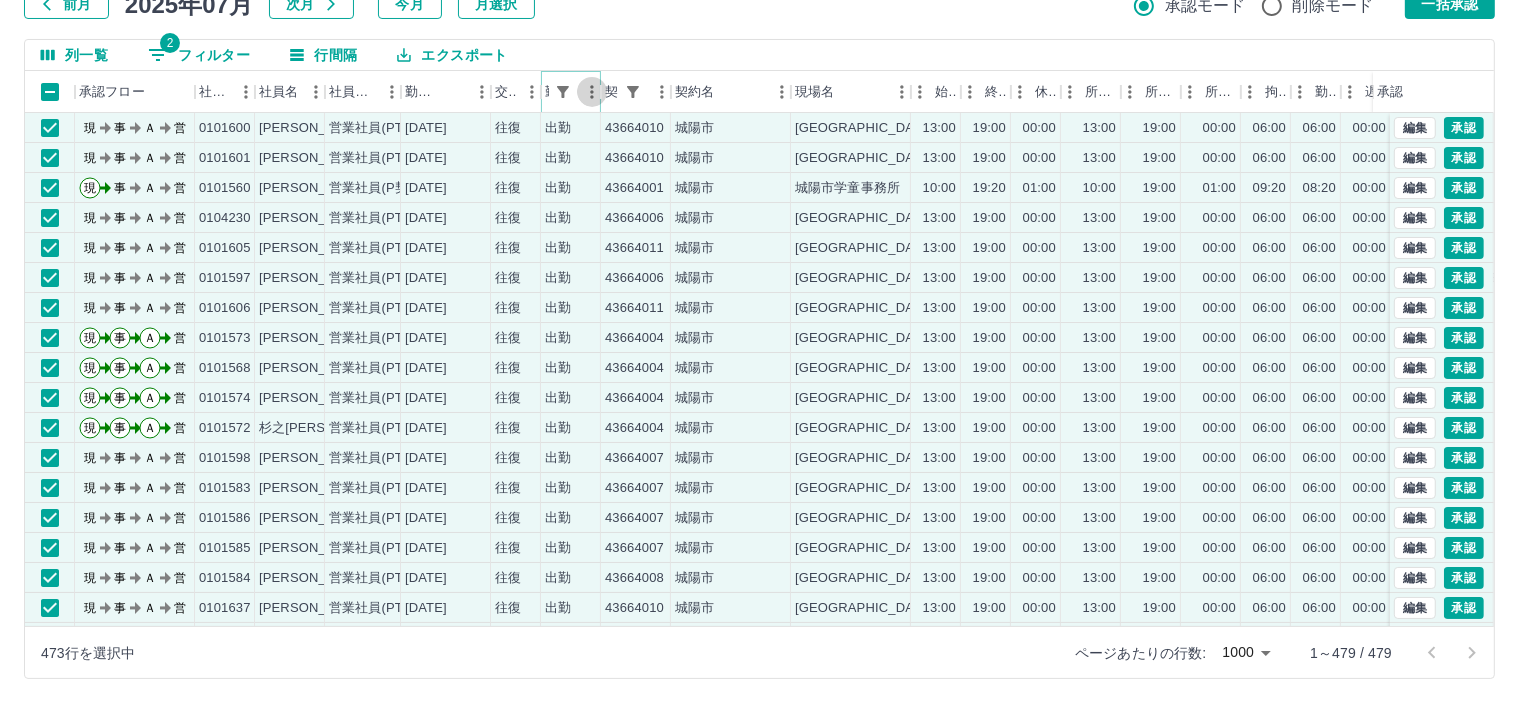 click 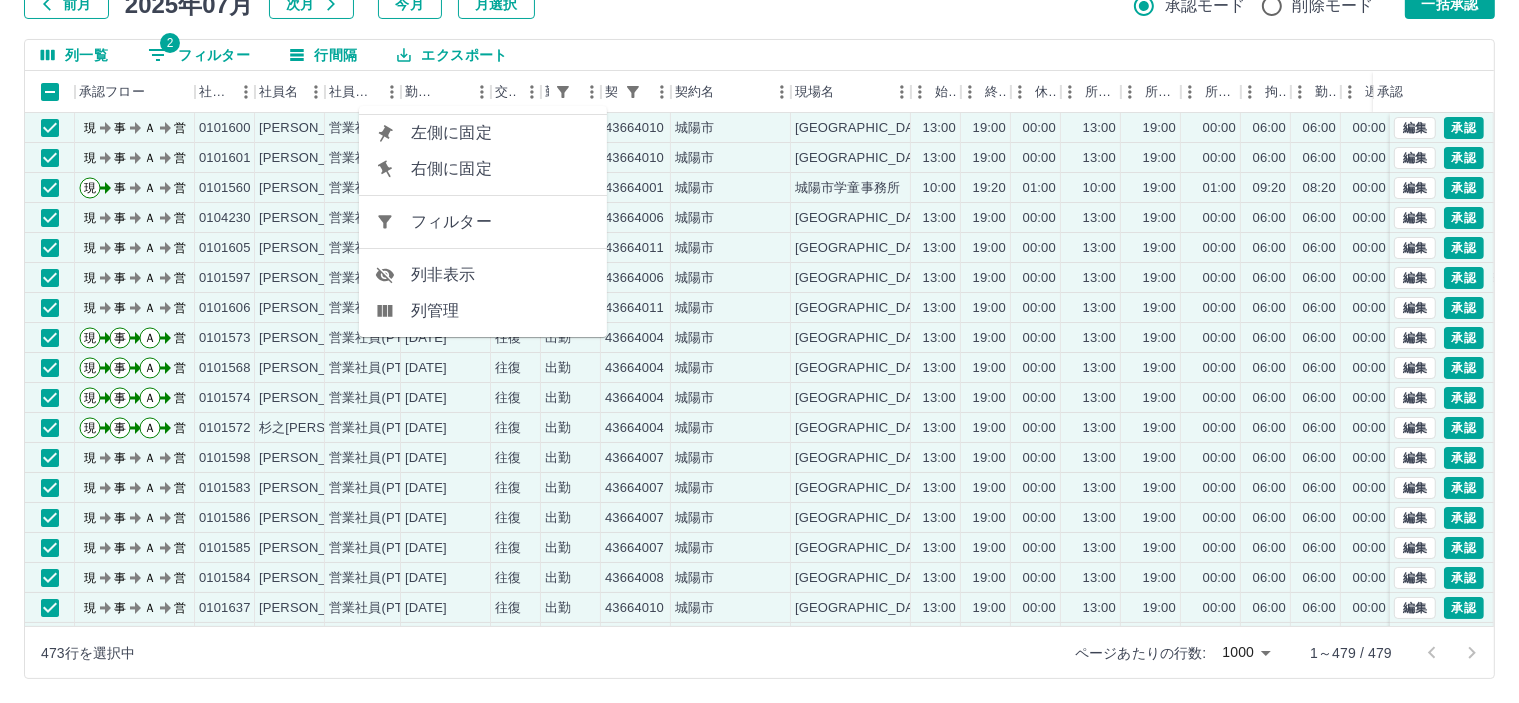 click on "フィルター" at bounding box center [501, 222] 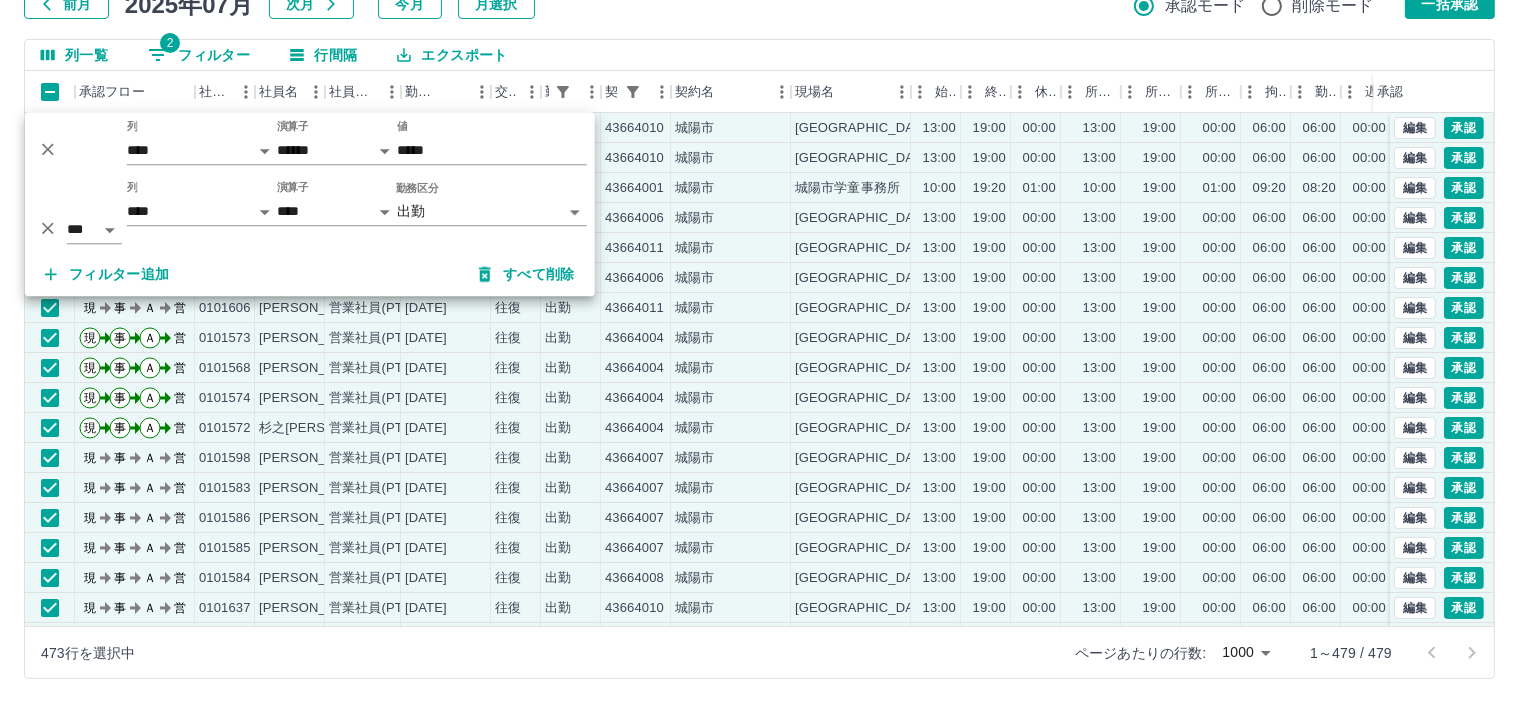 click on "SDH勤怠 [PERSON_NAME] 勤務実績承認 前月 [DATE] 次月 今月 月選択 承認モード 削除モード 一括承認 列一覧 2 フィルター 行間隔 エクスポート 承認フロー 社員番号 社員名 社員区分 勤務日 交通費 勤務区分 契約コード 契約名 現場名 始業 終業 休憩 所定開始 所定終業 所定休憩 拘束 勤務 遅刻等 コメント ステータス 承認 現 事 Ａ 営 0101600 [PERSON_NAME] 営業社員(PT契約) [DATE] 往復 出勤 43664010 [GEOGRAPHIC_DATA] [GEOGRAPHIC_DATA][PERSON_NAME]学童保育所 13:00 19:00 00:00 13:00 19:00 00:00 06:00 06:00 00:00 現場責任者承認待 現 事 Ａ 営 0101601 [PERSON_NAME] 営業社員(PT契約) [DATE] 往復 出勤 43664010 [GEOGRAPHIC_DATA] [GEOGRAPHIC_DATA][PERSON_NAME][GEOGRAPHIC_DATA] 13:00 19:00 00:00 13:00 19:00 00:00 06:00 06:00 00:00 現場責任者承認待 現 事 Ａ 営 0101560 [PERSON_NAME] 営業社員(P契約) [DATE] 往復 出勤 43664001 [GEOGRAPHIC_DATA] [GEOGRAPHIC_DATA]学童事務所 10:00 19:20 01:00 10:00 19:00" at bounding box center [759, 280] 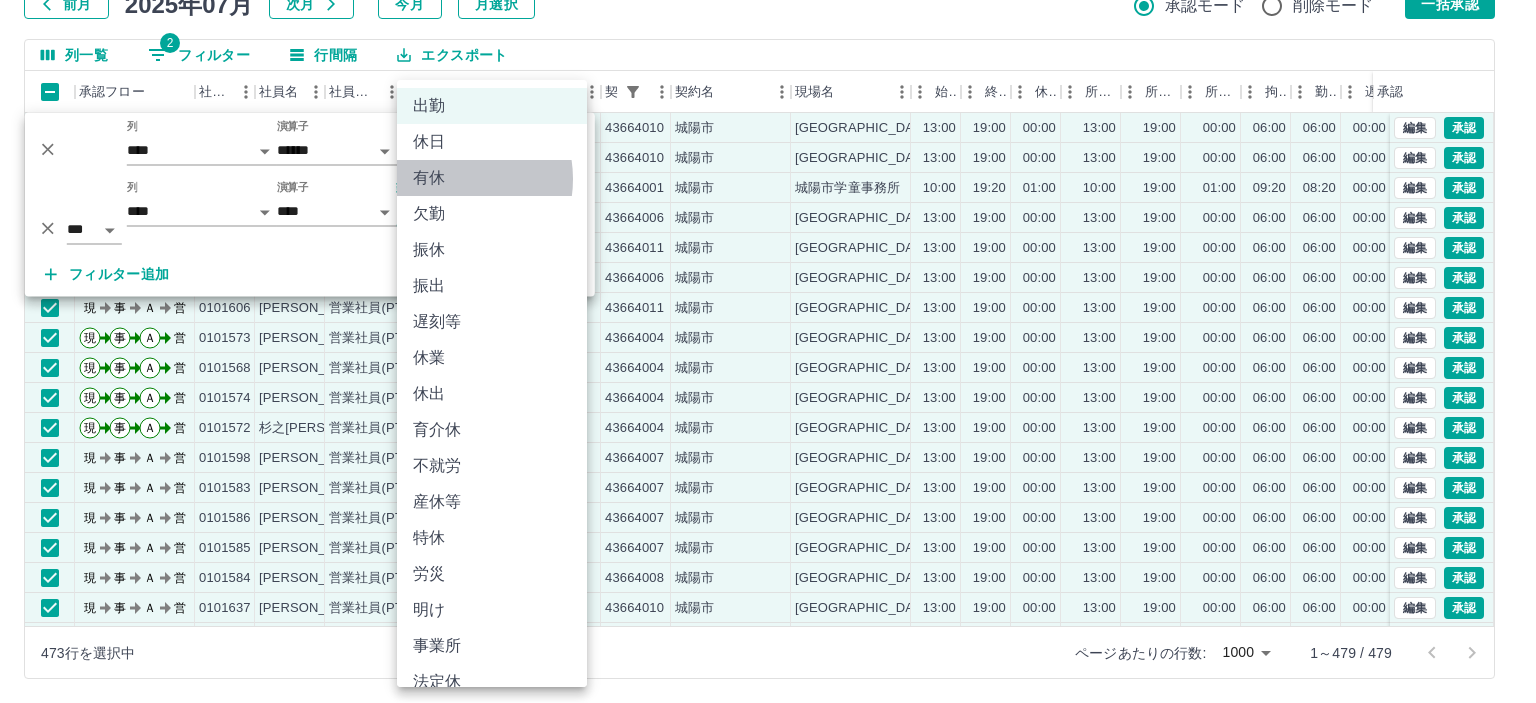 click on "有休" at bounding box center [492, 178] 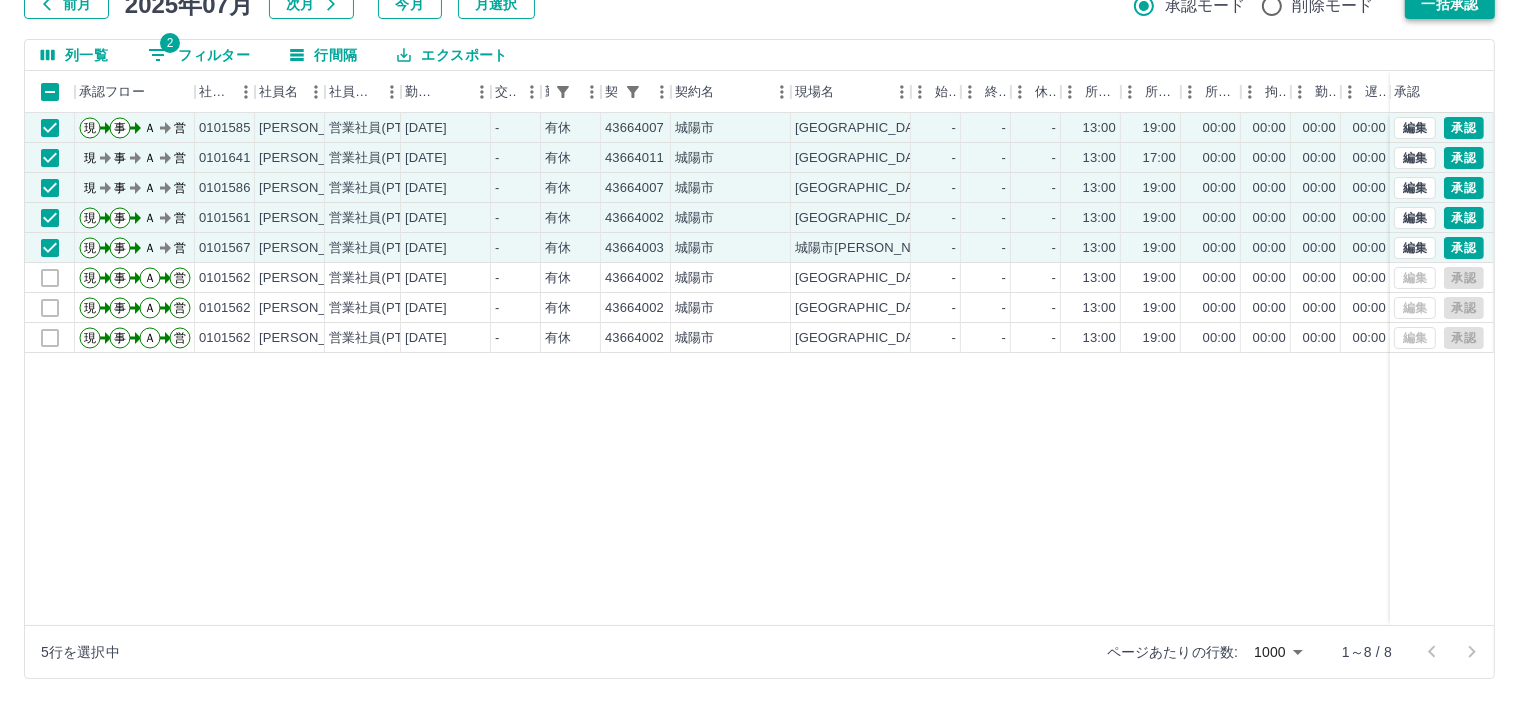 click on "一括承認" at bounding box center [1450, 4] 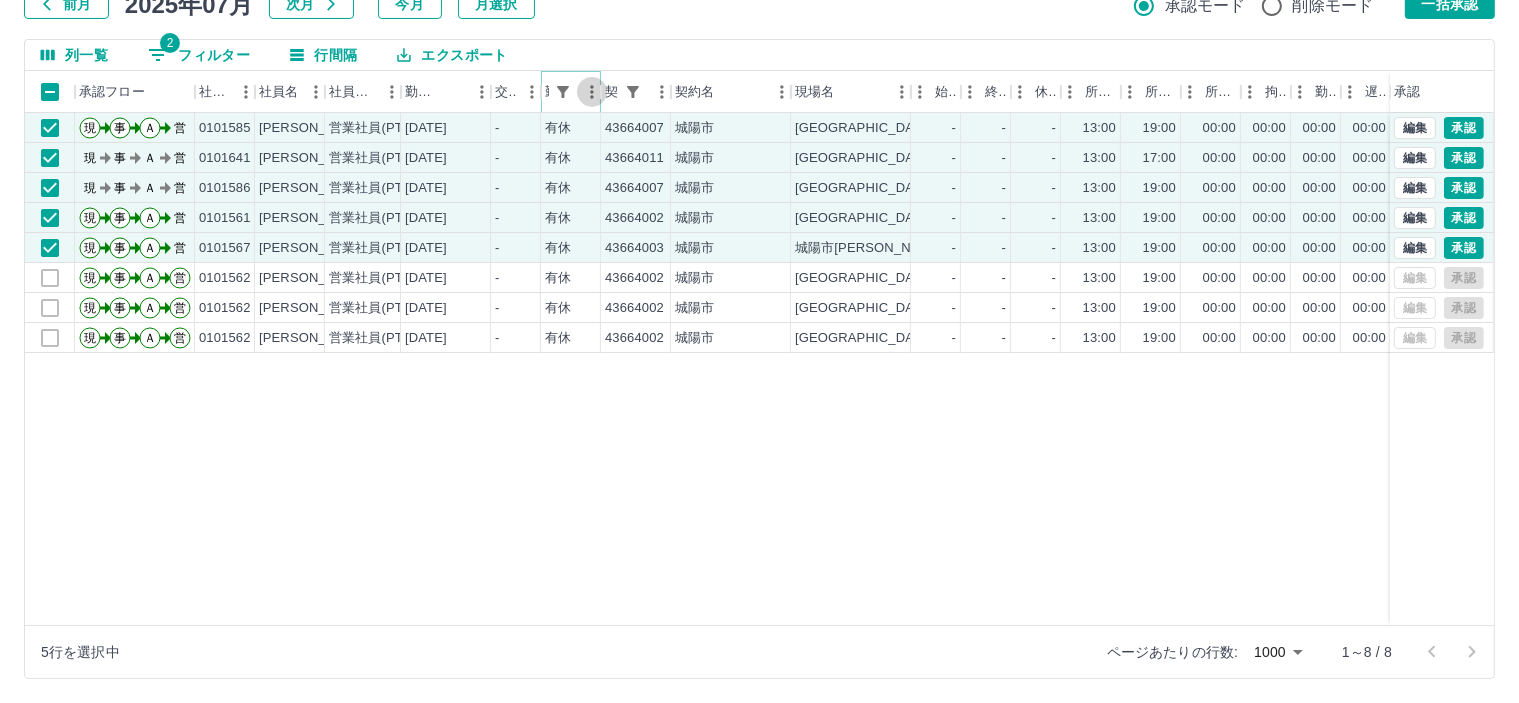 click 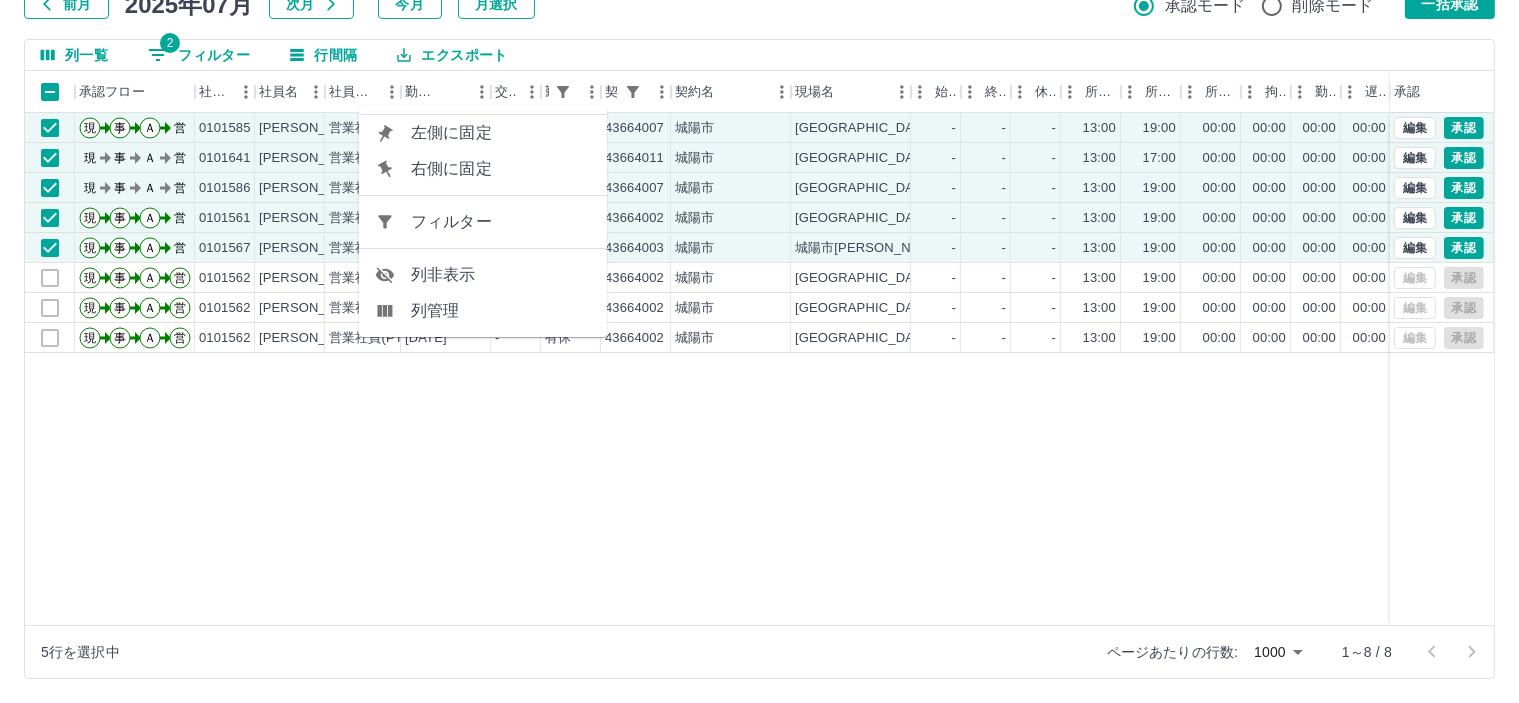 click on "フィルター" at bounding box center (501, 222) 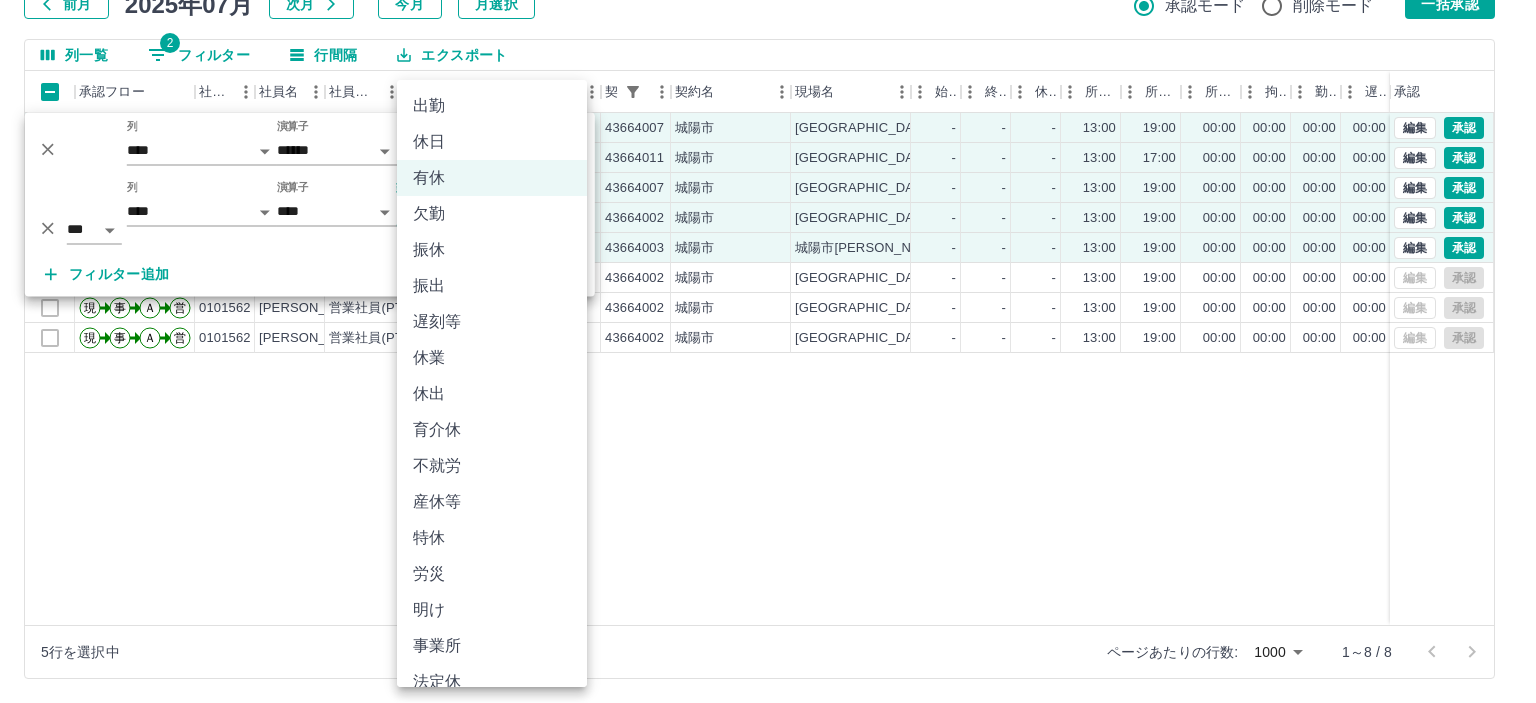 click on "SDH勤怠 [PERSON_NAME] 勤務実績承認 前月 [DATE] 次月 今月 月選択 承認モード 削除モード 一括承認 列一覧 2 フィルター 行間隔 エクスポート 承認フロー 社員番号 社員名 社員区分 勤務日 交通費 勤務区分 契約コード 契約名 現場名 始業 終業 休憩 所定開始 所定終業 所定休憩 拘束 勤務 遅刻等 コメント ステータス 承認 現 事 Ａ 営 0101585 [PERSON_NAME] 営業社員(PT契約) [DATE]  -  有休 43664007 [GEOGRAPHIC_DATA] [GEOGRAPHIC_DATA][PERSON_NAME]保育所 - - - 13:00 19:00 00:00 00:00 00:00 00:00 AM承認待 現 事 Ａ 営 0101641 [PERSON_NAME] 営業社員(PT契約) [DATE]  -  有休 43664011 [GEOGRAPHIC_DATA] [GEOGRAPHIC_DATA][PERSON_NAME][GEOGRAPHIC_DATA]保育所 - - - 13:00 17:00 00:00 00:00 00:00 00:00 現場責任者承認待 現 事 Ａ 営 0101586 [PERSON_NAME] 営業社員(PT契約) [DATE]  -  有休 43664007 [GEOGRAPHIC_DATA] [GEOGRAPHIC_DATA][PERSON_NAME]保育所 - - - 13:00 19:00 00:00 00:00 00:00 00:00 現 事 Ａ 営 -" at bounding box center [768, 280] 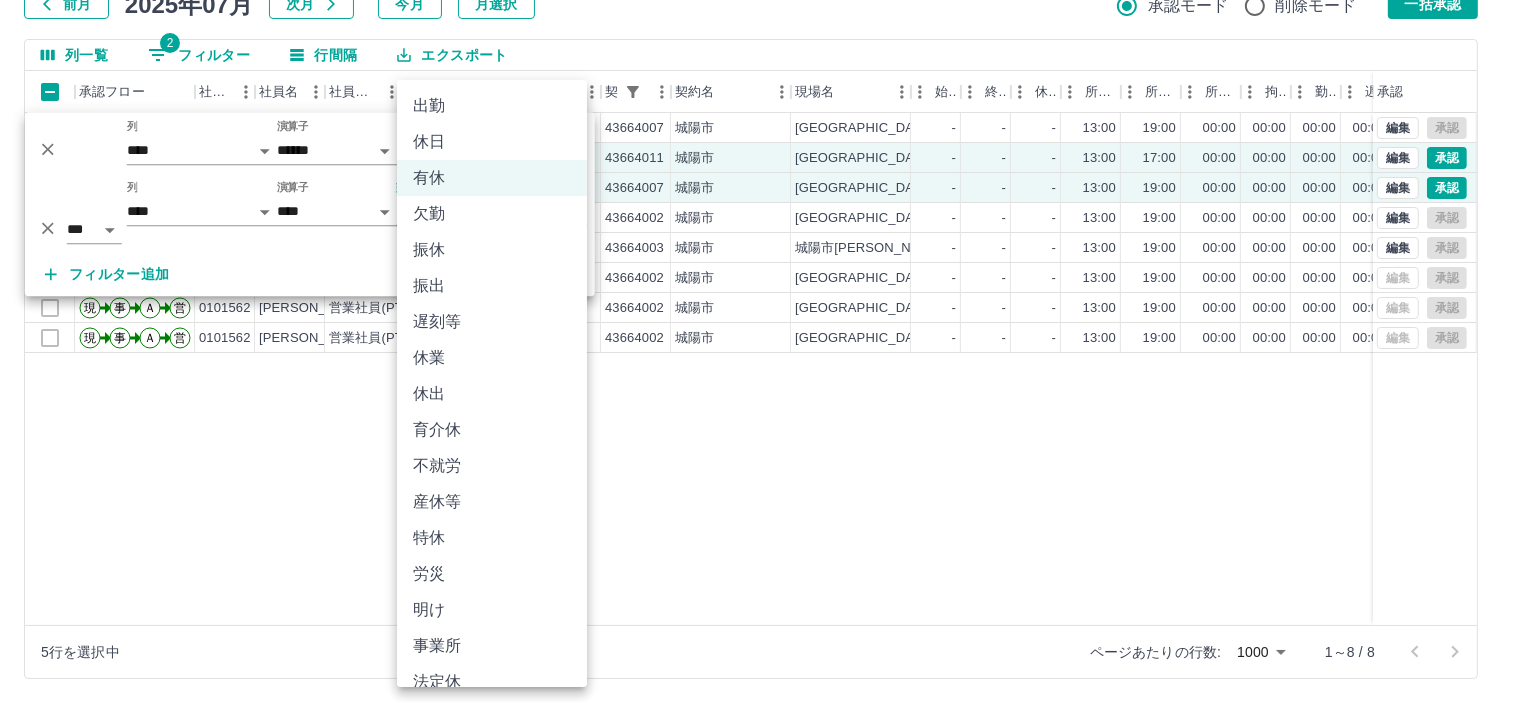click on "SDH勤怠 [PERSON_NAME] 勤務実績承認 前月 [DATE] 次月 今月 月選択 承認モード 削除モード 一括承認 列一覧 2 フィルター 行間隔 エクスポート 承認フロー 社員番号 社員名 社員区分 勤務日 交通費 勤務区分 契約コード 契約名 現場名 始業 終業 休憩 所定開始 所定終業 所定休憩 拘束 勤務 遅刻等 コメント ステータス 承認 現 事 Ａ 営 0101585 [PERSON_NAME] 営業社員(PT契約) [DATE]  -  有休 43664007 [GEOGRAPHIC_DATA] [GEOGRAPHIC_DATA][PERSON_NAME]保育所 - - - 13:00 19:00 00:00 00:00 00:00 00:00 営業所長承認待 現 事 Ａ 営 0101641 [PERSON_NAME] 営業社員(PT契約) [DATE]  -  有休 43664011 [GEOGRAPHIC_DATA] [GEOGRAPHIC_DATA][PERSON_NAME][GEOGRAPHIC_DATA]保育所 - - - 13:00 17:00 00:00 00:00 00:00 00:00 現場責任者承認待 現 事 Ａ 営 0101586 [PERSON_NAME] 営業社員(PT契約) [DATE]  -  有休 43664007 [GEOGRAPHIC_DATA] [GEOGRAPHIC_DATA][PERSON_NAME]西学童保育所 - - - 13:00 19:00 00:00 00:00 00:00 00:00 現 事" at bounding box center (759, 280) 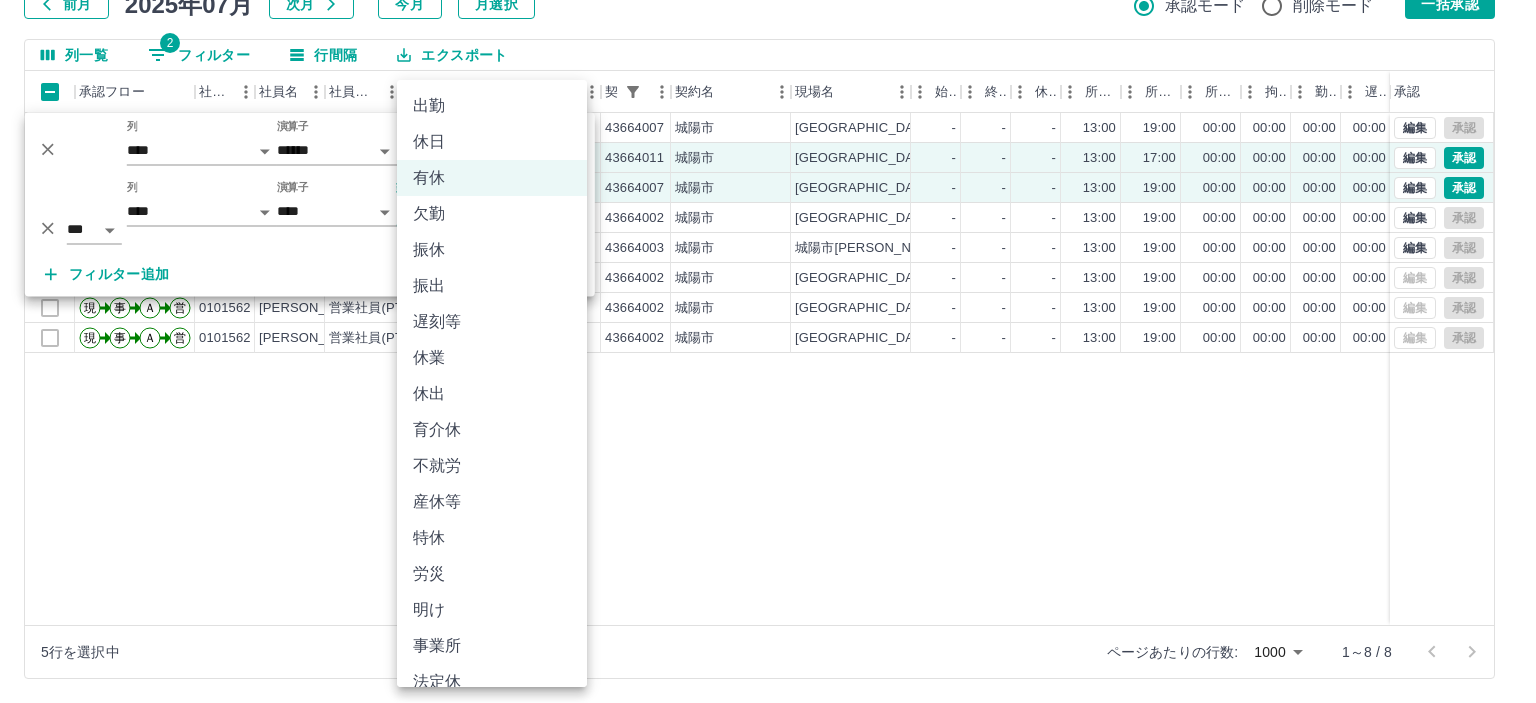 click on "特休" at bounding box center [492, 538] 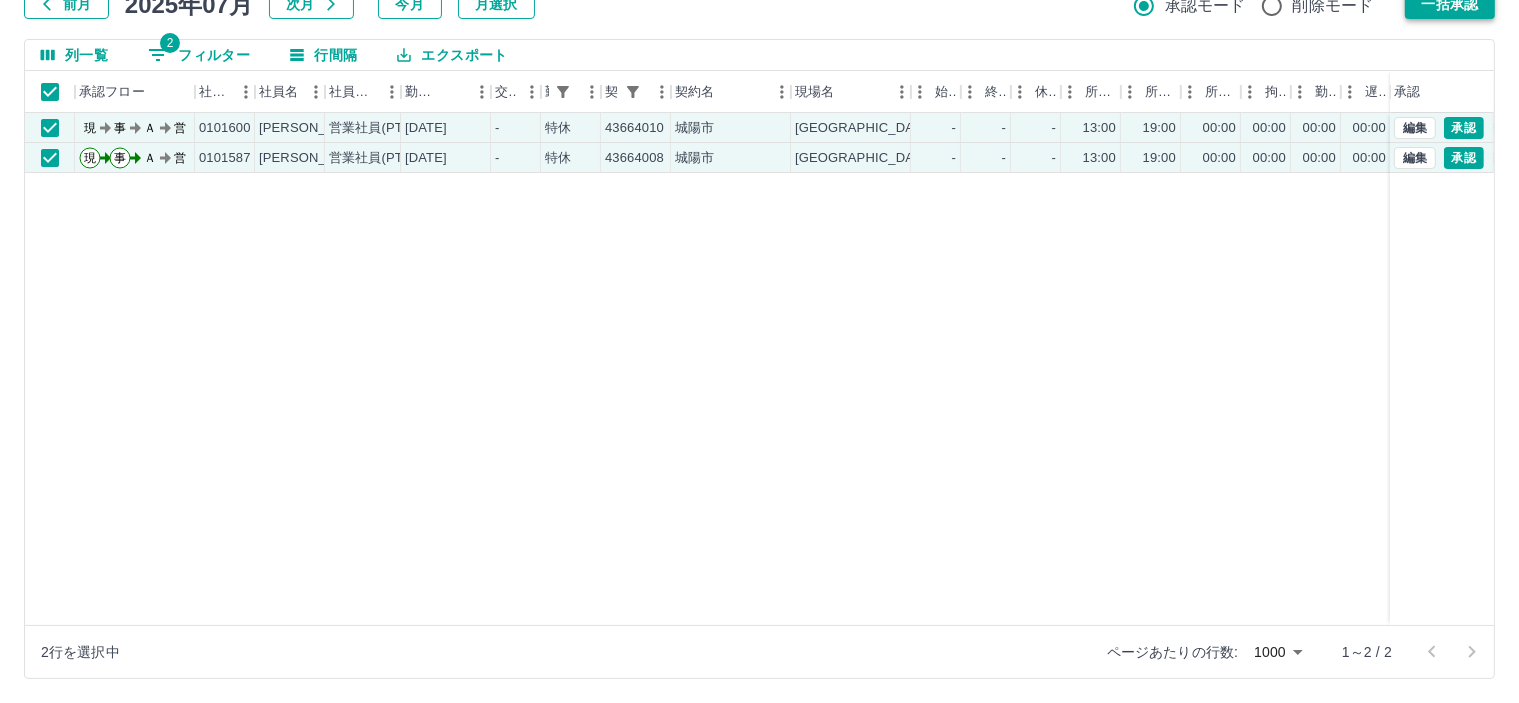 click on "一括承認" at bounding box center [1450, 4] 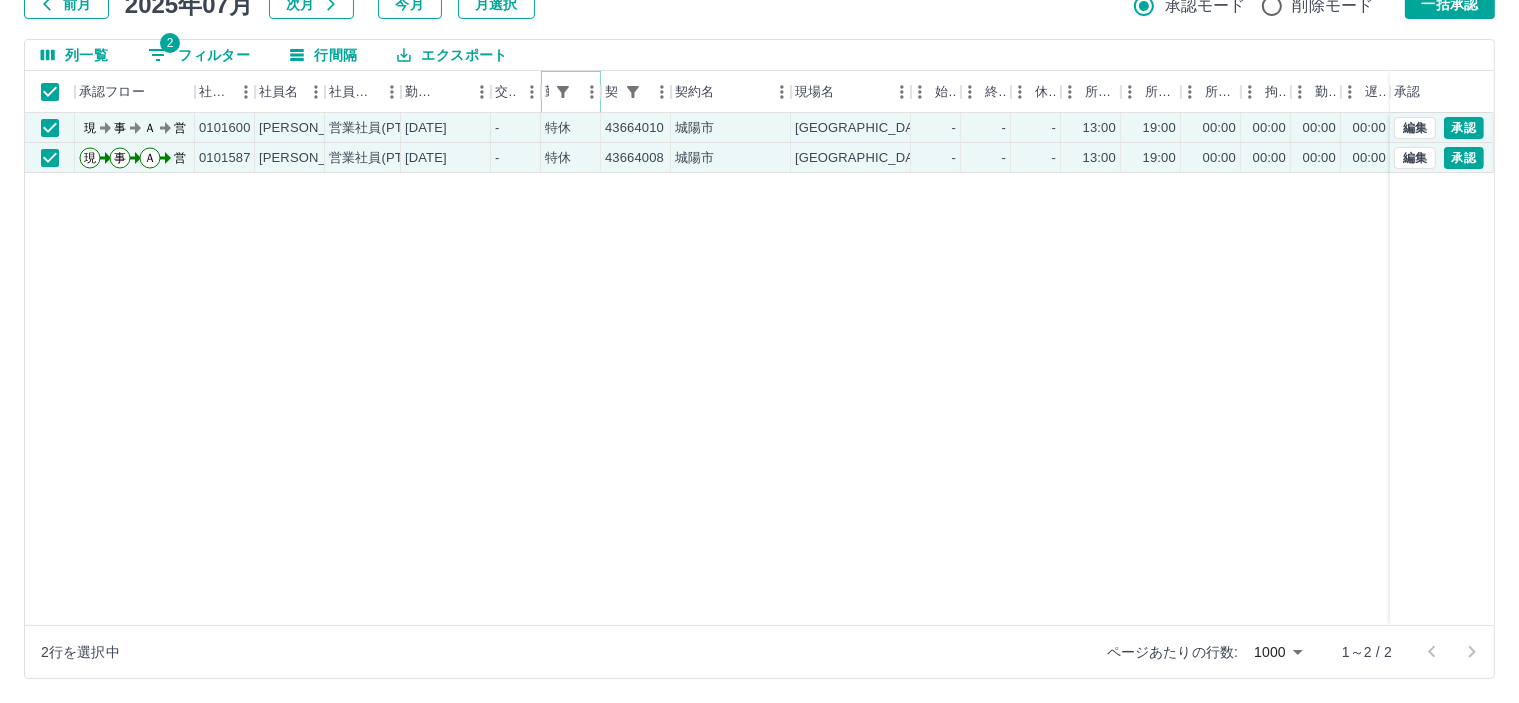 click 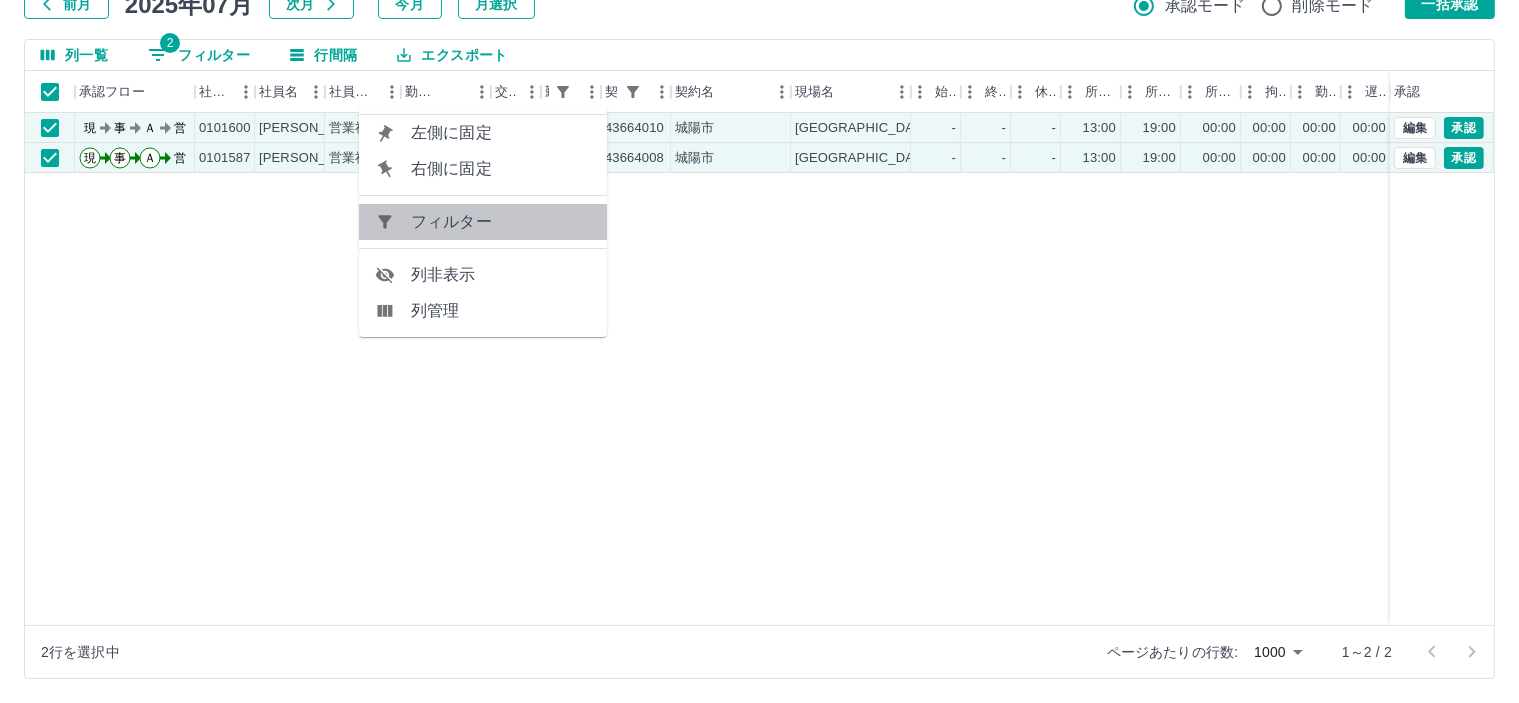 click on "フィルター" at bounding box center [501, 222] 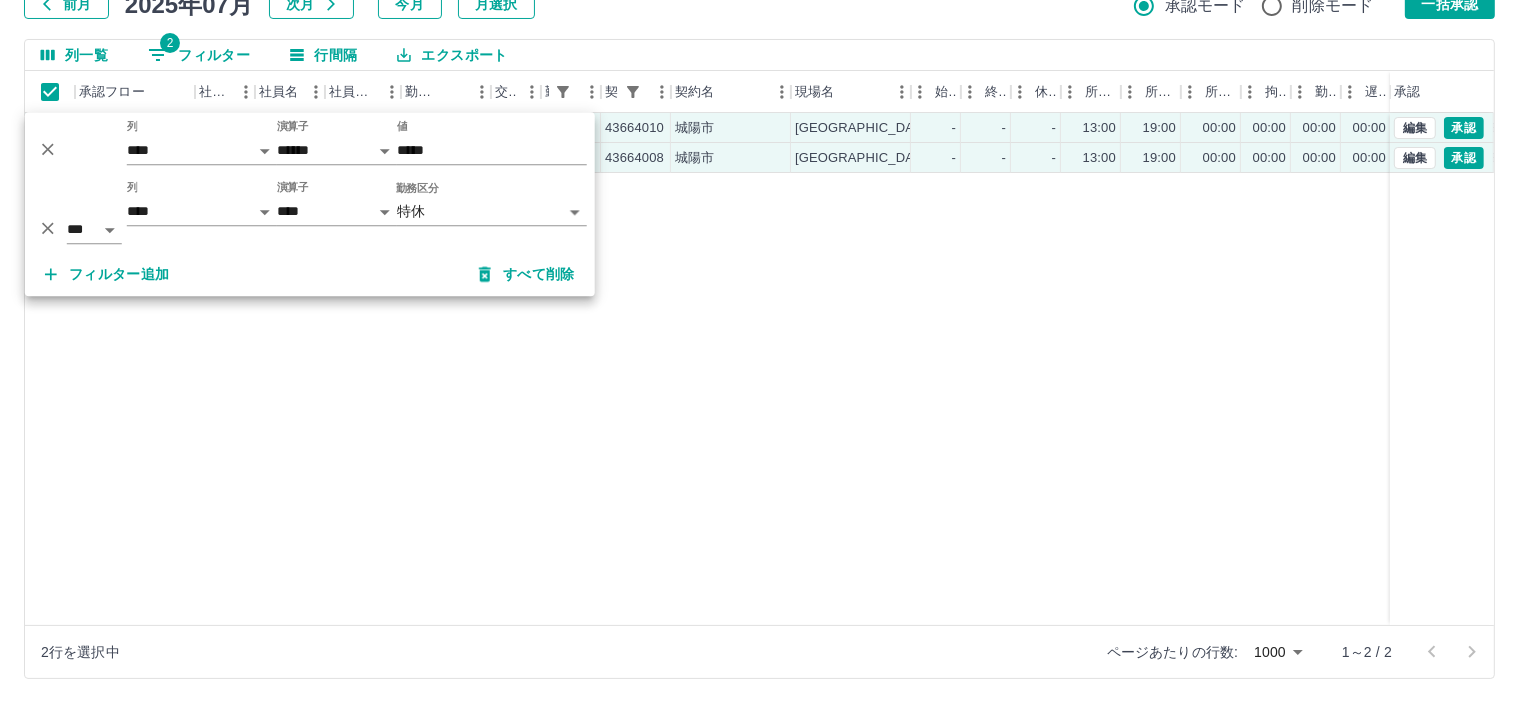 click on "**********" at bounding box center (492, 213) 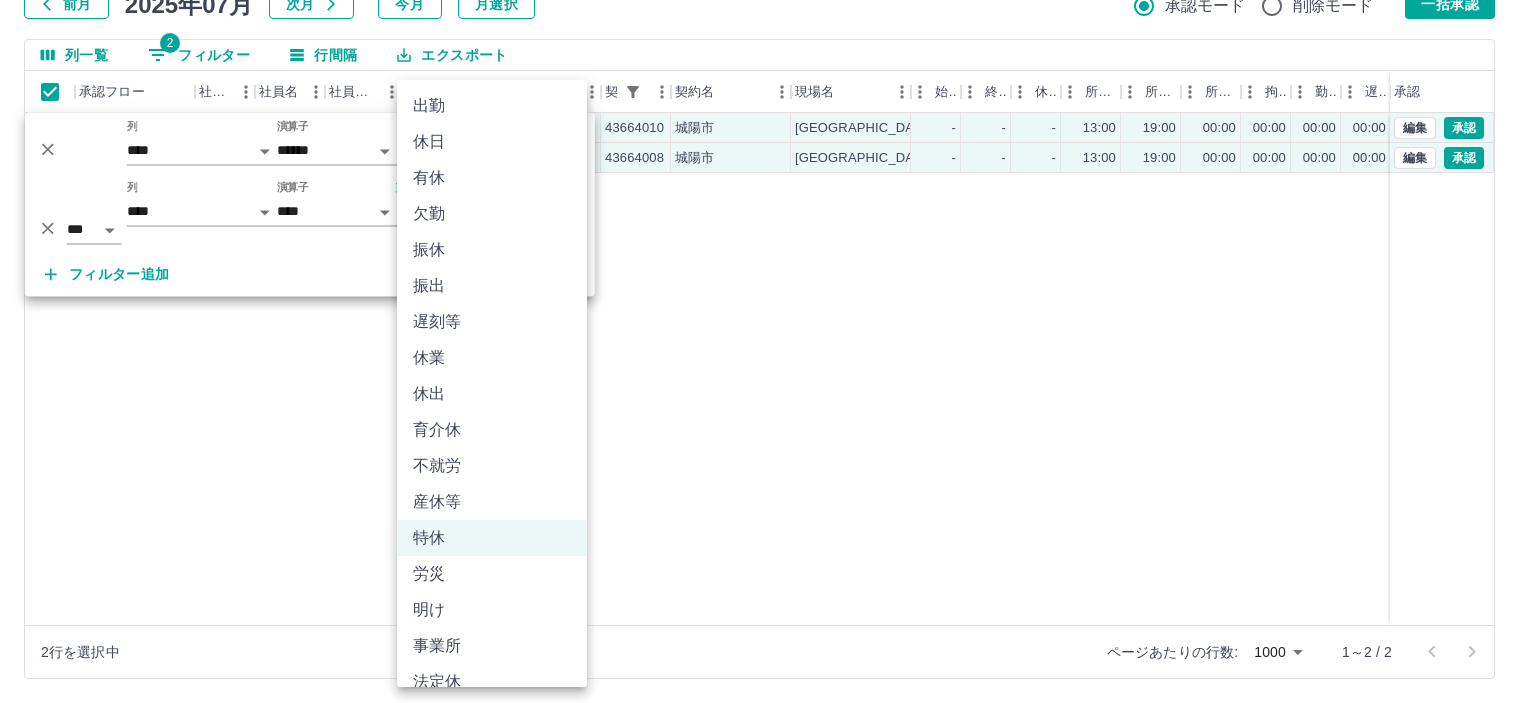 click on "SDH勤怠 [PERSON_NAME] 勤務実績承認 前月 [DATE] 次月 今月 月選択 承認モード 削除モード 一括承認 列一覧 2 フィルター 行間隔 エクスポート 承認フロー 社員番号 社員名 社員区分 勤務日 交通費 勤務区分 契約コード 契約名 現場名 始業 終業 休憩 所定開始 所定終業 所定休憩 拘束 勤務 遅刻等 コメント ステータス 承認 現 事 Ａ 営 0101600 [PERSON_NAME] 営業社員(PT契約) [DATE]  -  特休 43664010 [GEOGRAPHIC_DATA] [GEOGRAPHIC_DATA][PERSON_NAME][GEOGRAPHIC_DATA]保育所 - - - 13:00 19:00 00:00 00:00 00:00 00:00 [PERSON_NAME]休暇1 現場責任者承認待 現 事 Ａ 営 0101587 [PERSON_NAME] 営業社員(PT契約) [DATE]  -  特休 43664008 [GEOGRAPHIC_DATA] [GEOGRAPHIC_DATA][PERSON_NAME] - - - 13:00 19:00 00:00 00:00 00:00 00:00 [PERSON_NAME]休暇 AM承認待 編集 承認 編集 承認 2行を選択中 ページあたりの行数: [DATE] **** 1～2 / 2 SDH勤怠 *** ** 列 **** *** **** *** *** **** ***** *** *** ** ** ** **** ****" at bounding box center [768, 280] 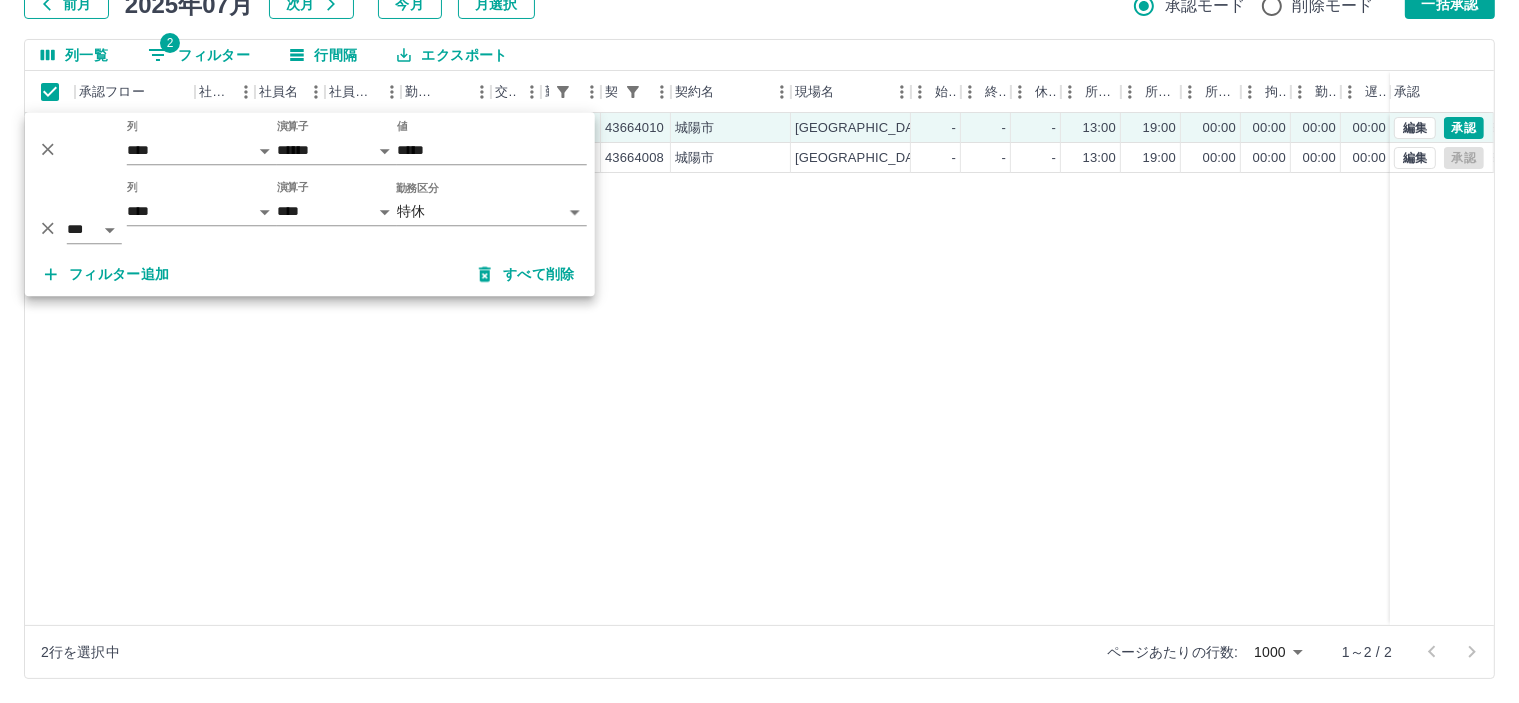 click on "SDH勤怠 [PERSON_NAME] 勤務実績承認 前月 [DATE] 次月 今月 月選択 承認モード 削除モード 一括承認 列一覧 2 フィルター 行間隔 エクスポート 承認フロー 社員番号 社員名 社員区分 勤務日 交通費 勤務区分 契約コード 契約名 現場名 始業 終業 休憩 所定開始 所定終業 所定休憩 拘束 勤務 遅刻等 コメント ステータス 承認 現 事 Ａ 営 0101600 [PERSON_NAME] 営業社員(PT契約) [DATE]  -  特休 43664010 [GEOGRAPHIC_DATA] [GEOGRAPHIC_DATA][PERSON_NAME][GEOGRAPHIC_DATA]保育所 - - - 13:00 19:00 00:00 00:00 00:00 00:00 [PERSON_NAME]休暇1 現場責任者承認待 現 事 Ａ 営 0101587 [PERSON_NAME] 営業社員(PT契約) [DATE]  -  特休 43664008 [GEOGRAPHIC_DATA] [GEOGRAPHIC_DATA][PERSON_NAME]保育所 - - - 13:00 19:00 00:00 00:00 00:00 00:00 [PERSON_NAME]休暇 営業所長承認待 編集 承認 編集 承認 2行を選択中 ページあたりの行数: [DATE] **** 1～2 / 2 SDH勤怠 *** ** 列 **** *** **** *** *** **** ***** *** *** ** ** **" at bounding box center (759, 280) 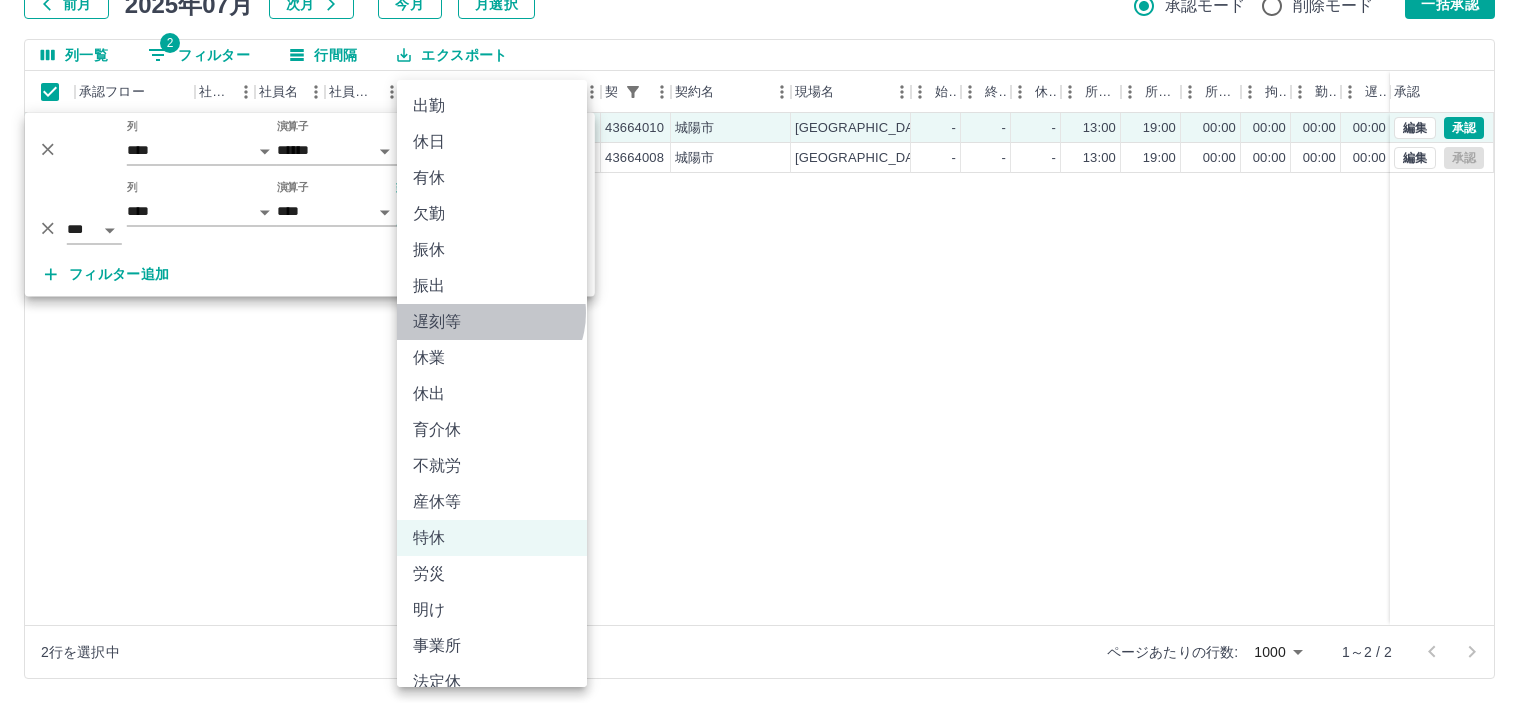 click on "遅刻等" at bounding box center (492, 322) 